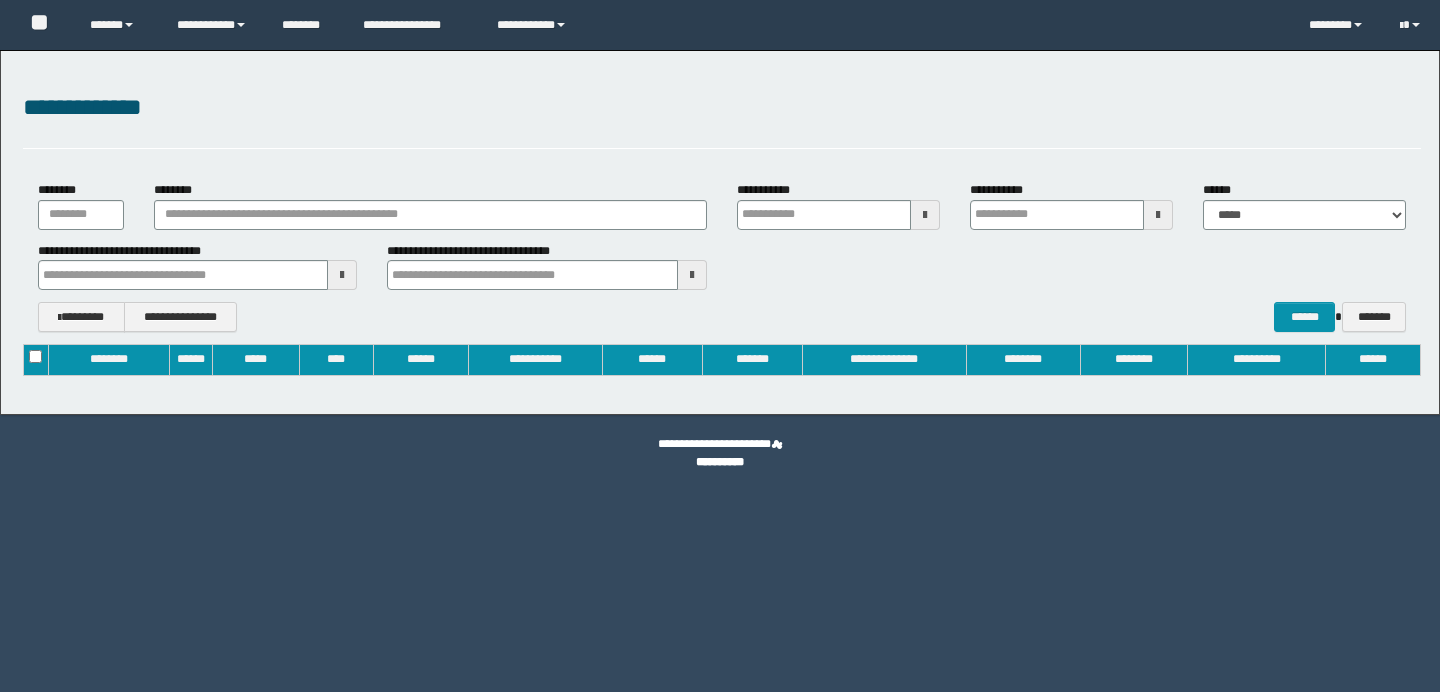 type on "**********" 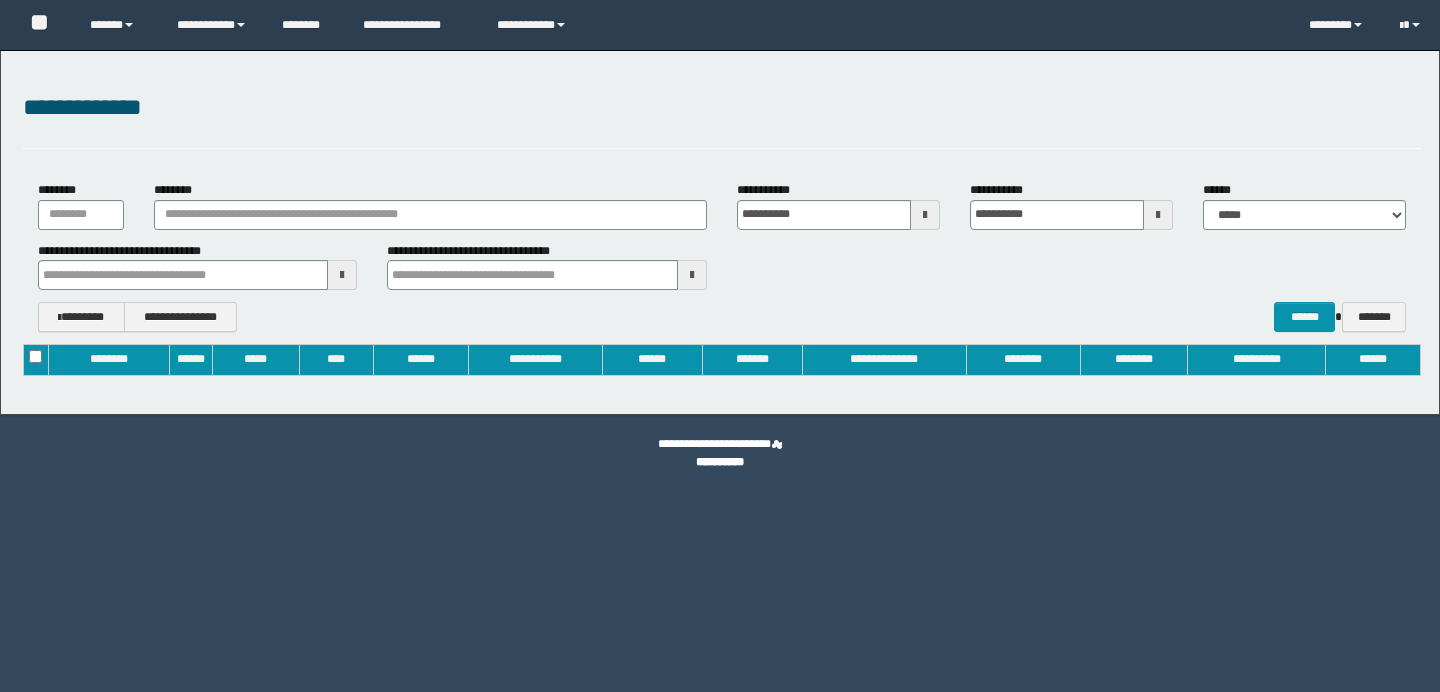 scroll, scrollTop: 0, scrollLeft: 0, axis: both 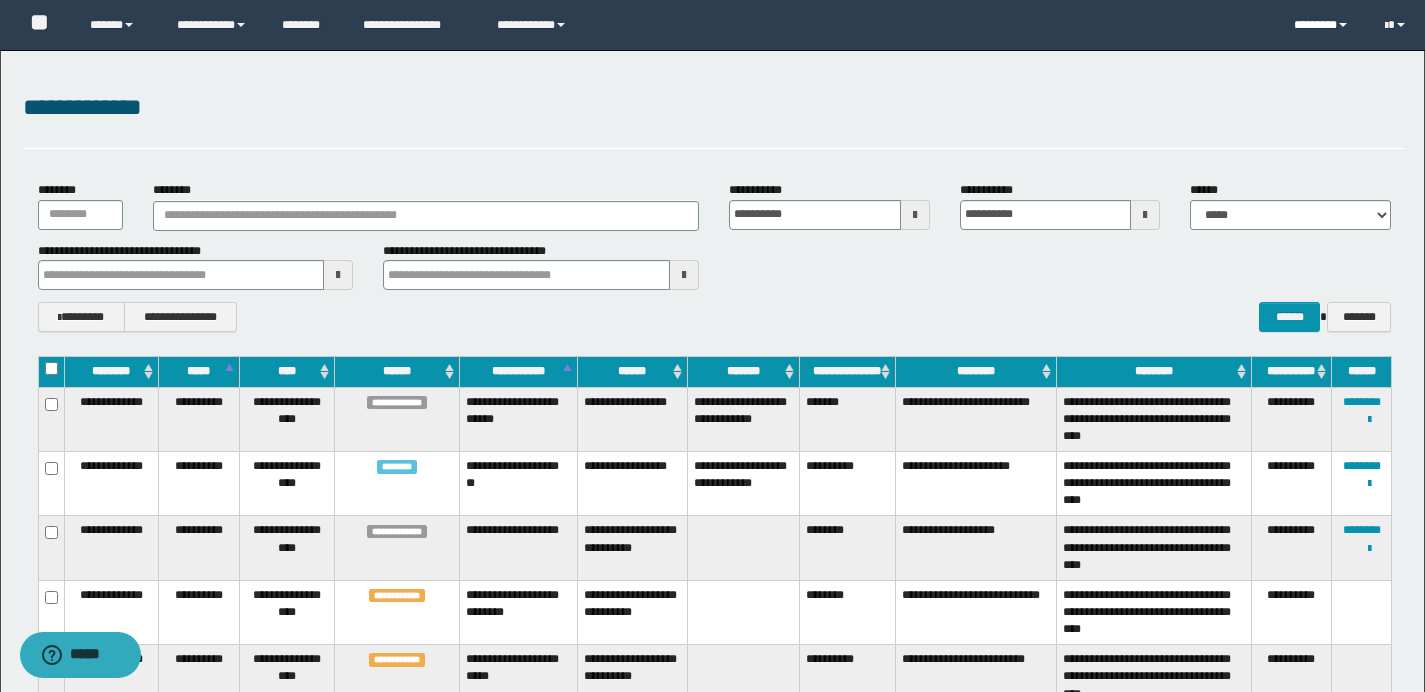 click on "********" at bounding box center (1324, 25) 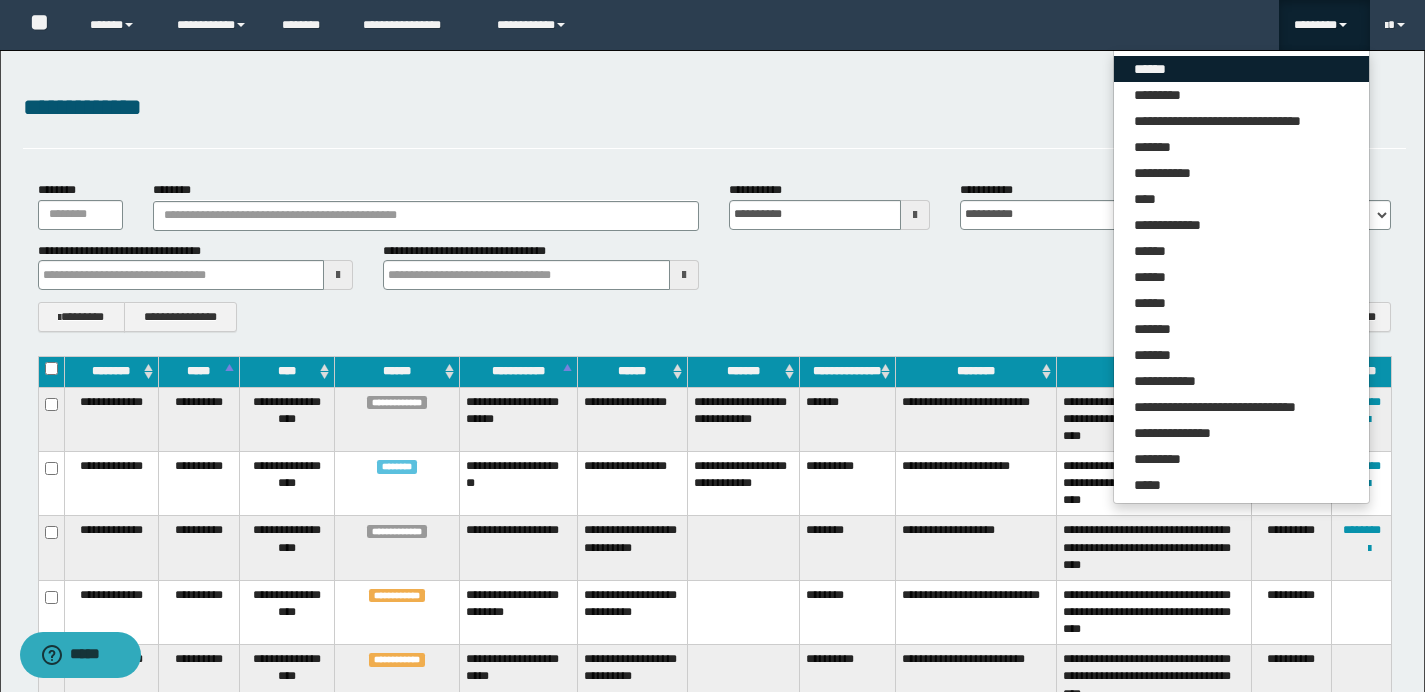click on "******" at bounding box center (1241, 69) 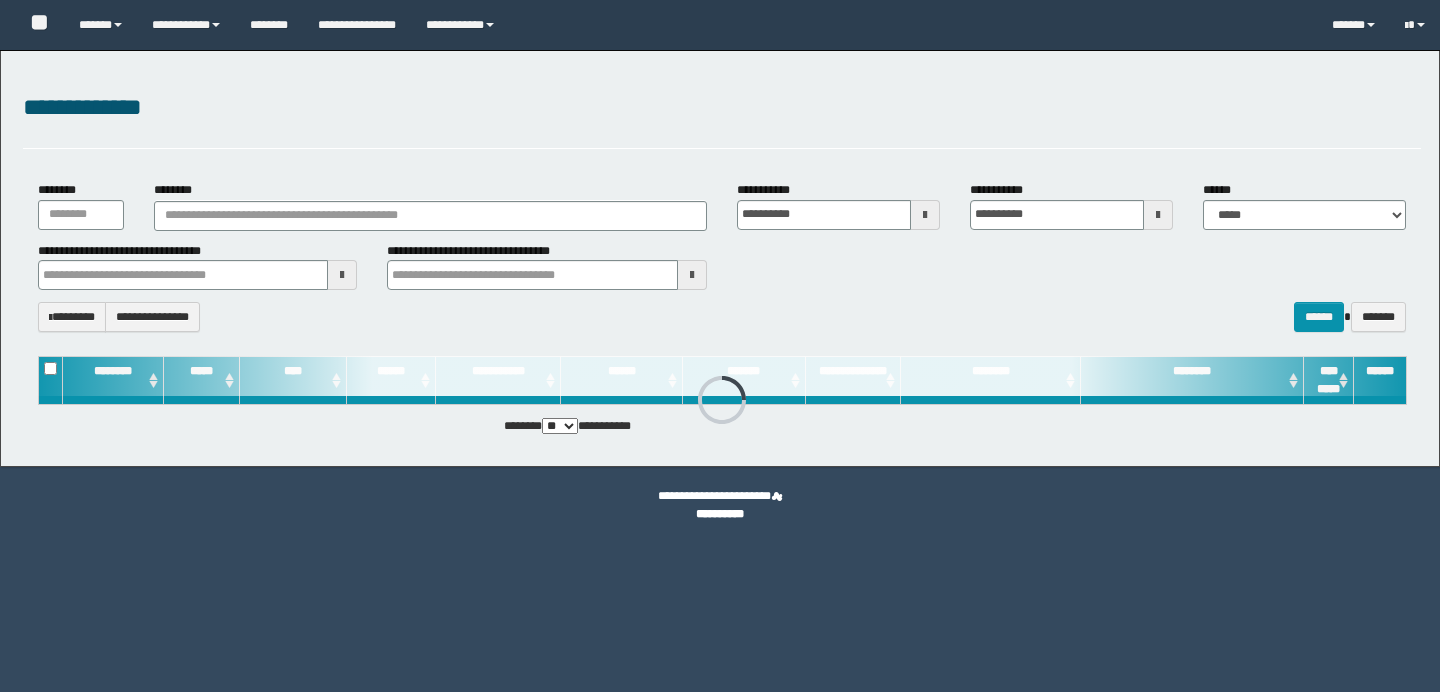 scroll, scrollTop: 0, scrollLeft: 0, axis: both 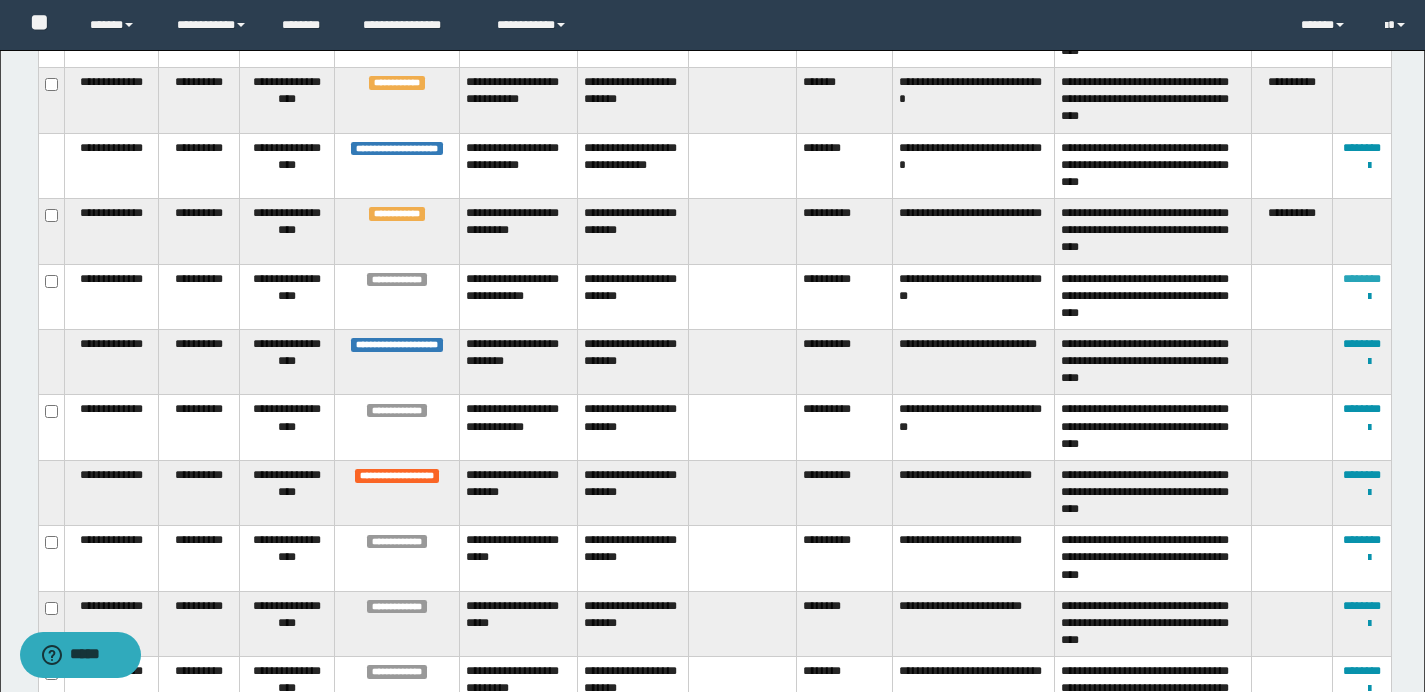 click on "********" at bounding box center [1362, 279] 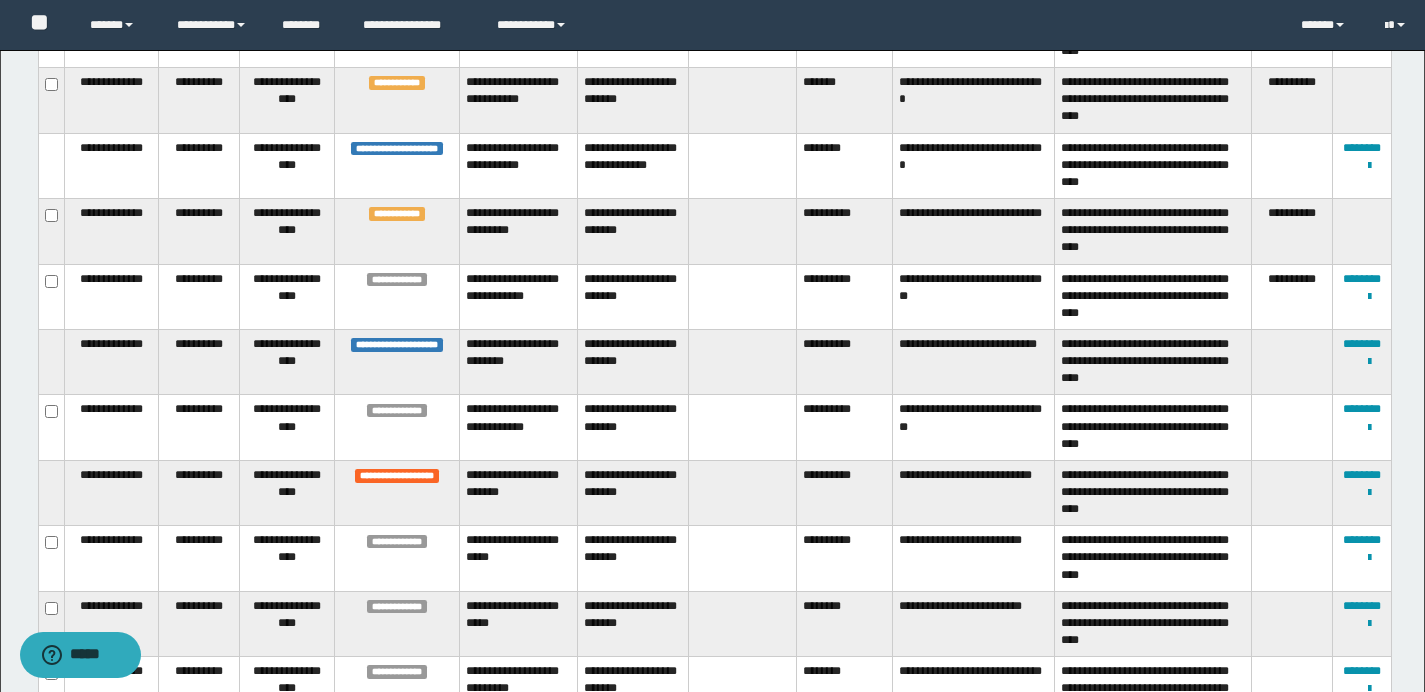 scroll, scrollTop: 861, scrollLeft: 0, axis: vertical 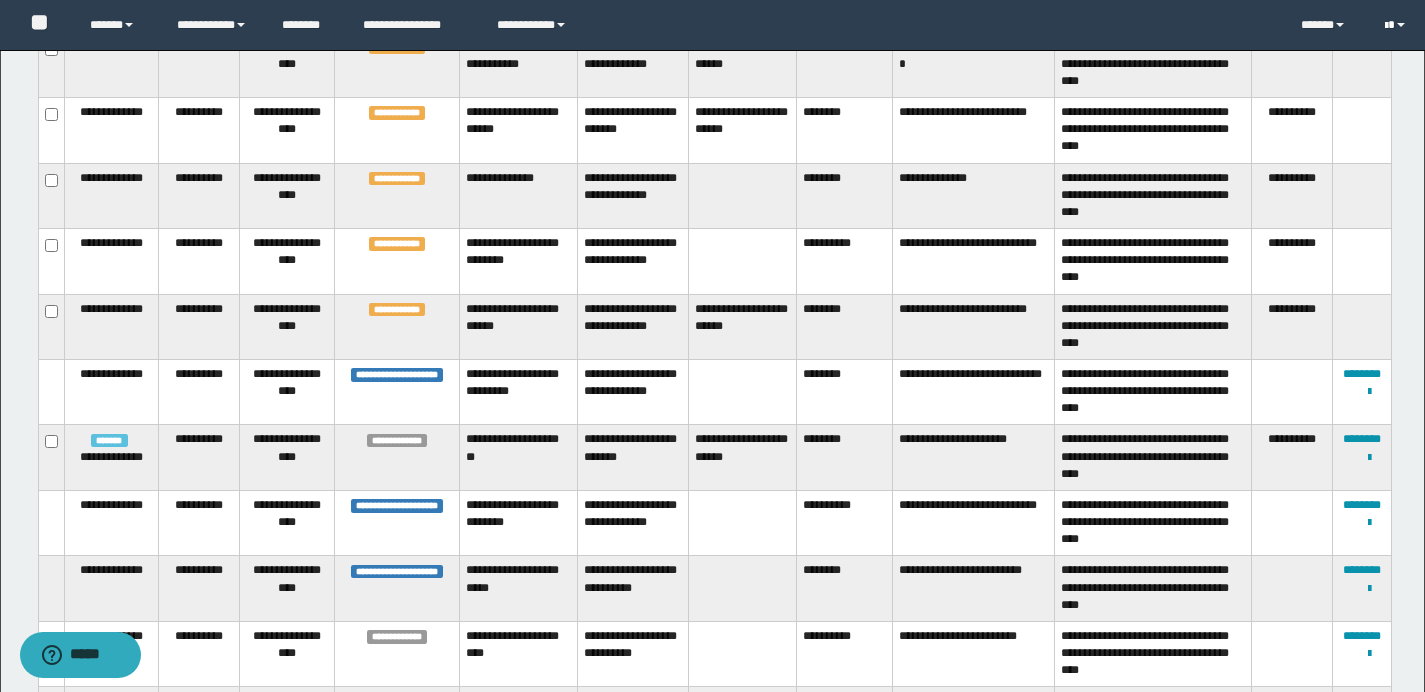 click at bounding box center (1386, 26) 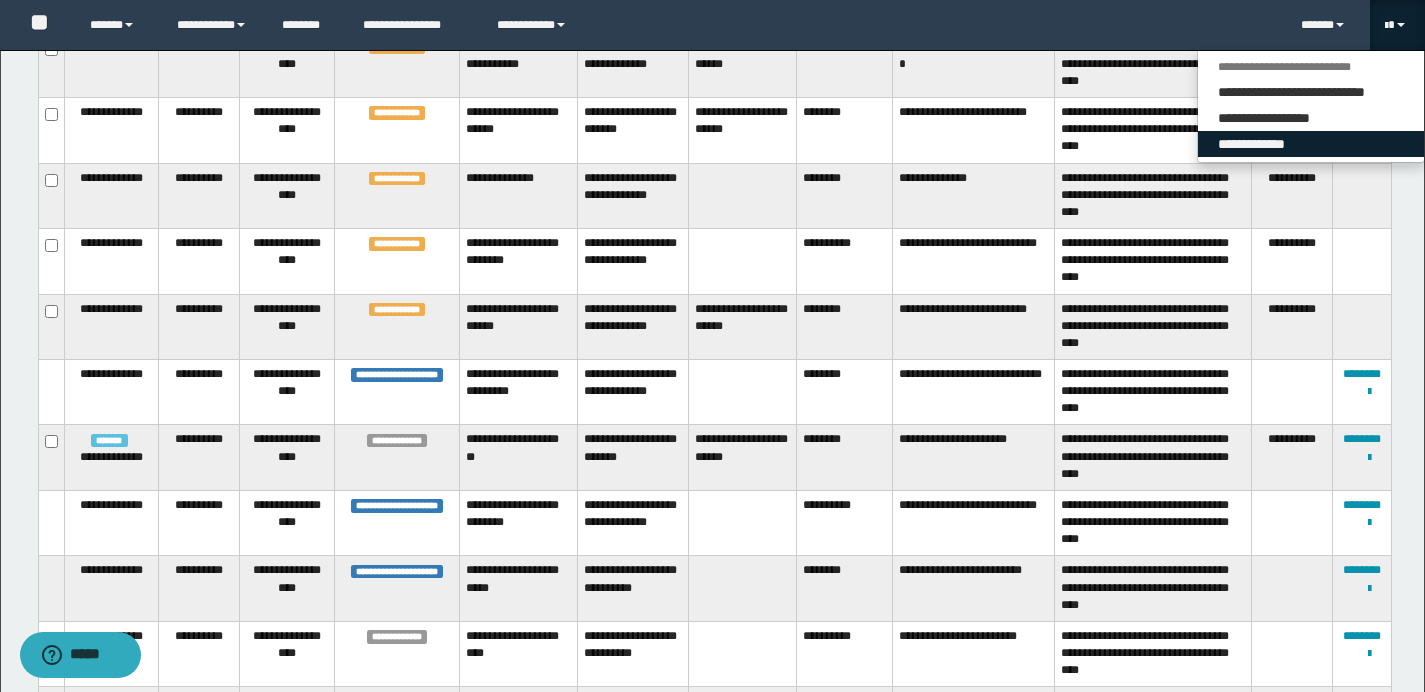 click on "**********" at bounding box center [1311, 144] 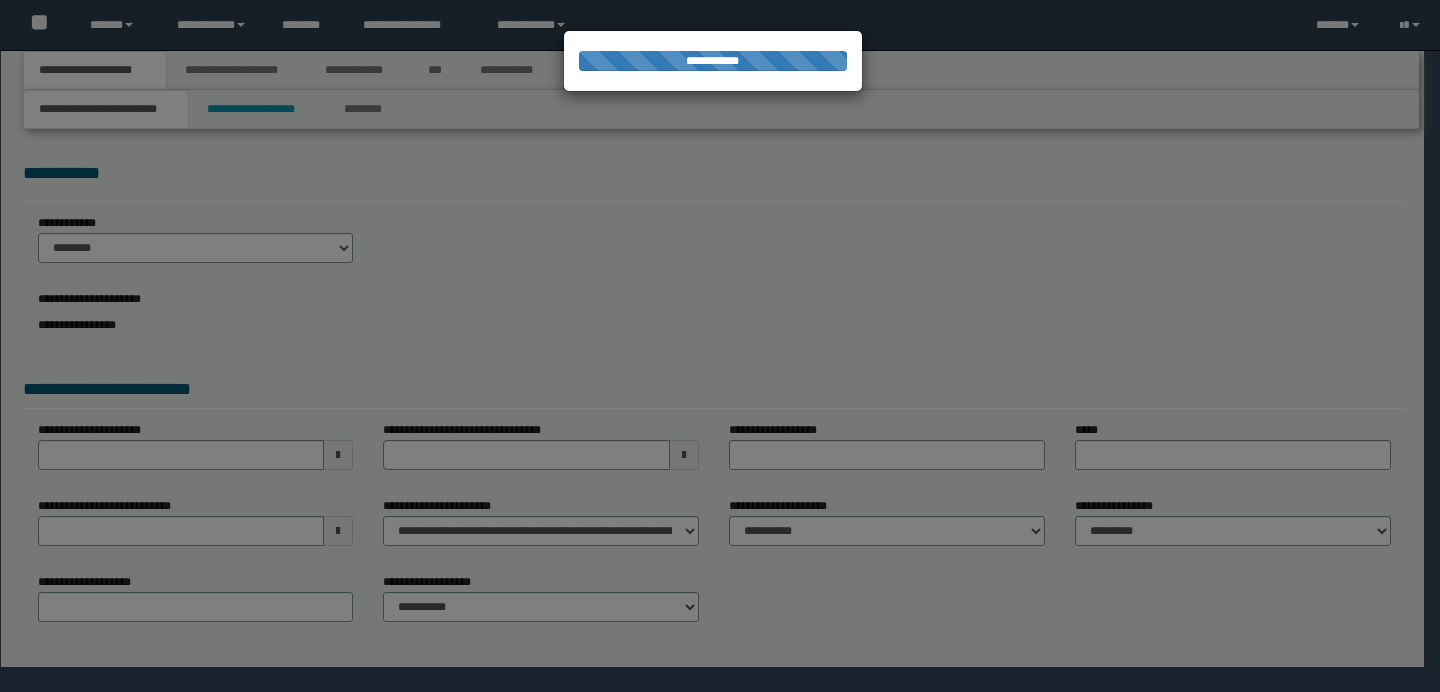 scroll, scrollTop: 0, scrollLeft: 0, axis: both 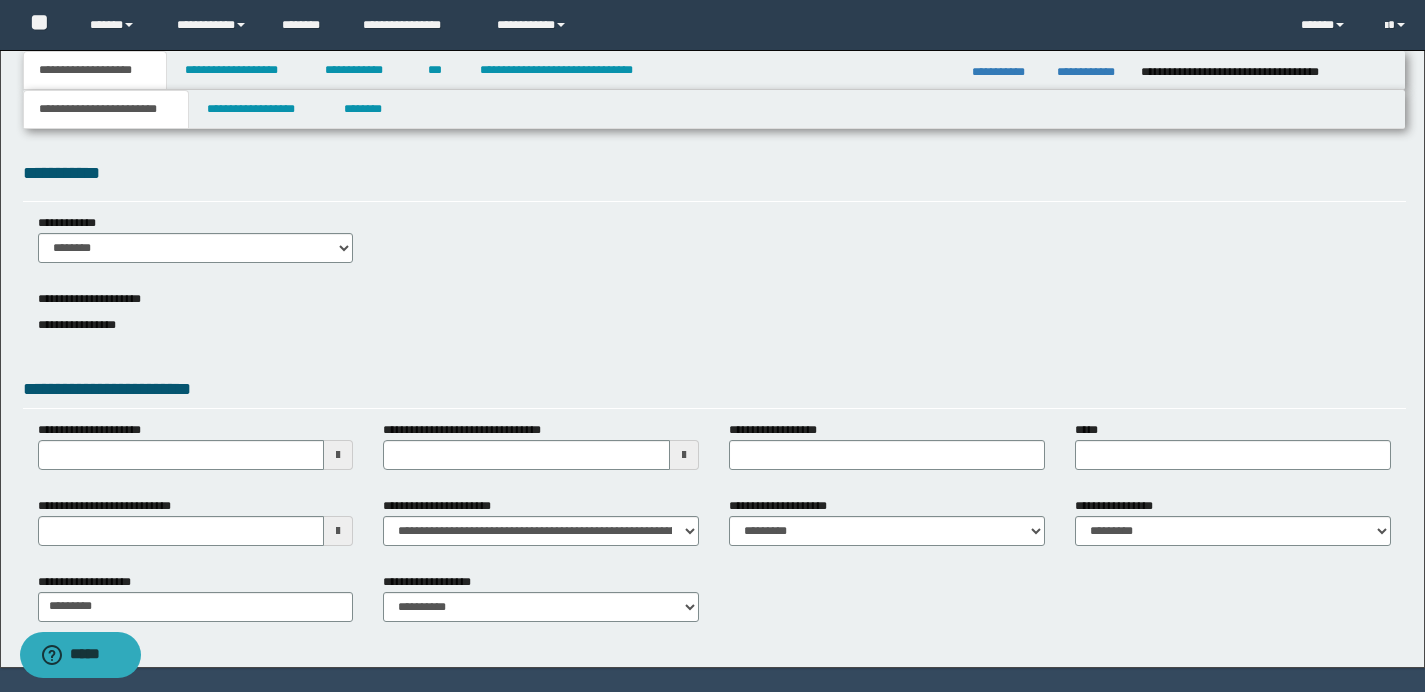 click at bounding box center [338, 531] 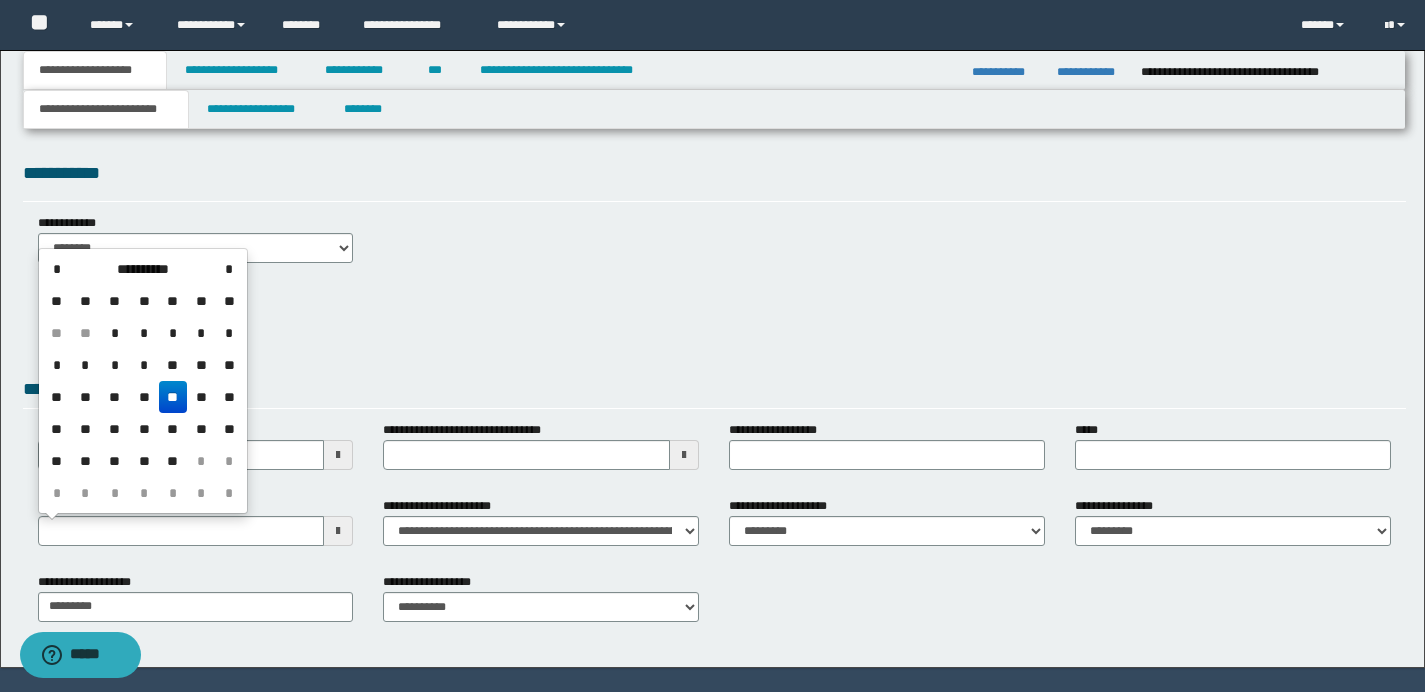 click on "**" at bounding box center (173, 397) 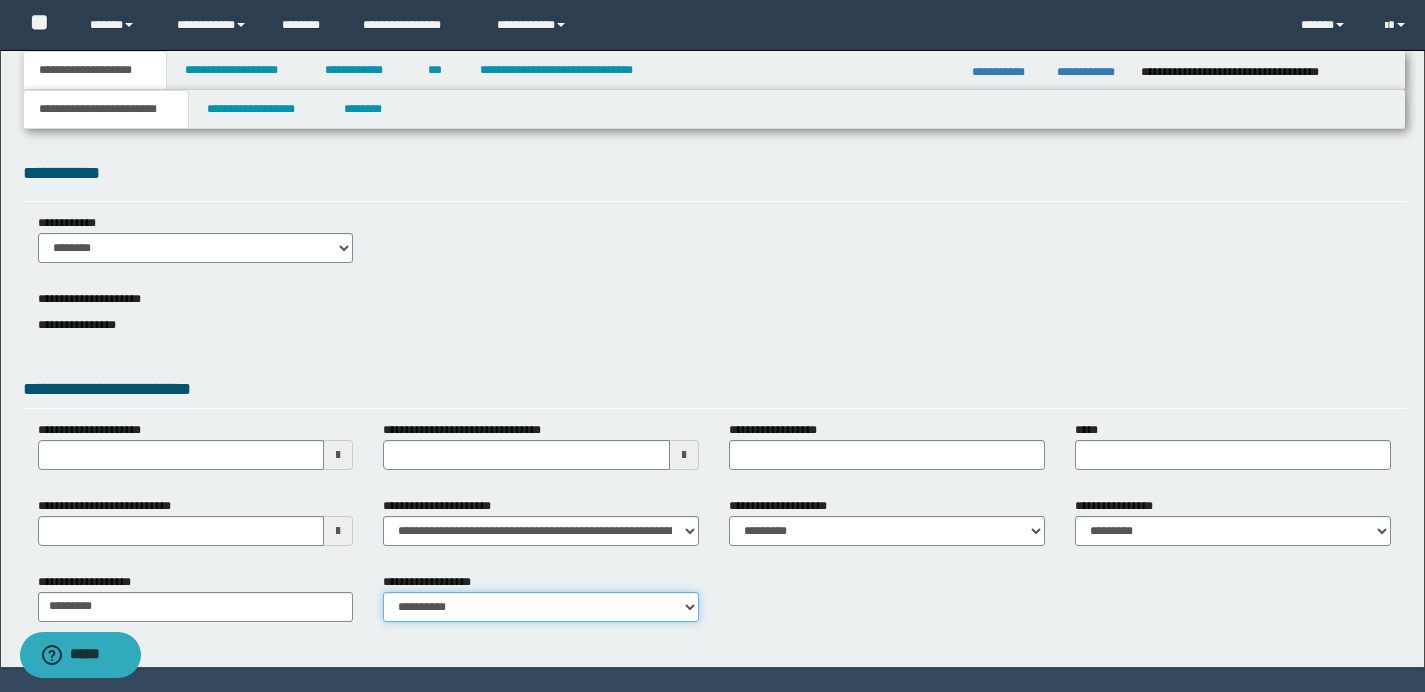 click on "**********" at bounding box center [541, 607] 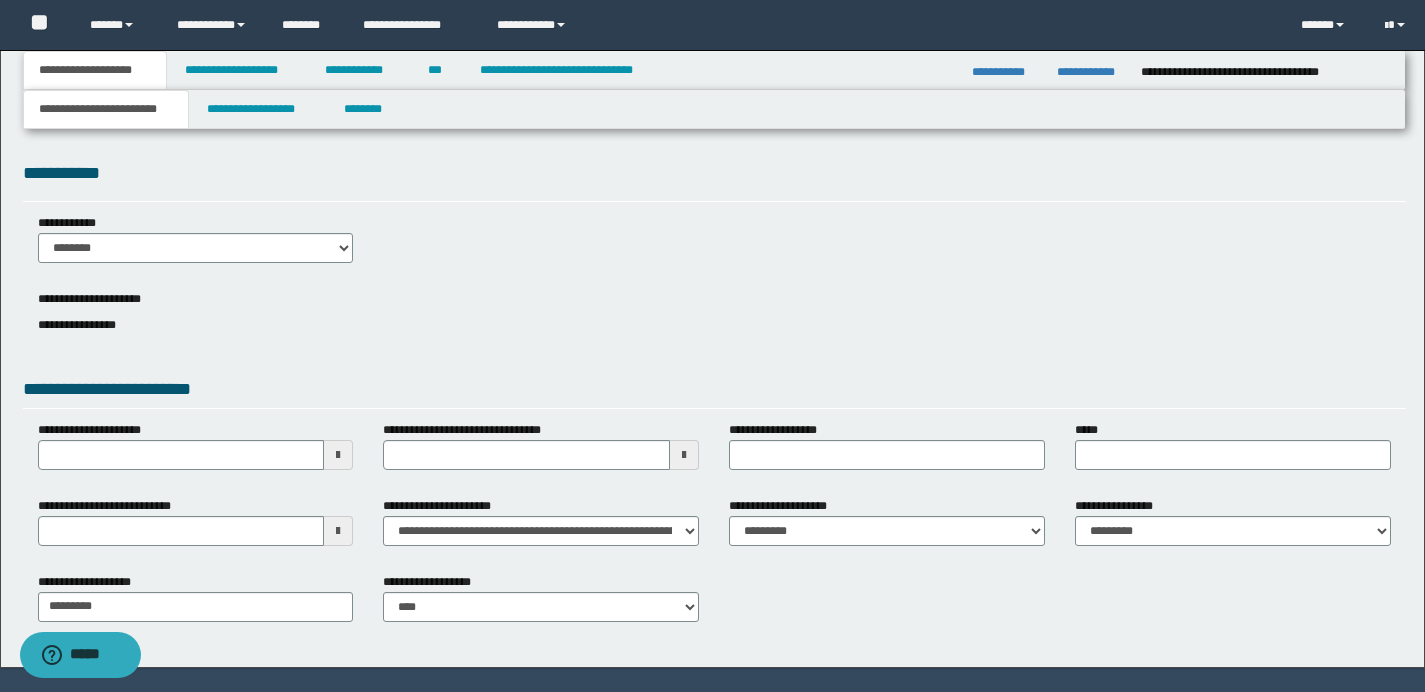click at bounding box center (684, 455) 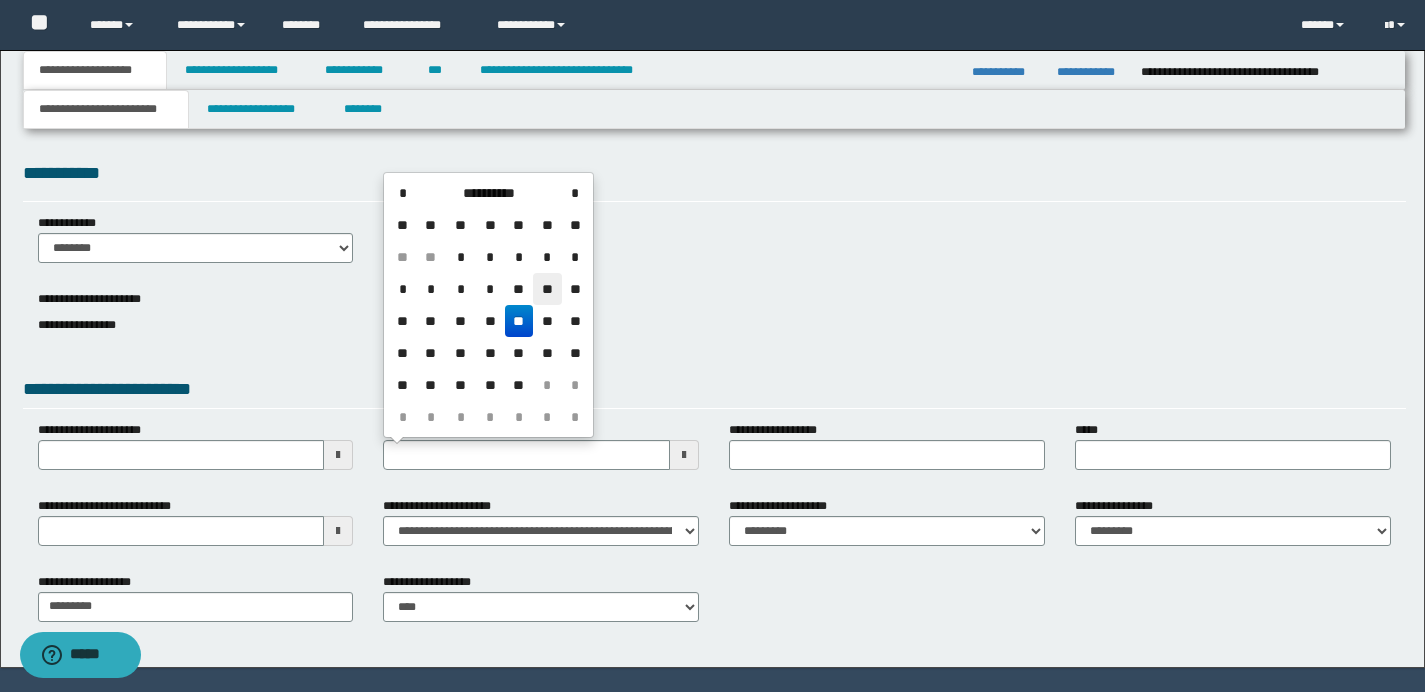 click on "**" at bounding box center (547, 289) 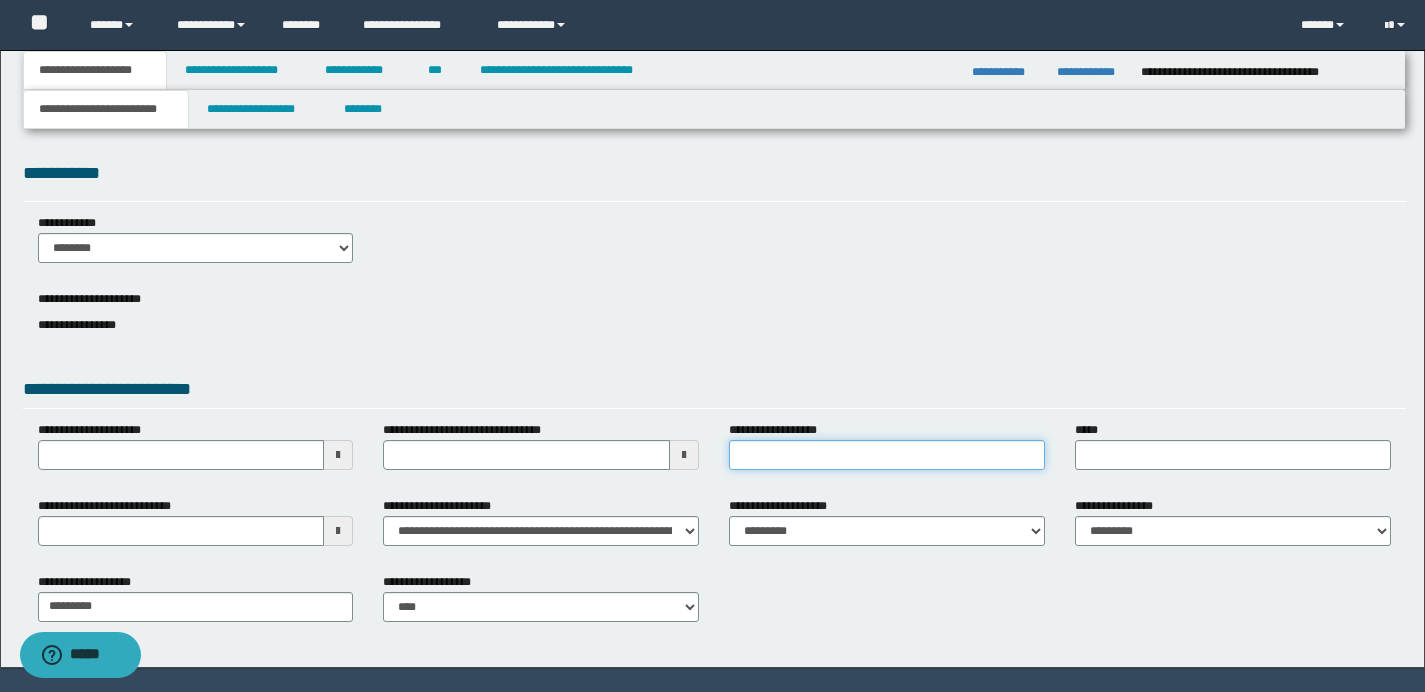 click on "**********" at bounding box center (887, 455) 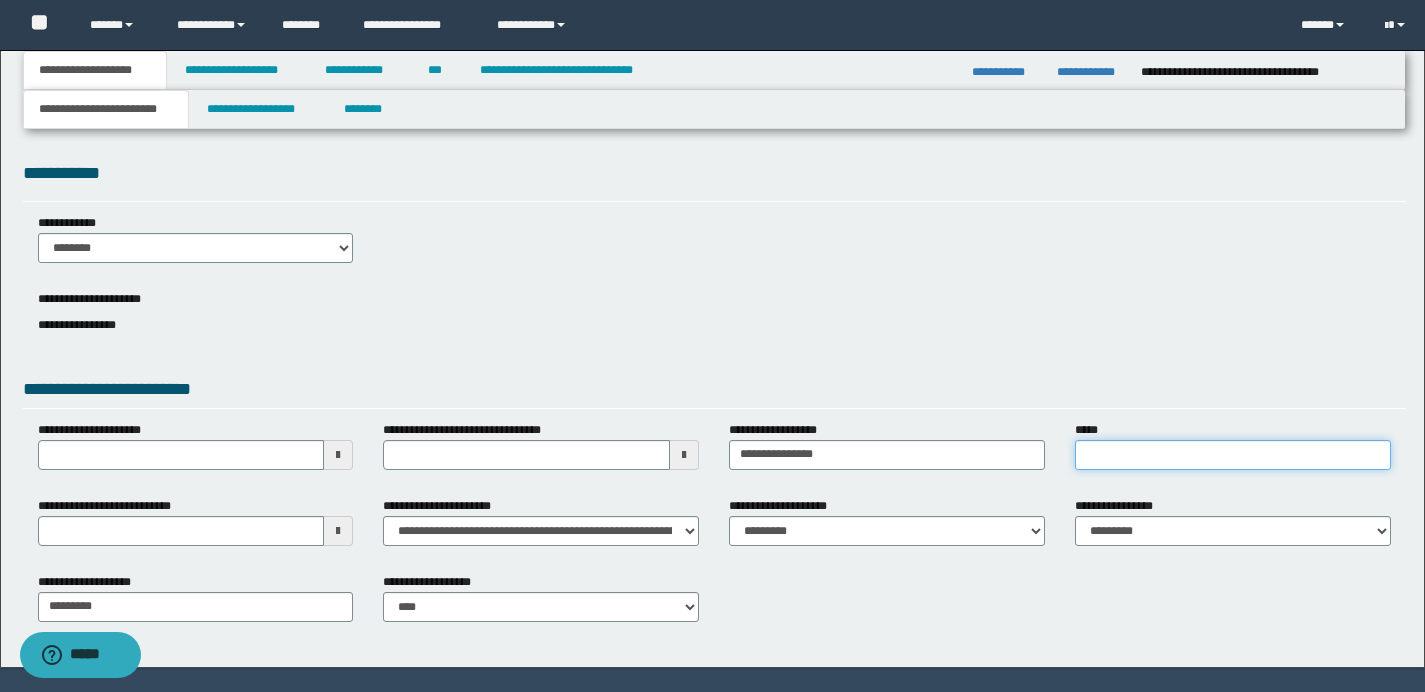 click on "*****" at bounding box center (1233, 455) 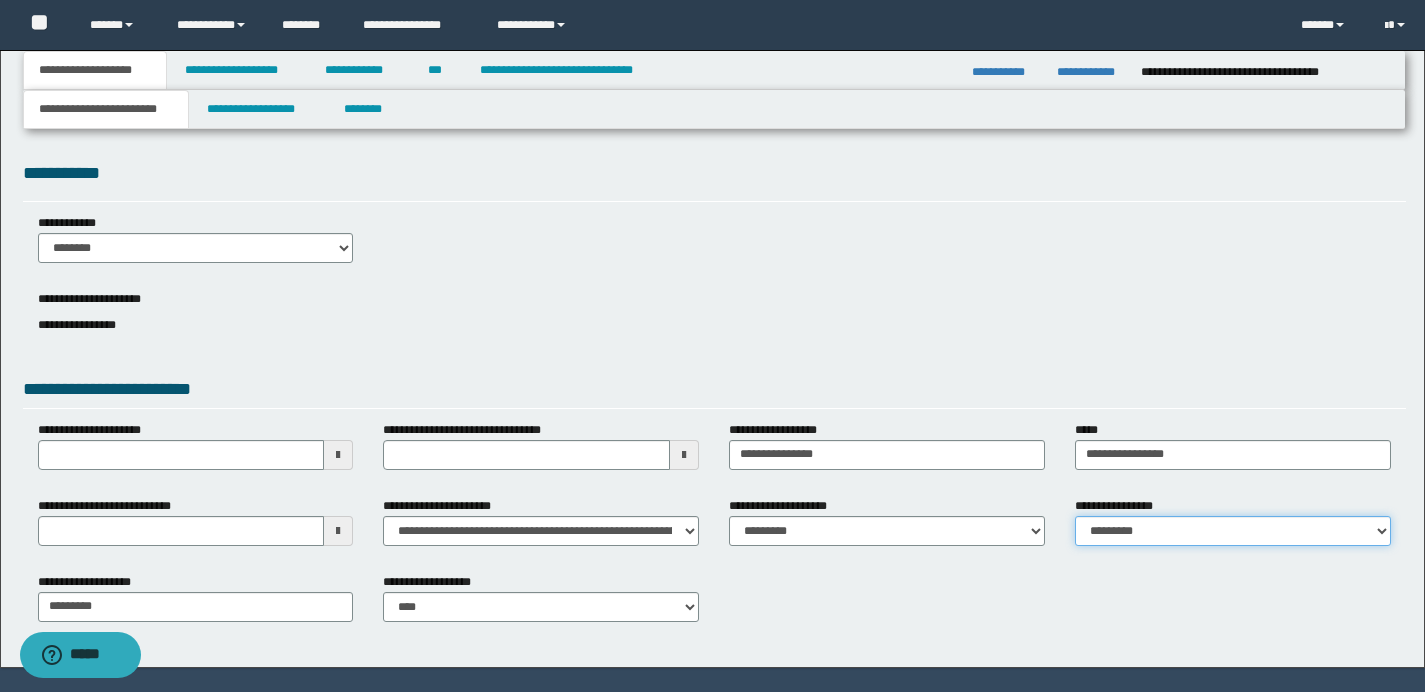 click on "**********" at bounding box center (1233, 531) 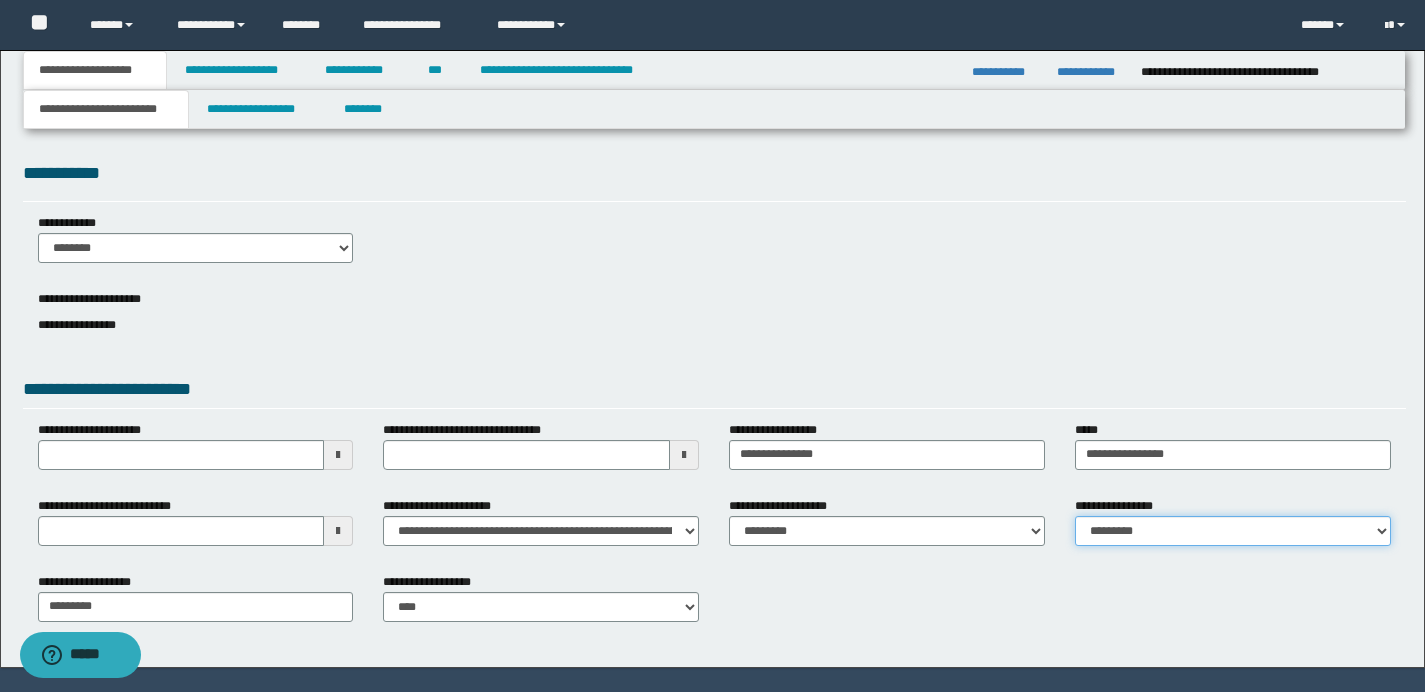 select on "*" 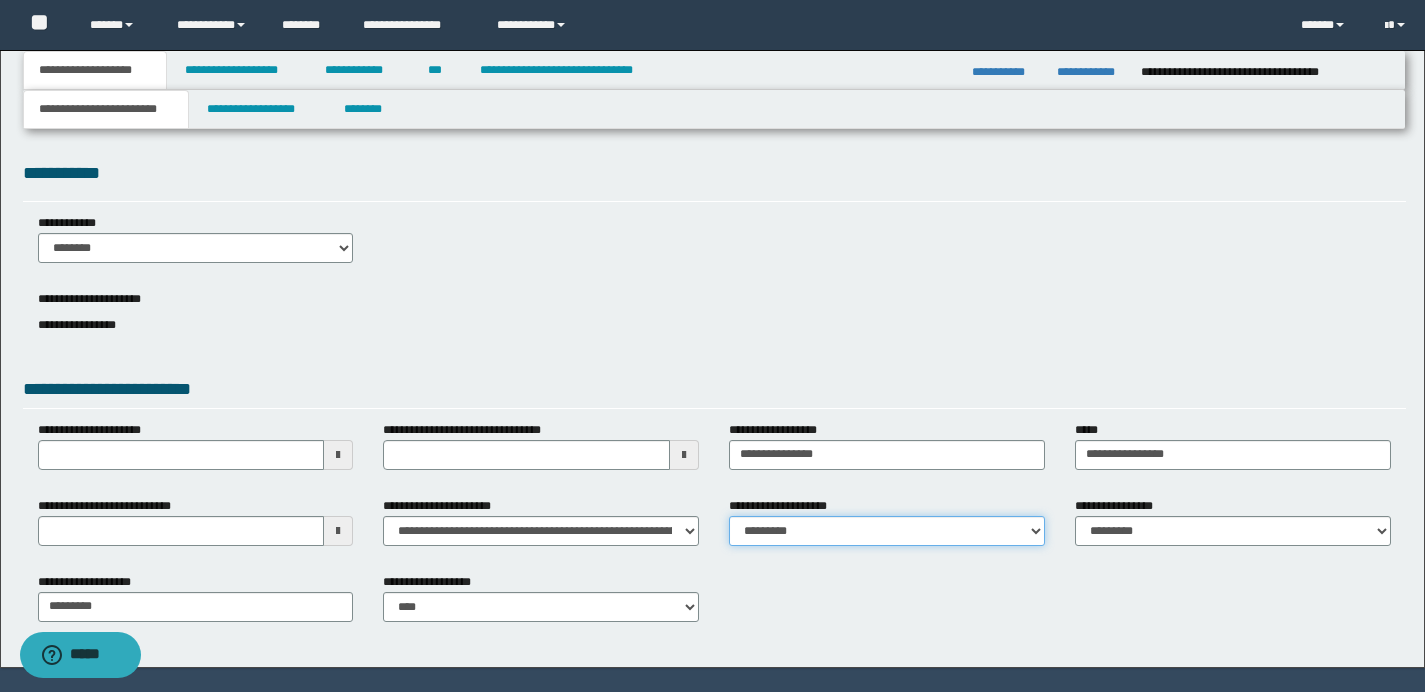 click on "**********" at bounding box center [887, 531] 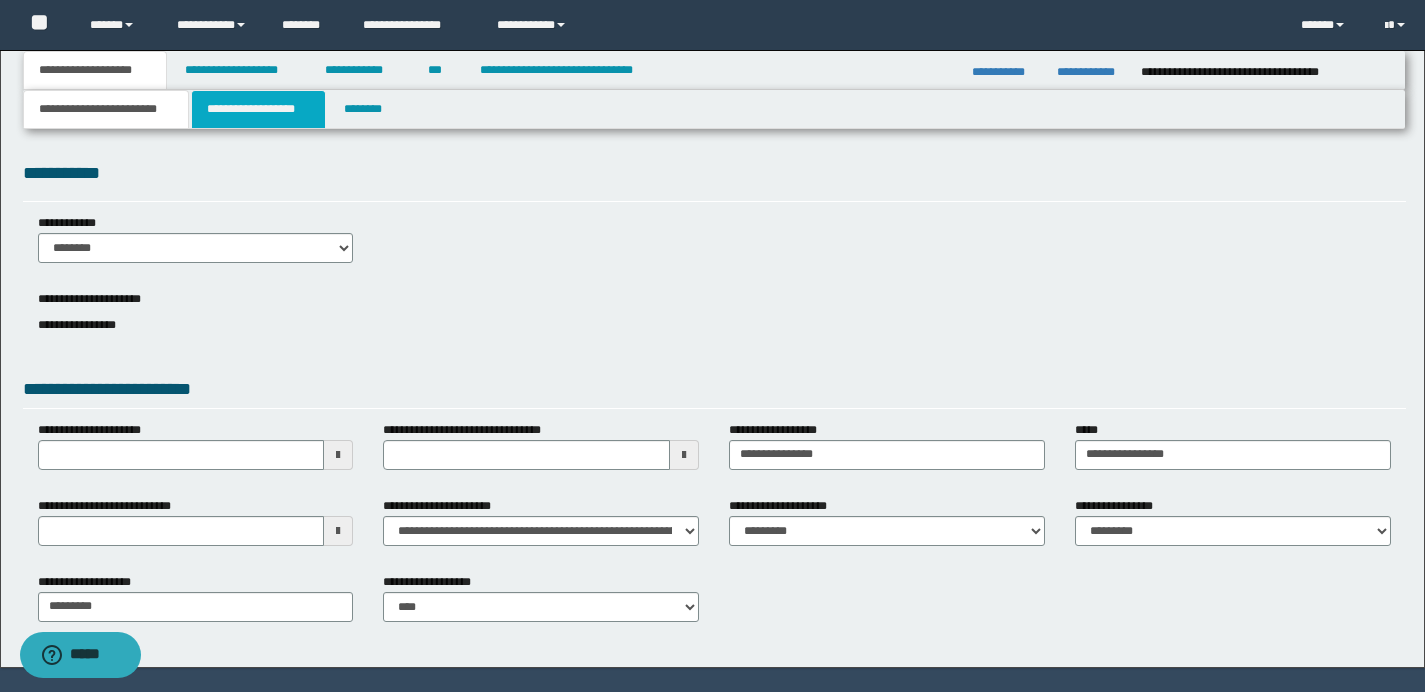 click on "**********" at bounding box center (258, 109) 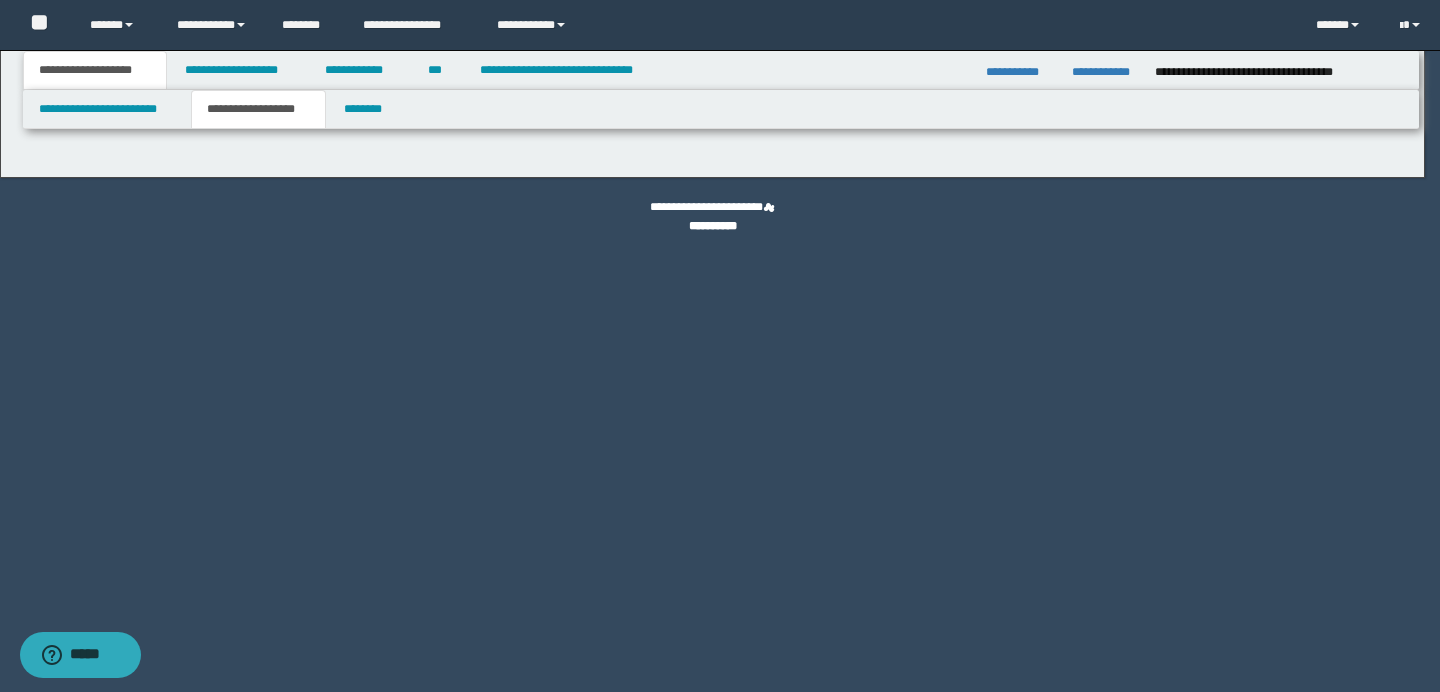 type on "**********" 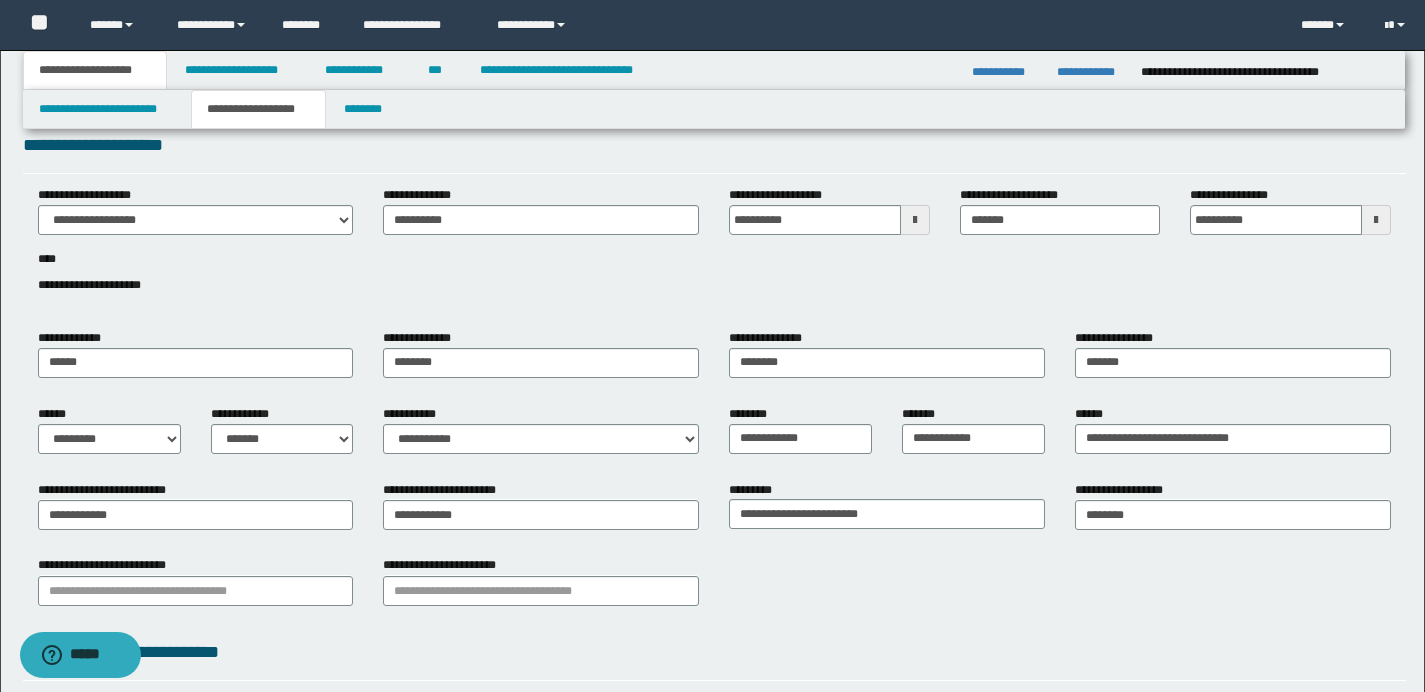 scroll, scrollTop: 31, scrollLeft: 0, axis: vertical 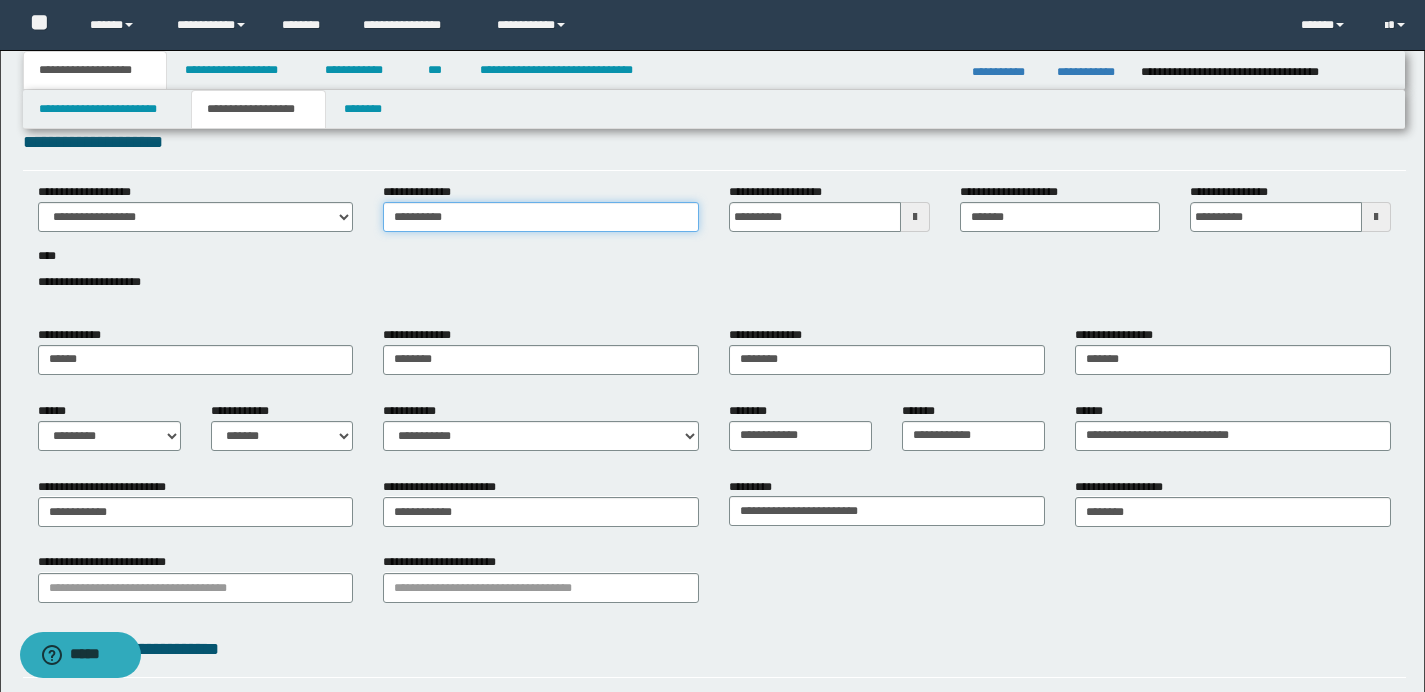 drag, startPoint x: 486, startPoint y: 220, endPoint x: 241, endPoint y: 194, distance: 246.37573 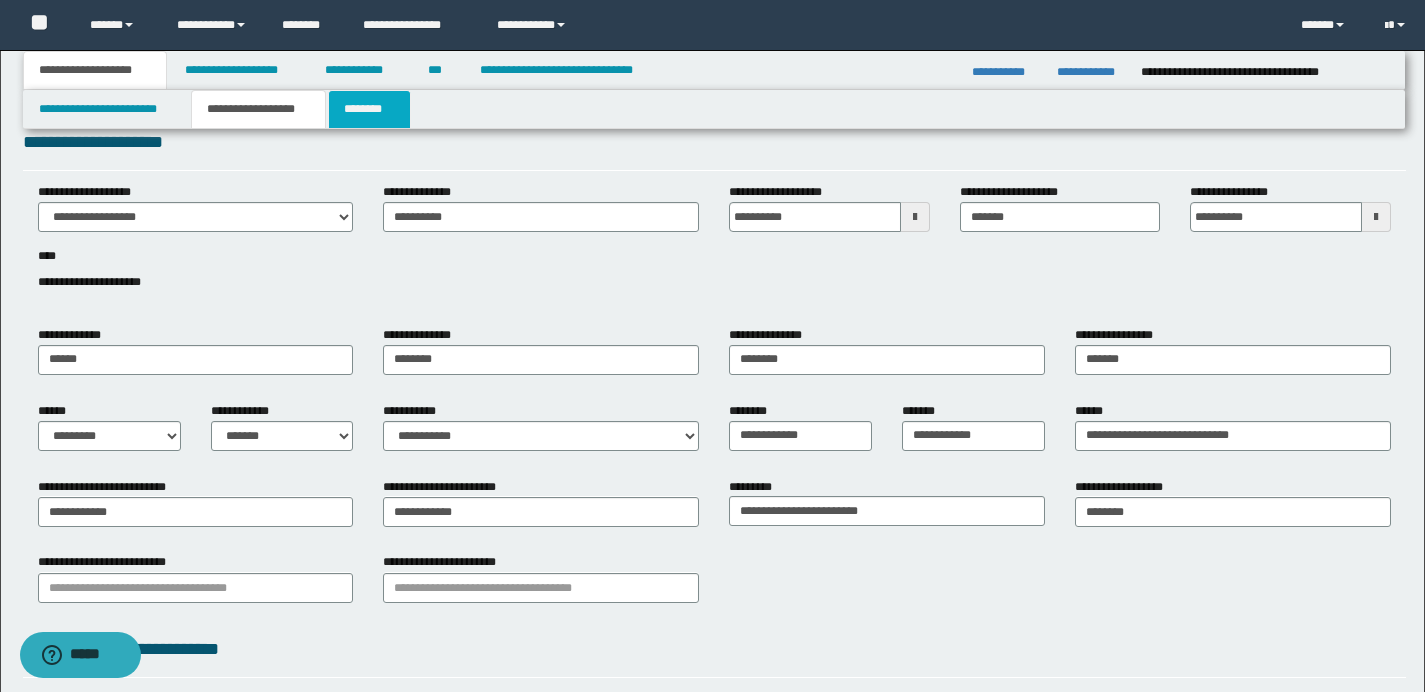 click on "********" at bounding box center [369, 109] 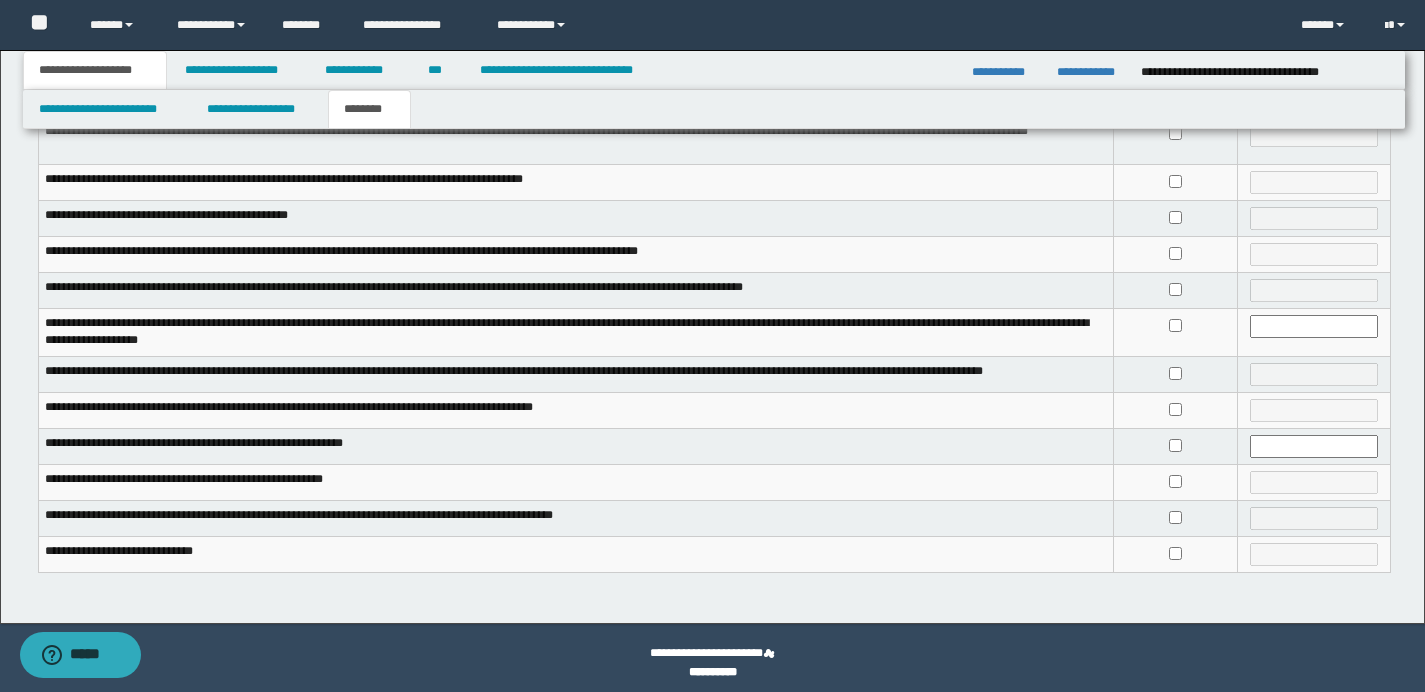 scroll, scrollTop: 450, scrollLeft: 0, axis: vertical 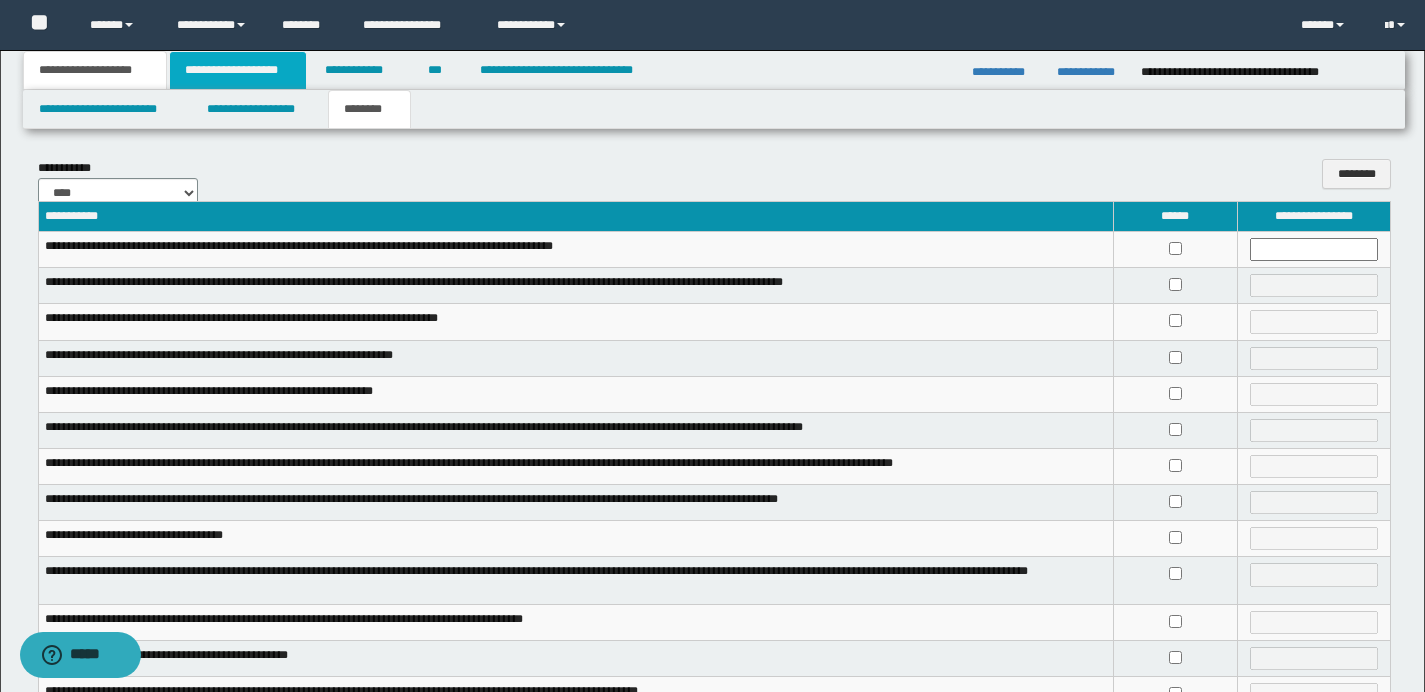 click on "**********" at bounding box center (238, 70) 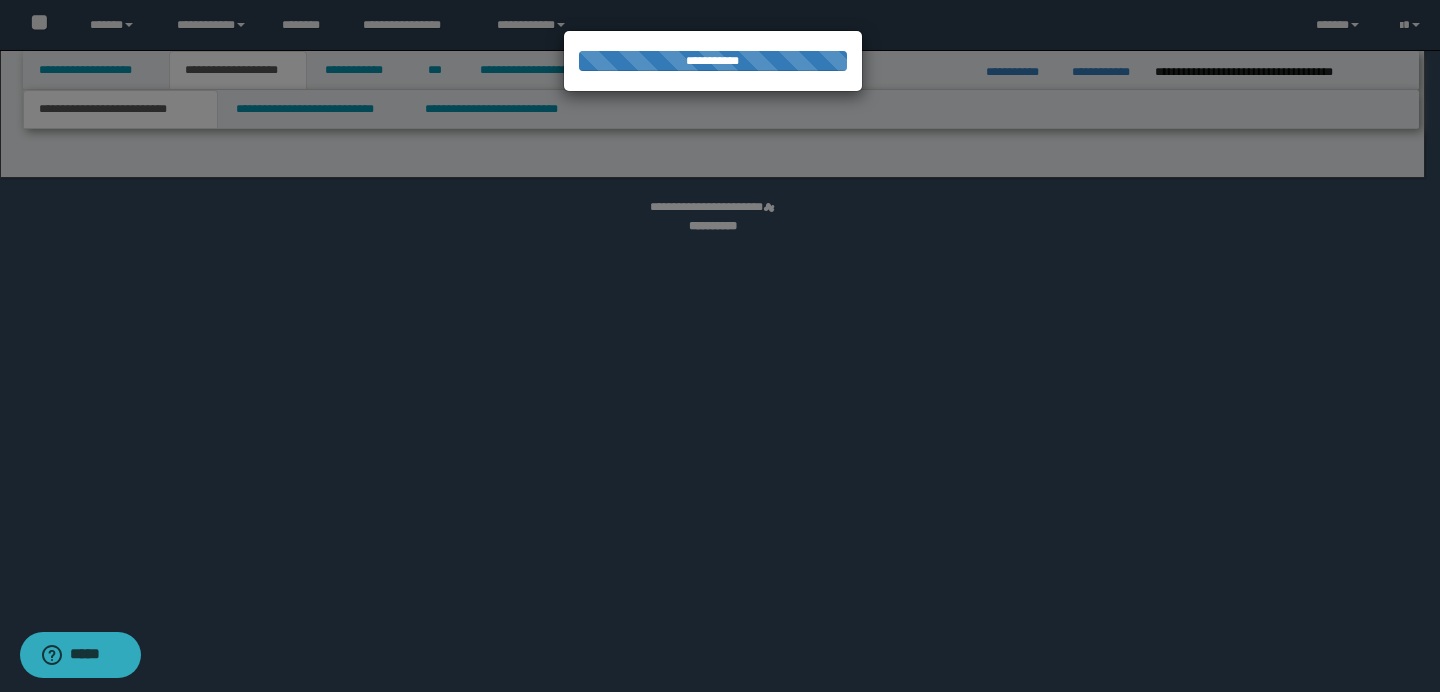 select on "*" 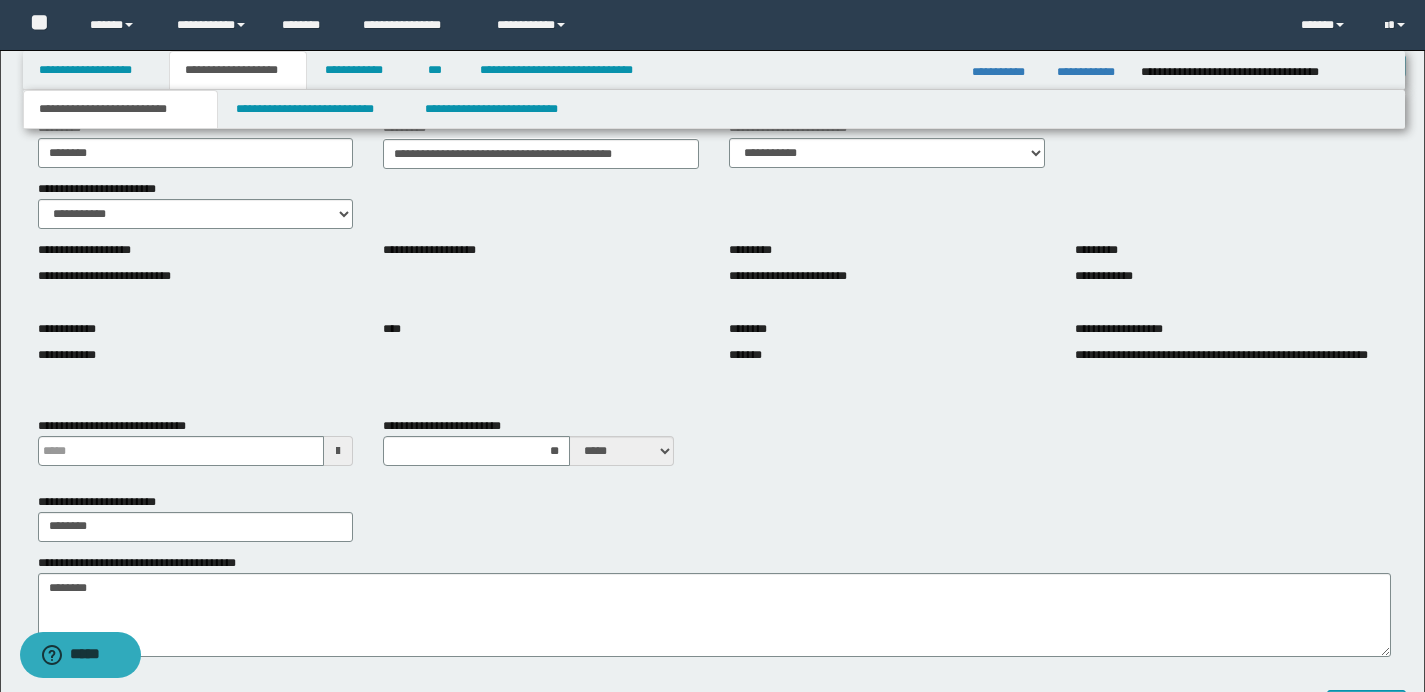 scroll, scrollTop: 0, scrollLeft: 0, axis: both 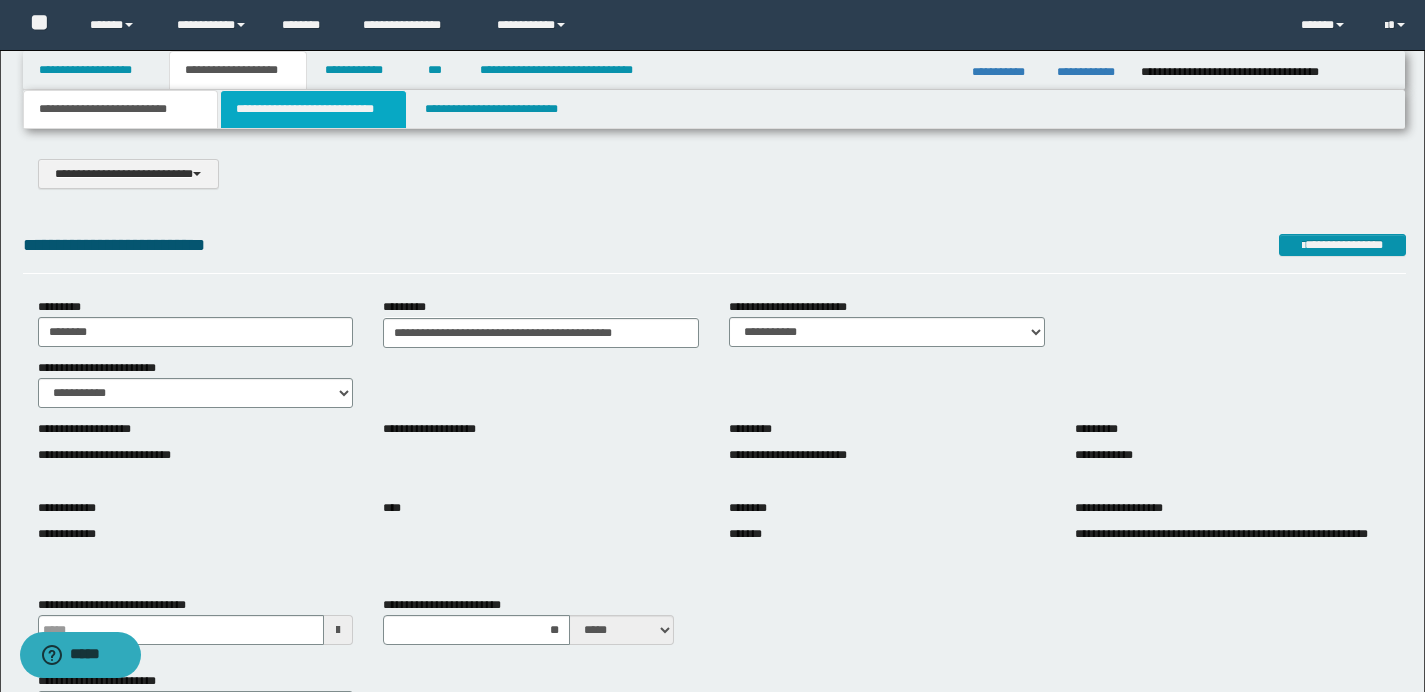 click on "**********" at bounding box center [314, 109] 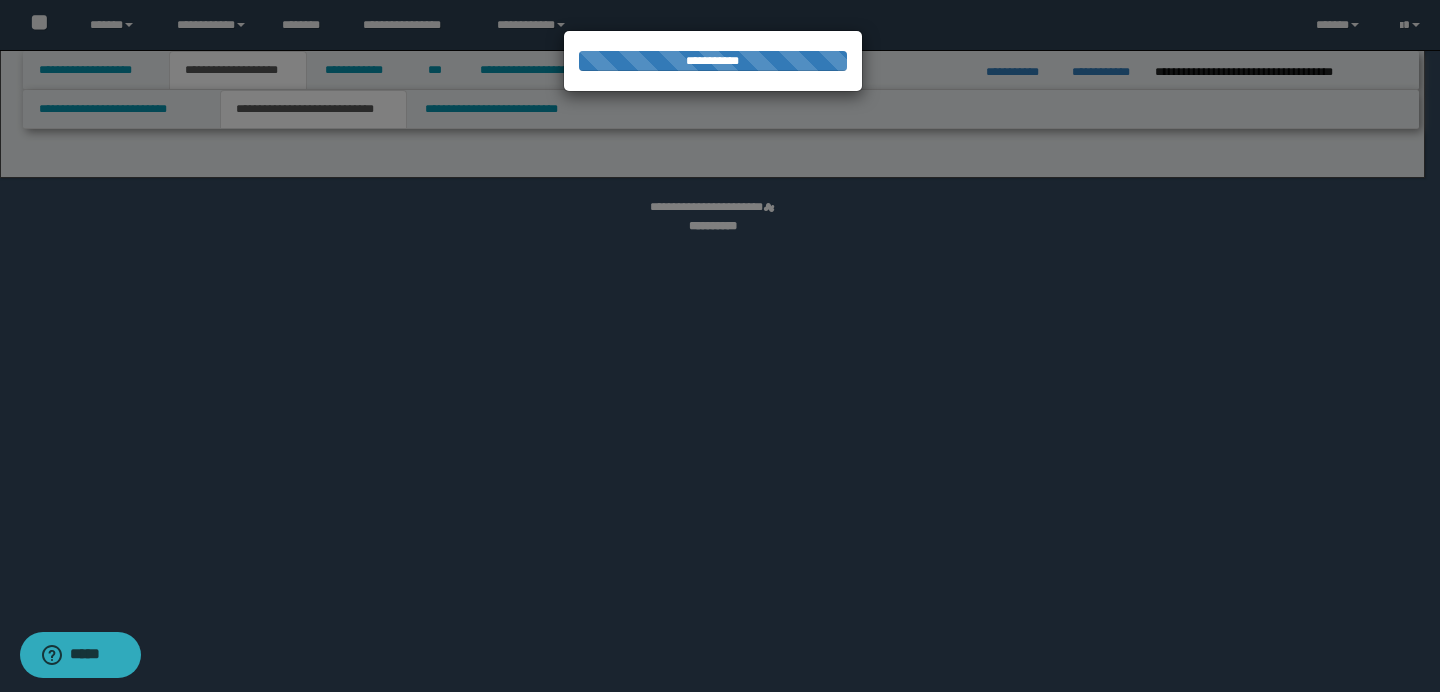 select on "*" 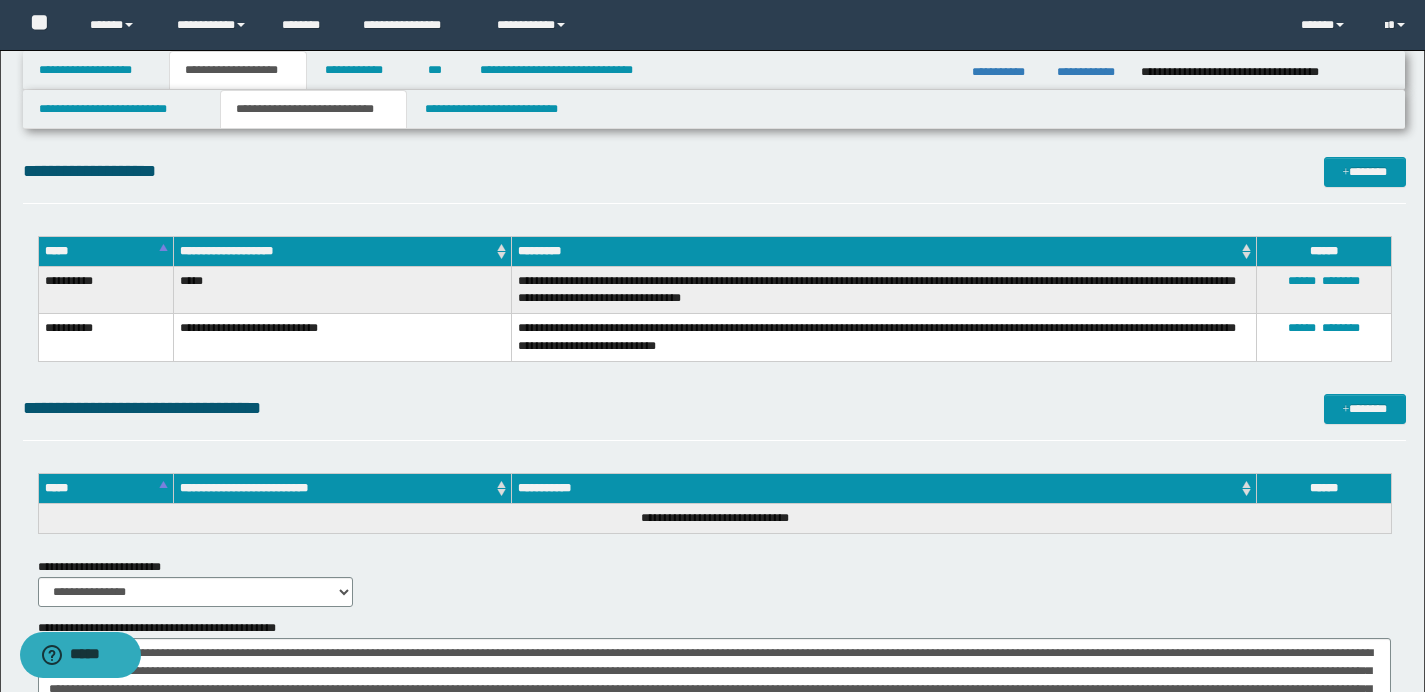 scroll, scrollTop: 3899, scrollLeft: 0, axis: vertical 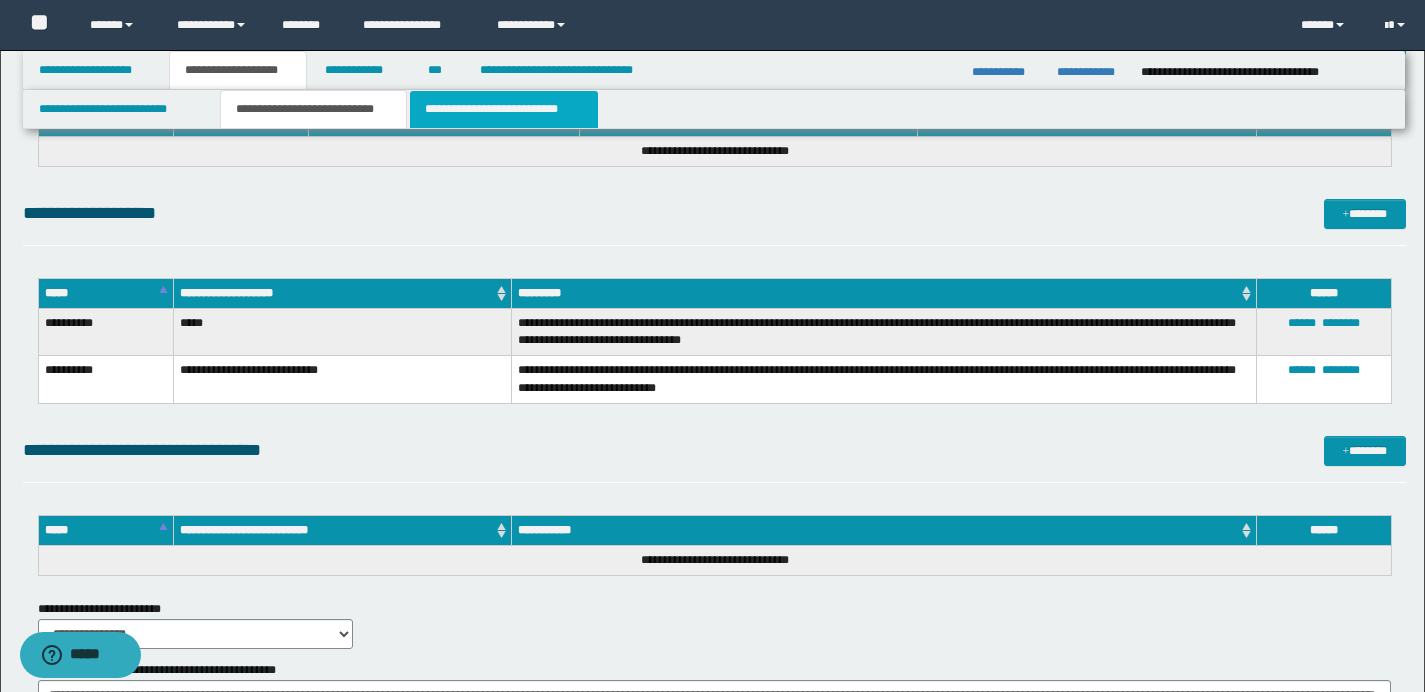 click on "**********" at bounding box center [504, 109] 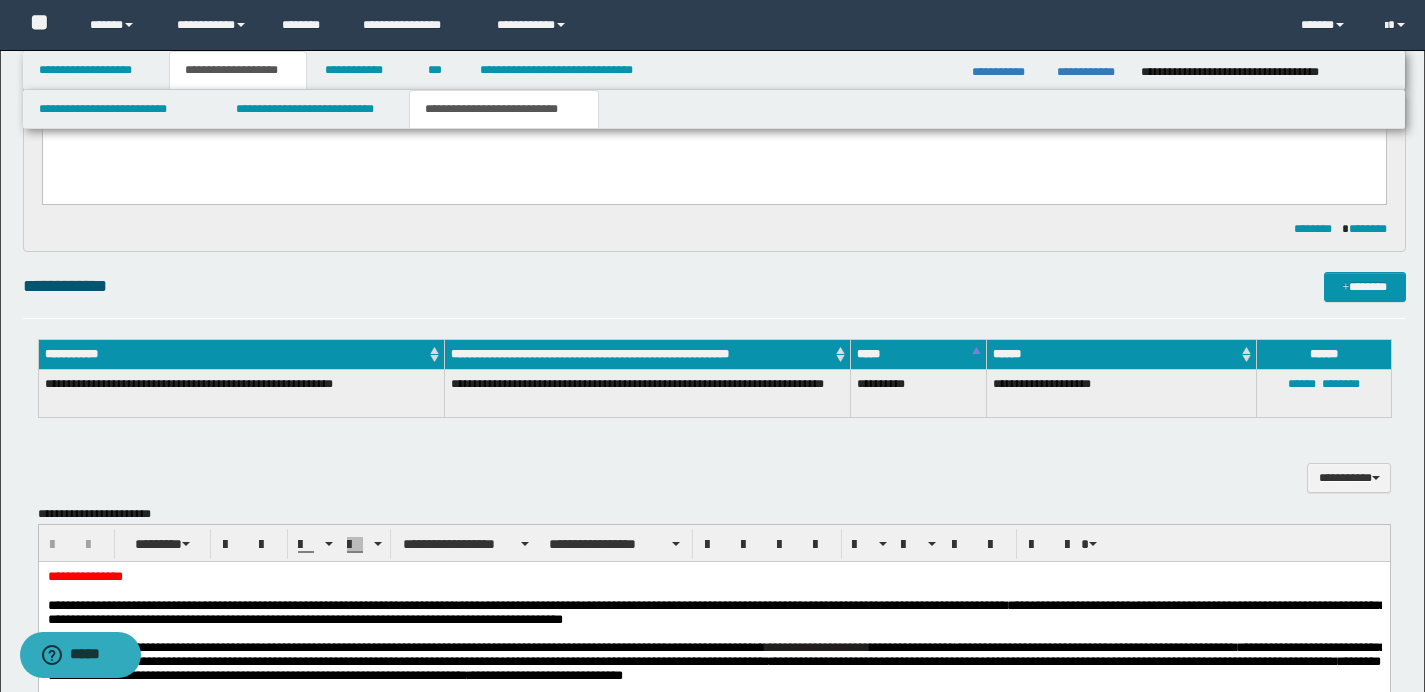 scroll, scrollTop: 3039, scrollLeft: 0, axis: vertical 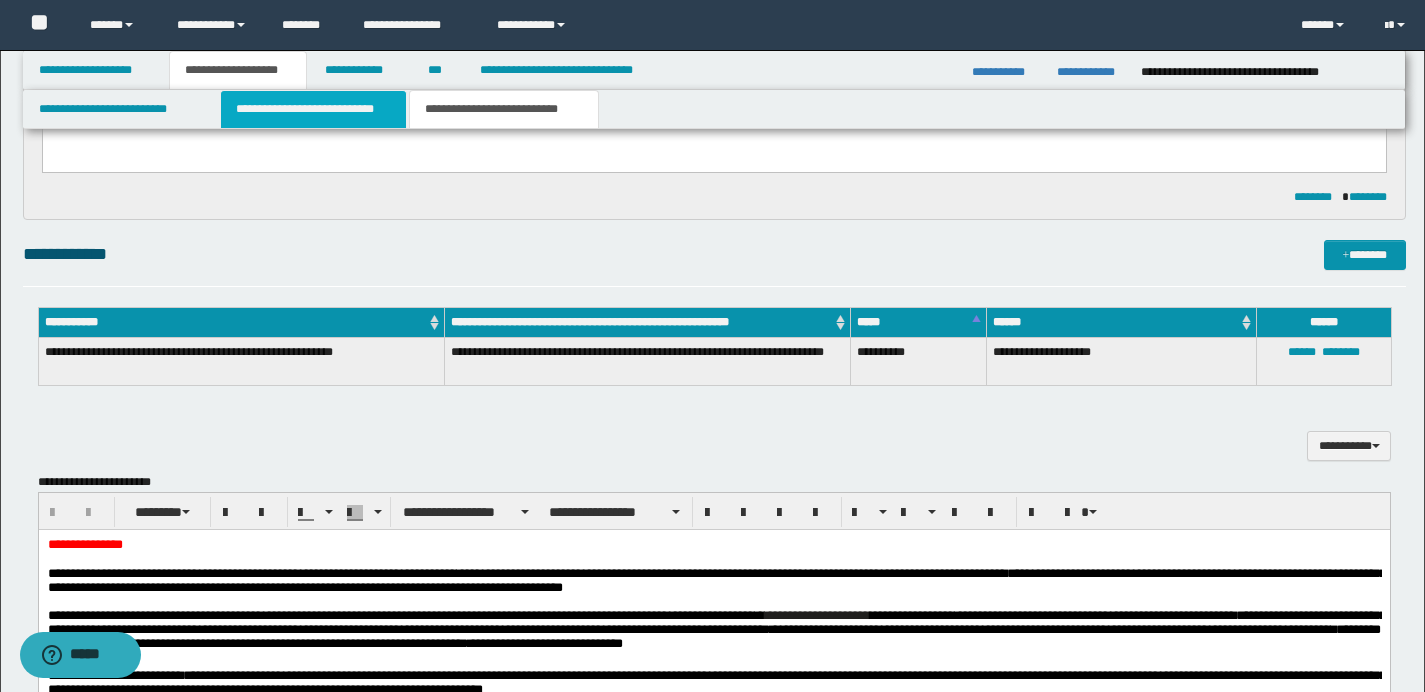 click on "**********" at bounding box center [314, 109] 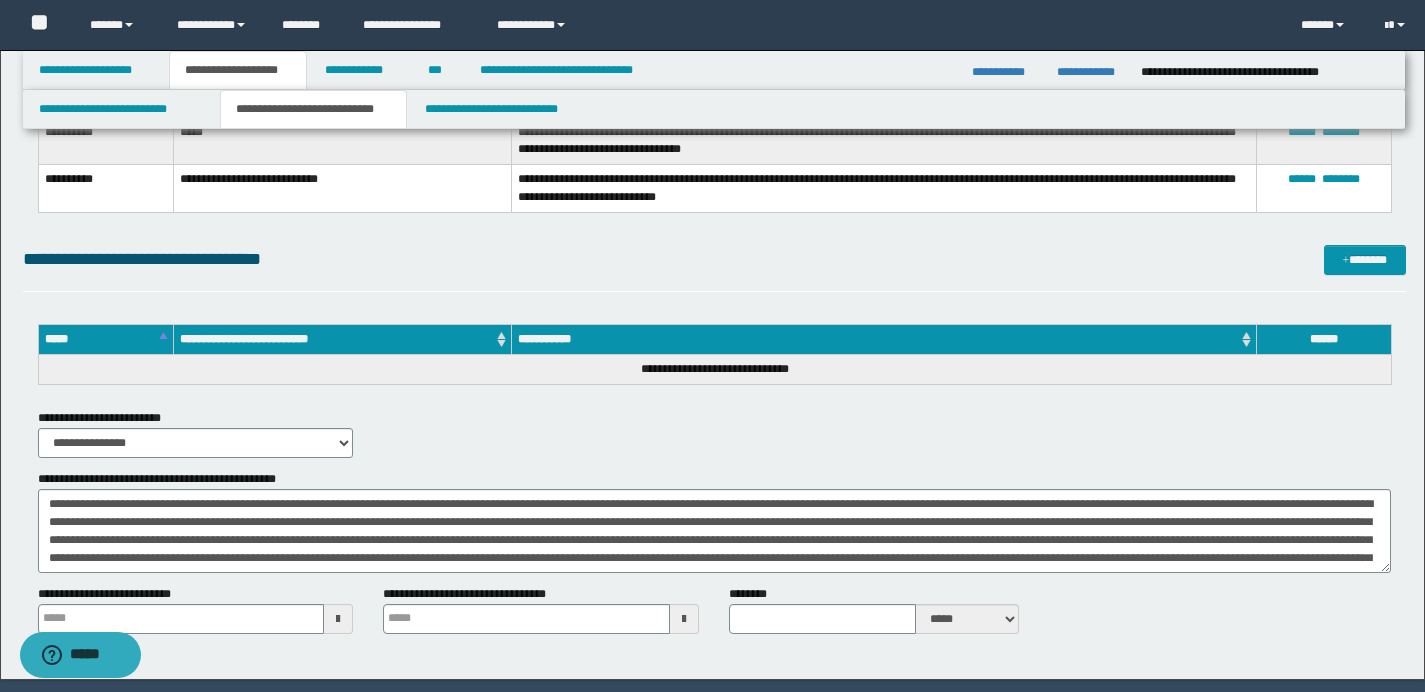 scroll, scrollTop: 4155, scrollLeft: 0, axis: vertical 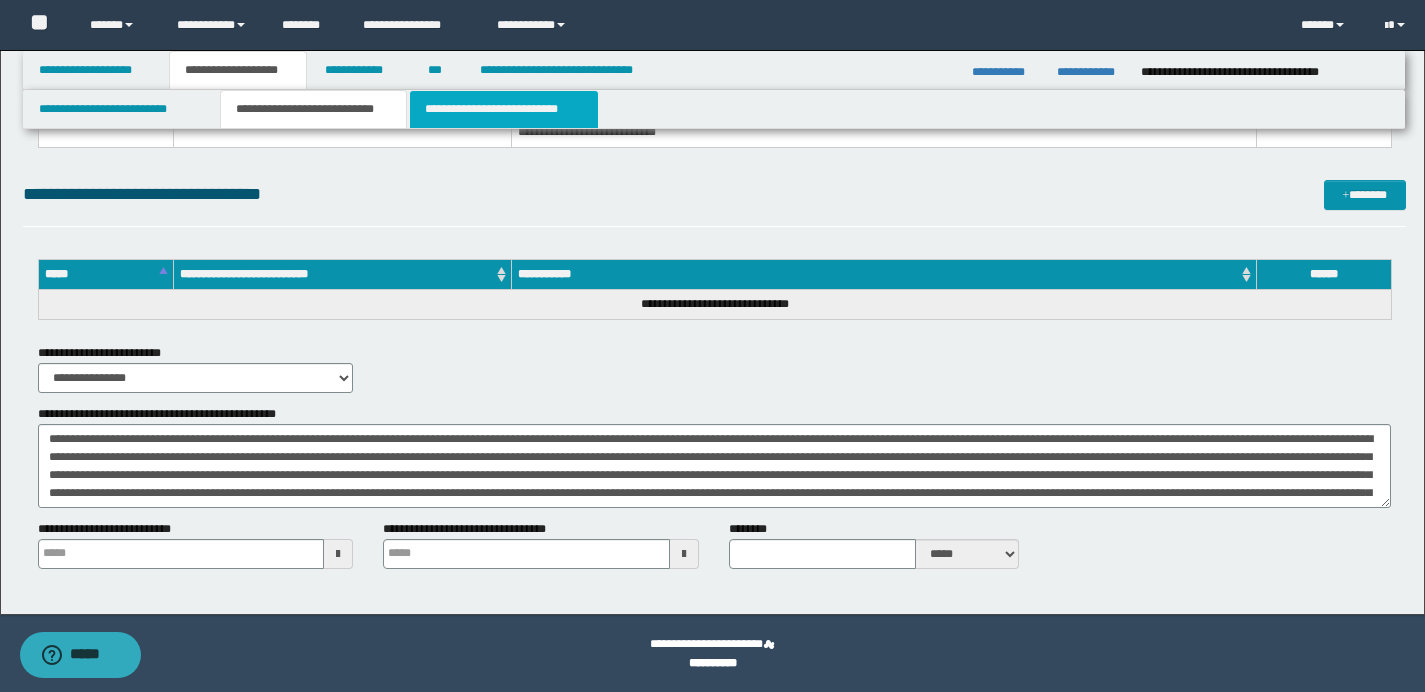 click on "**********" at bounding box center (504, 109) 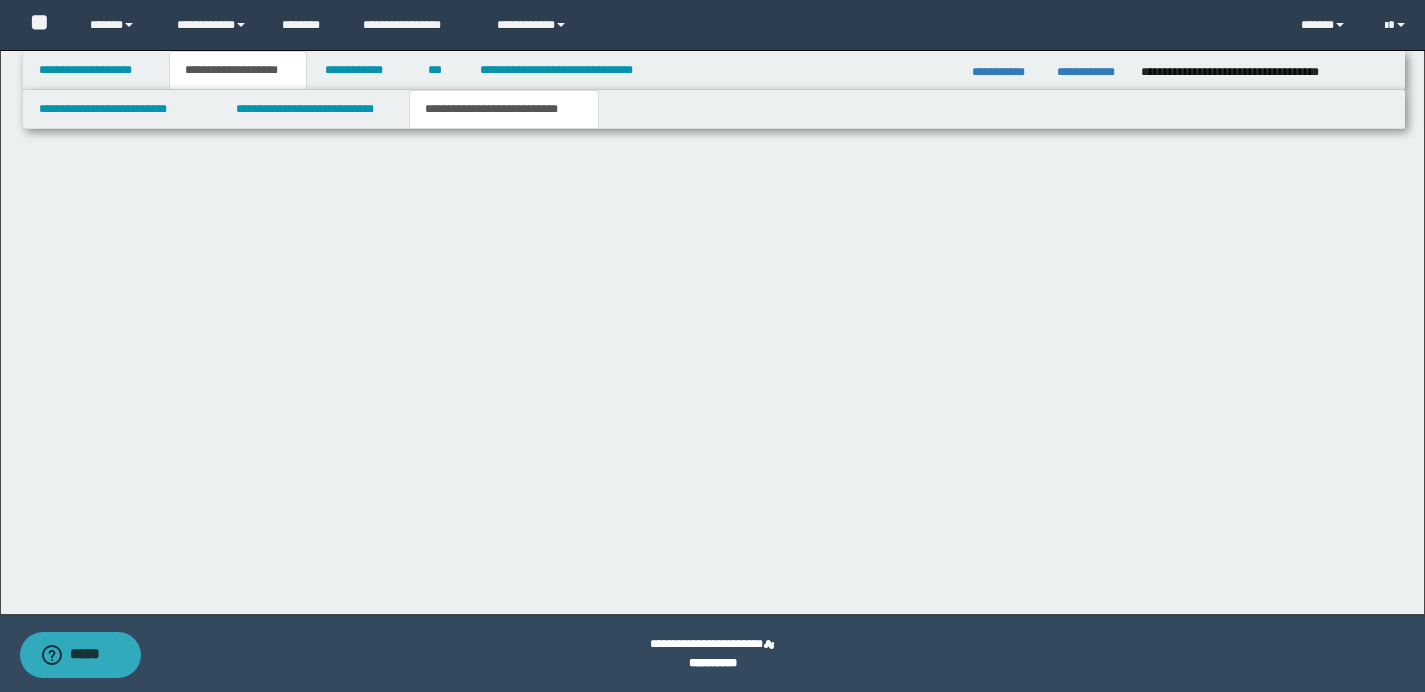 scroll, scrollTop: 634, scrollLeft: 0, axis: vertical 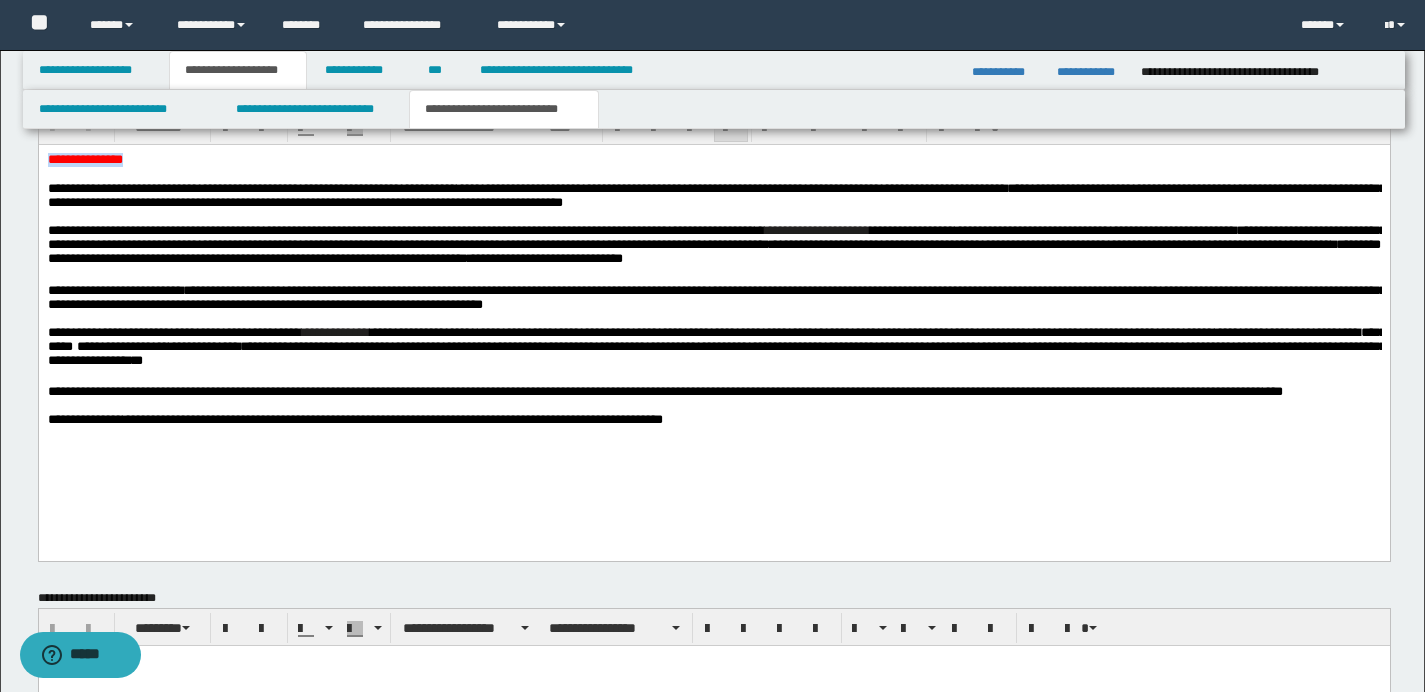 drag, startPoint x: 197, startPoint y: 162, endPoint x: 36, endPoint y: 151, distance: 161.37534 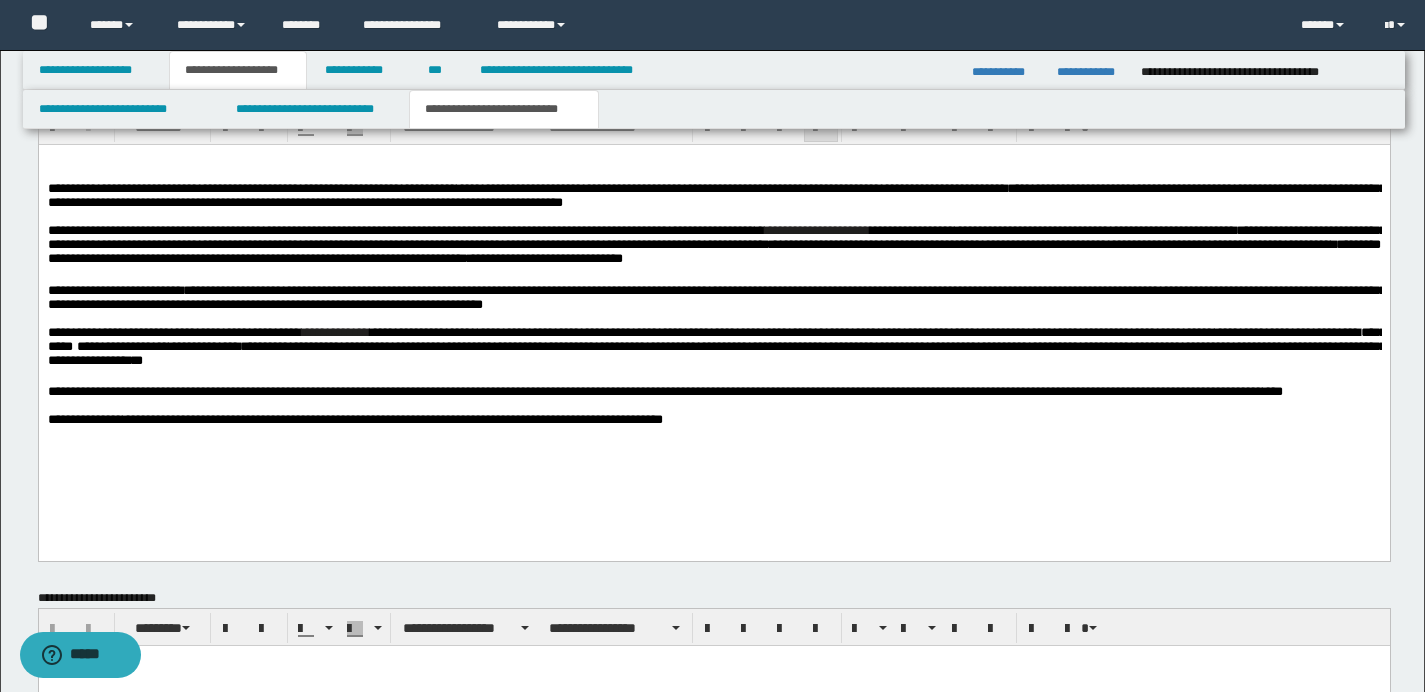 click on "**********" at bounding box center [251, 188] 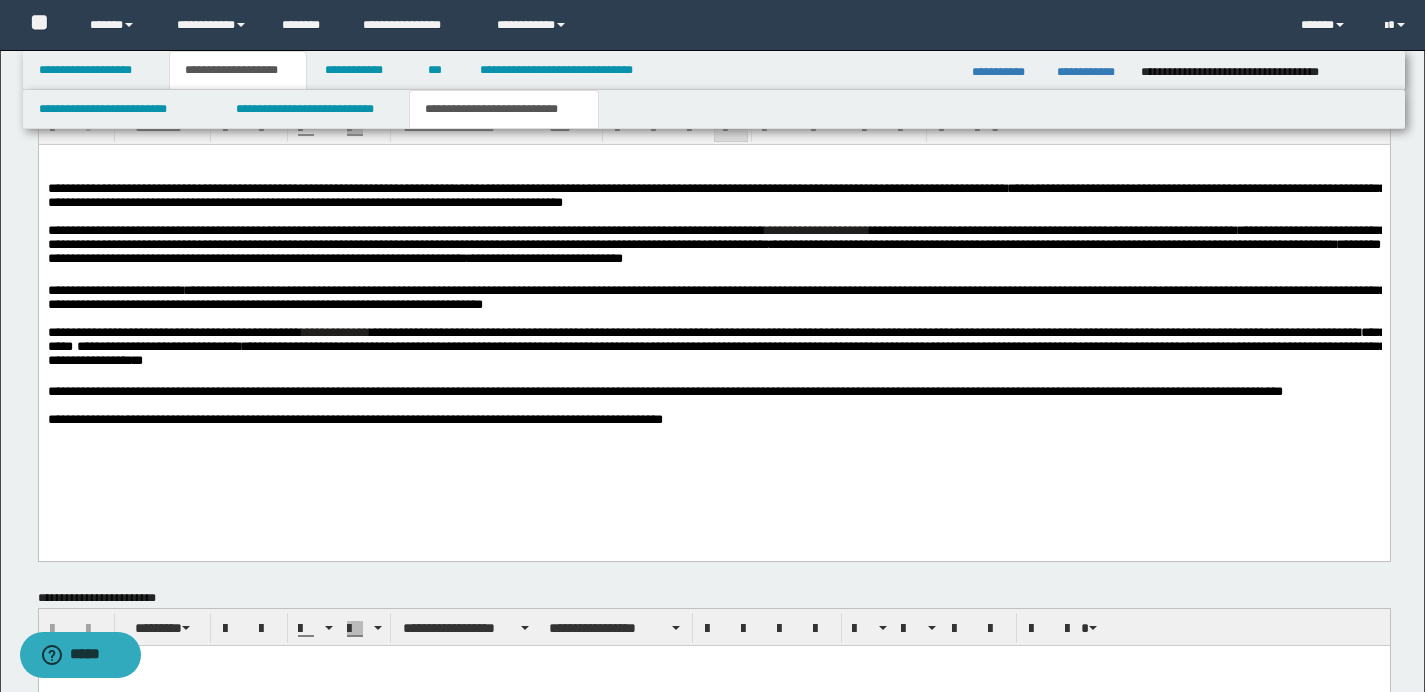 click on "**********" at bounding box center [251, 188] 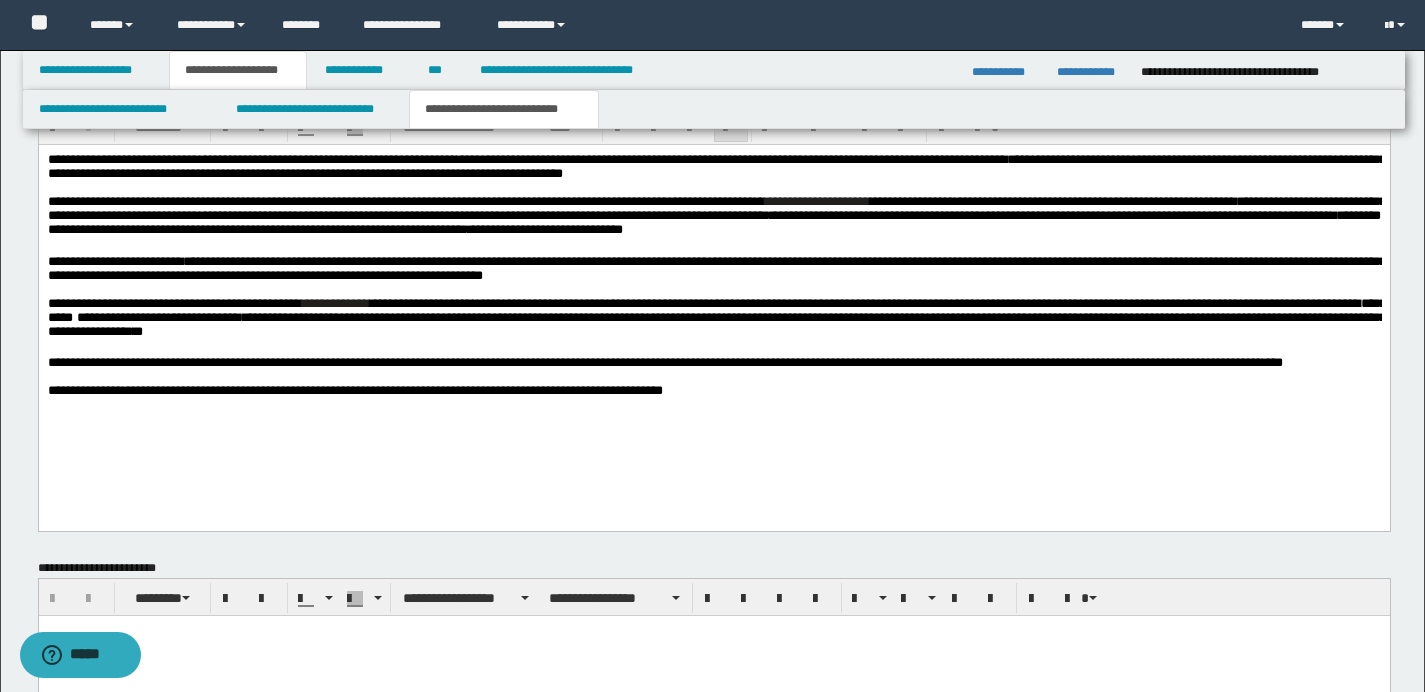 scroll, scrollTop: 0, scrollLeft: 0, axis: both 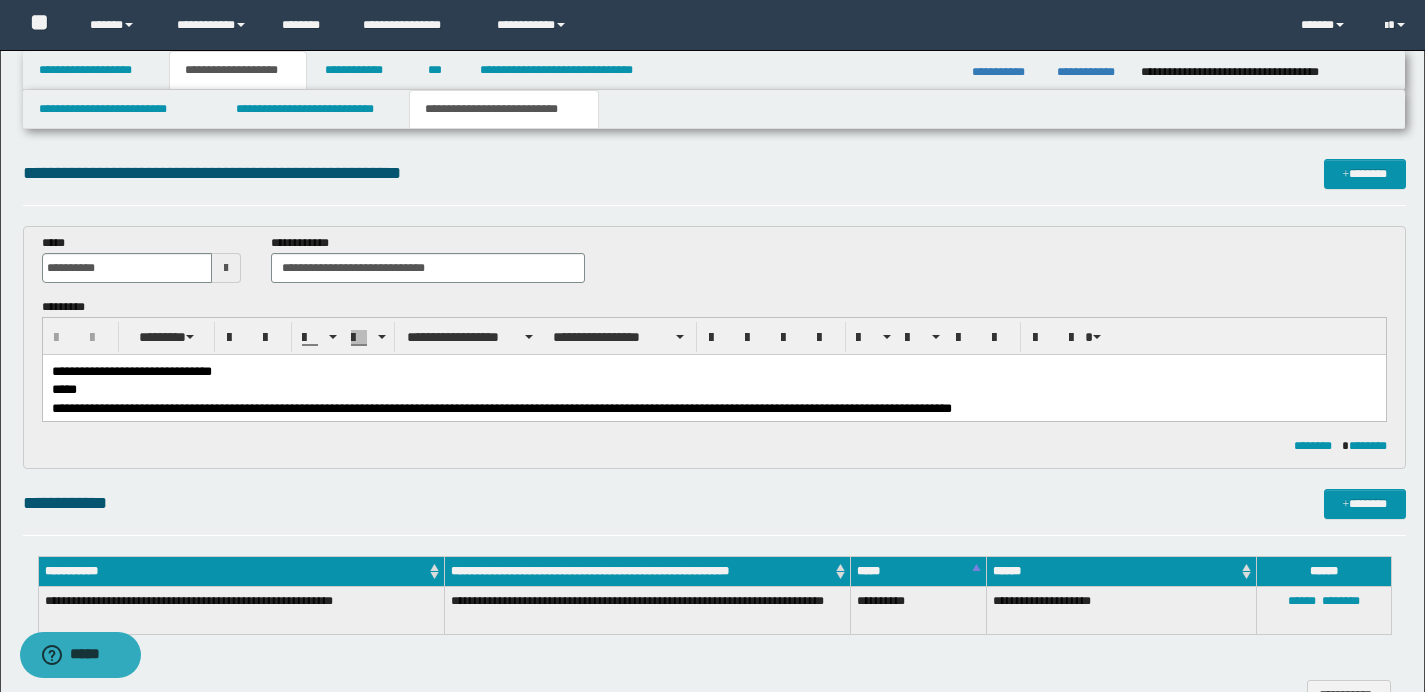 click on "**********" at bounding box center [713, 372] 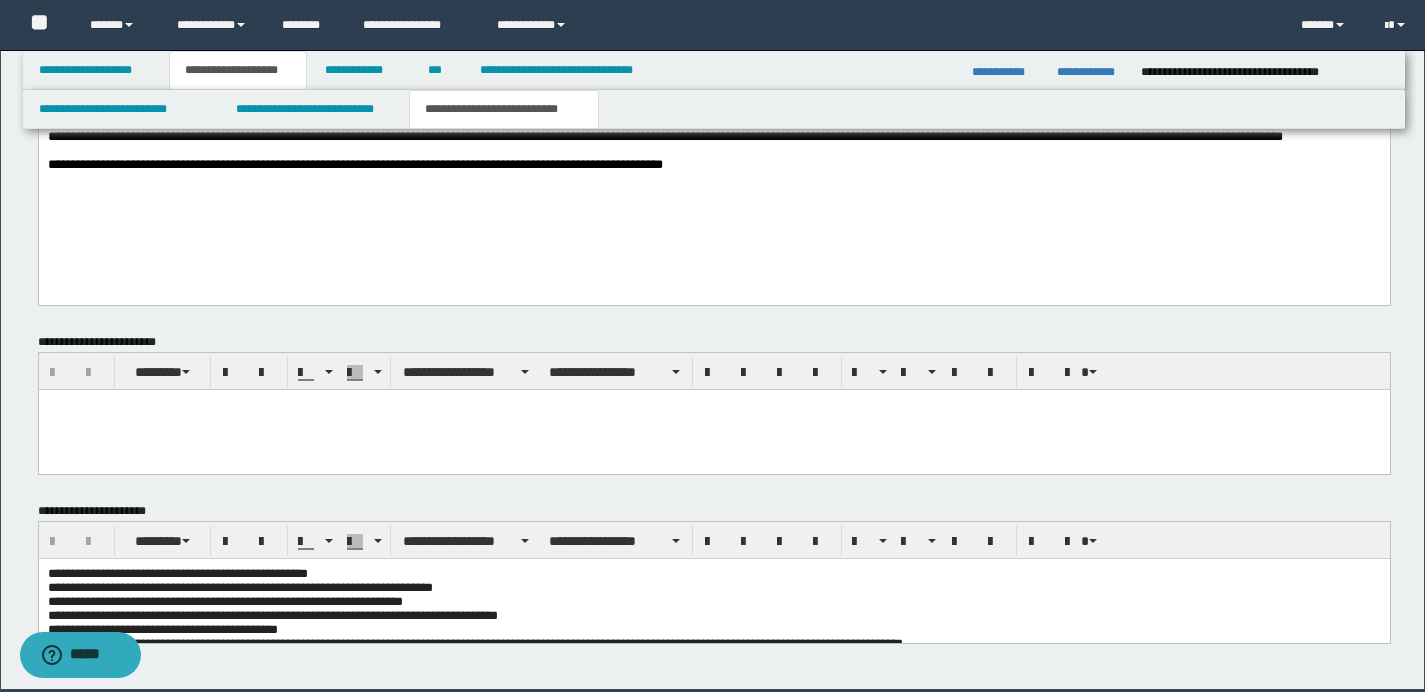 scroll, scrollTop: 3253, scrollLeft: 0, axis: vertical 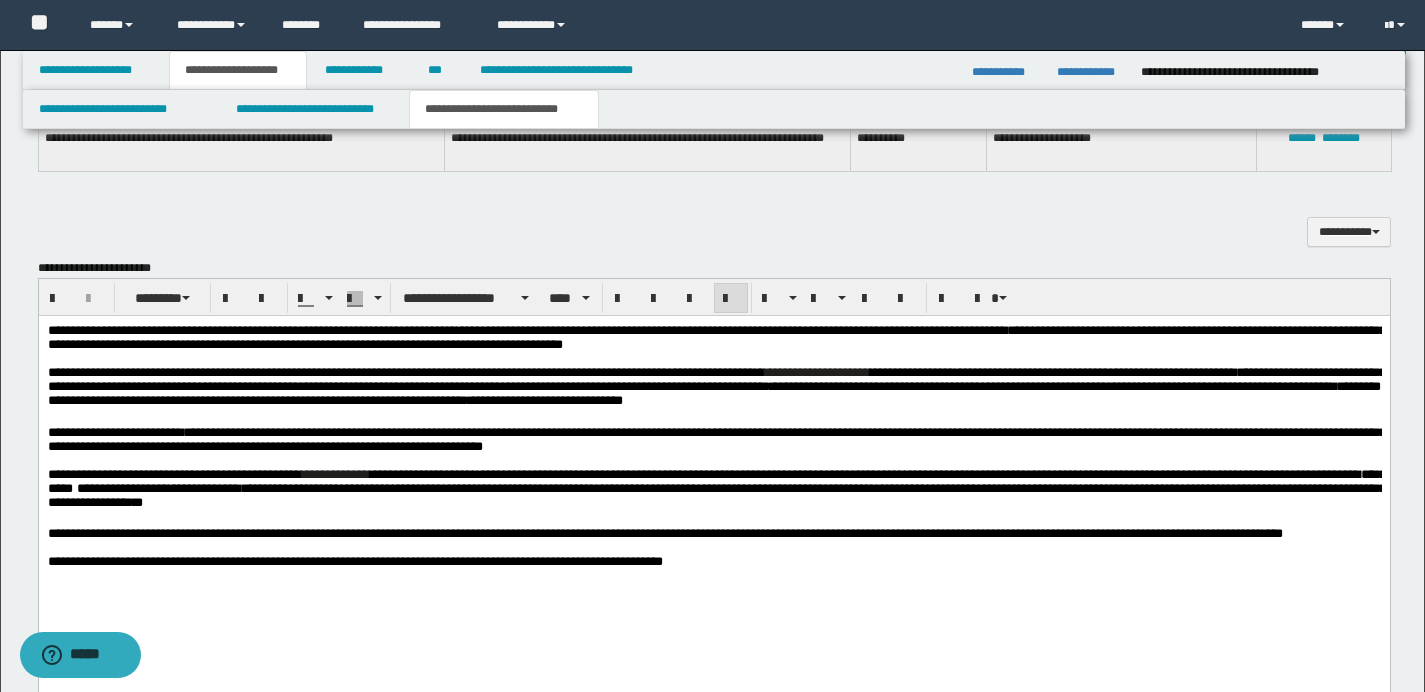 click at bounding box center [713, 461] 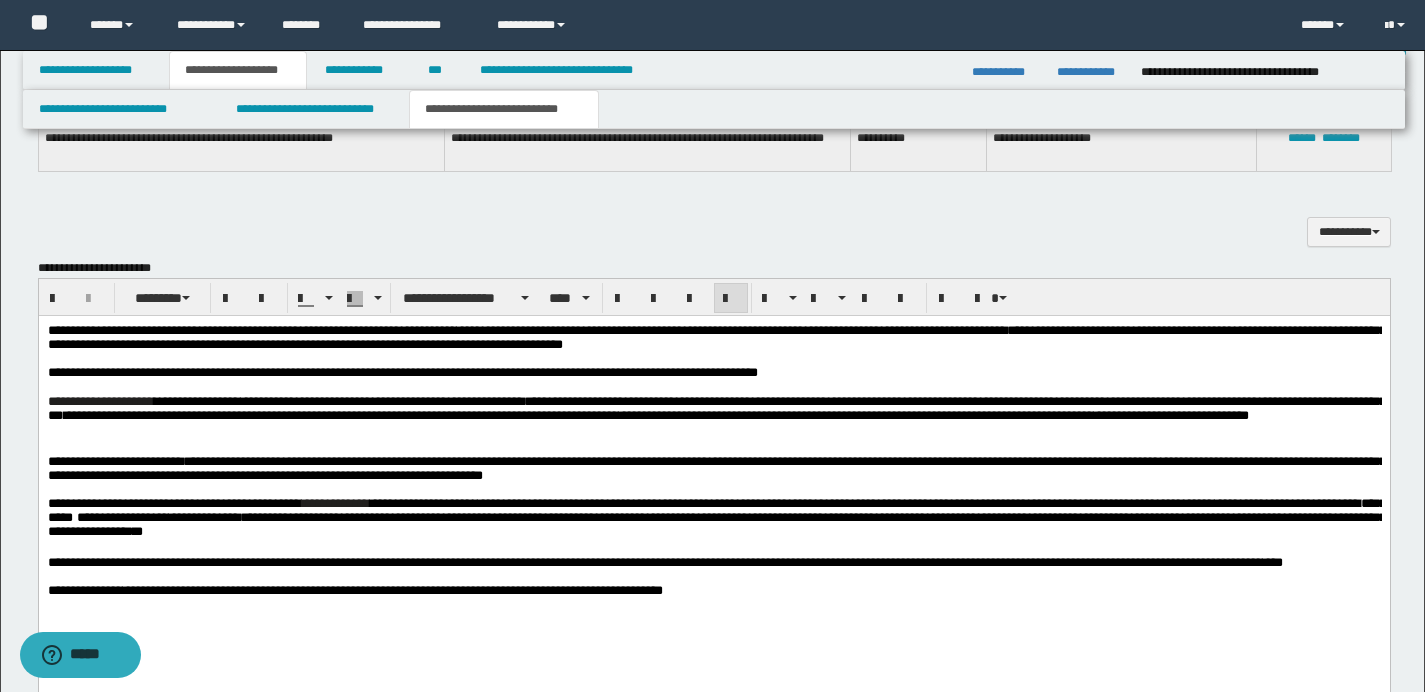 click on "**********" at bounding box center (100, 401) 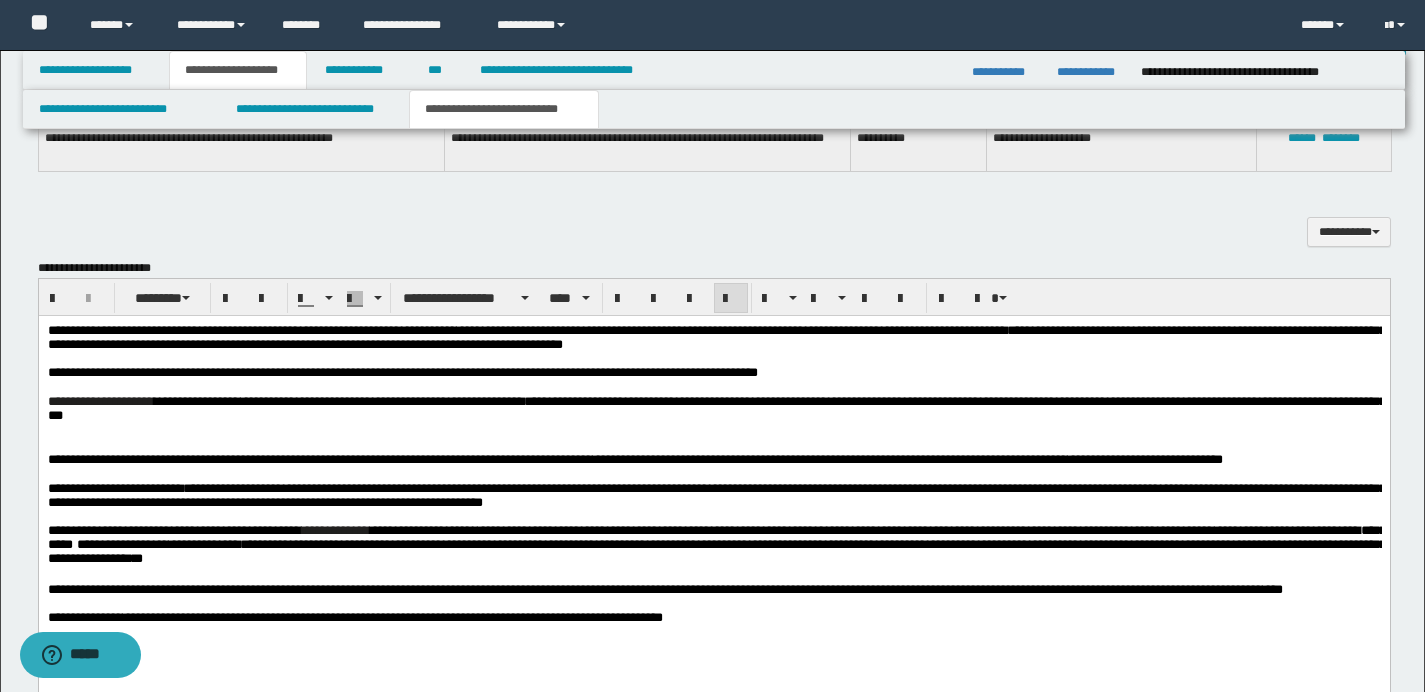 click on "**********" at bounding box center [713, 410] 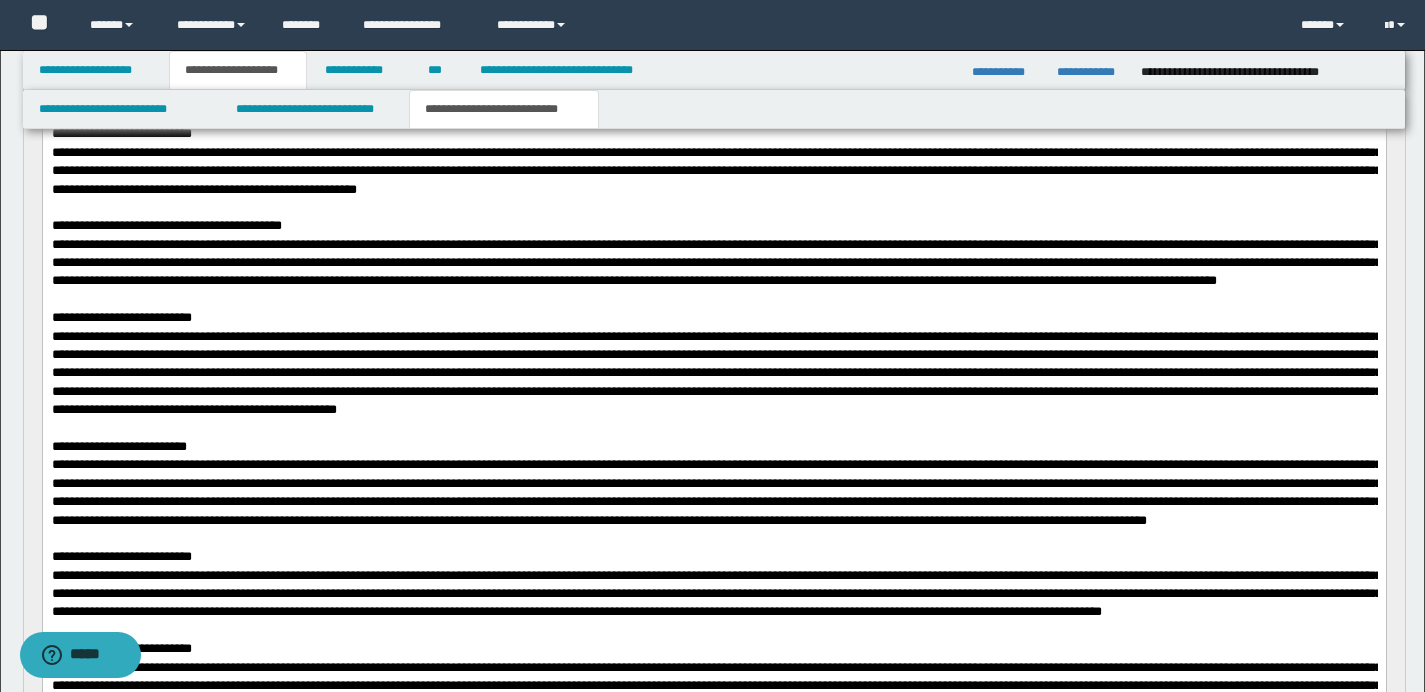 scroll, scrollTop: 761, scrollLeft: 0, axis: vertical 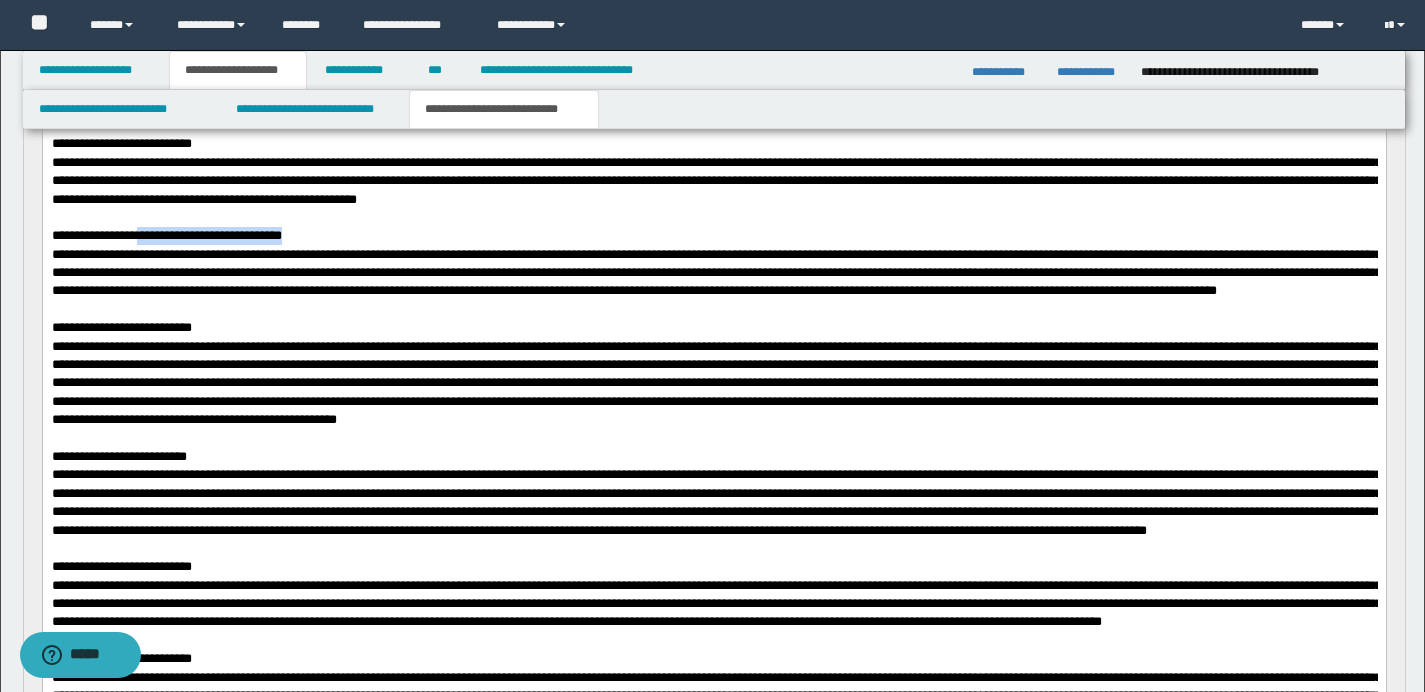 drag, startPoint x: 153, startPoint y: 253, endPoint x: 345, endPoint y: 249, distance: 192.04166 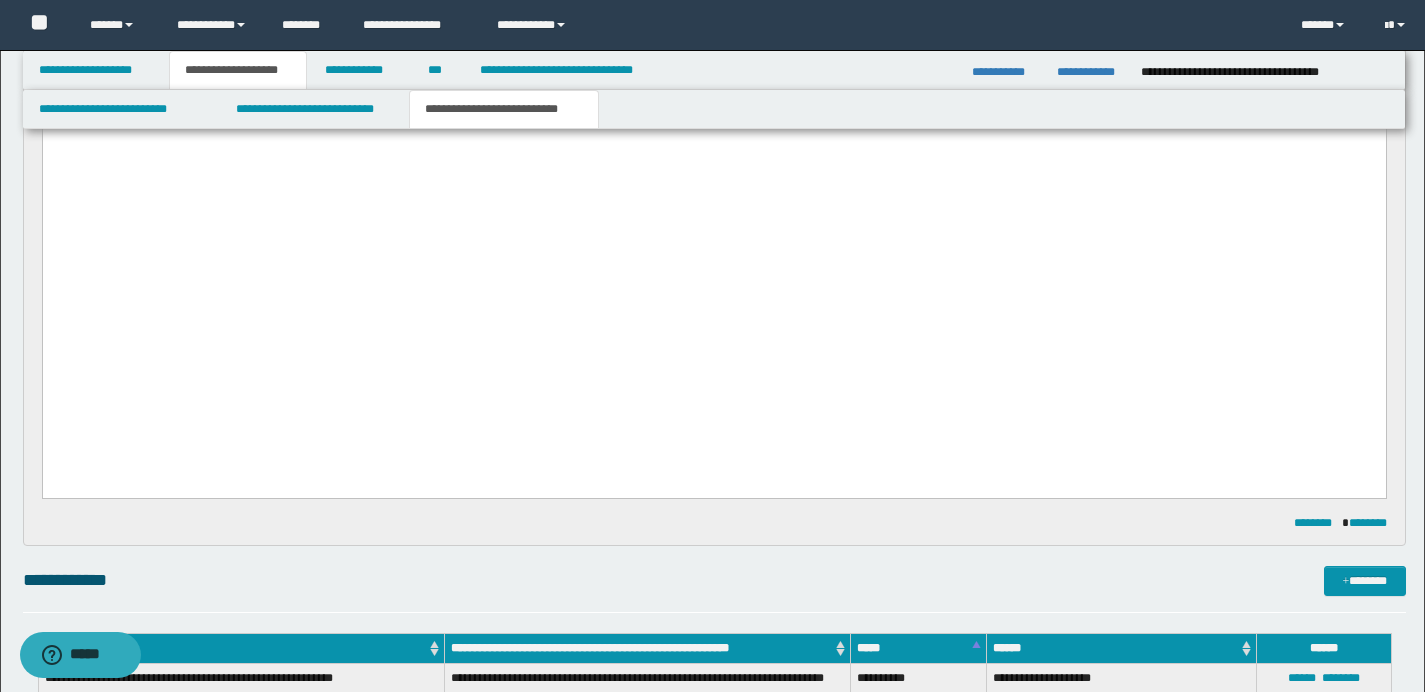 scroll, scrollTop: 3355, scrollLeft: 0, axis: vertical 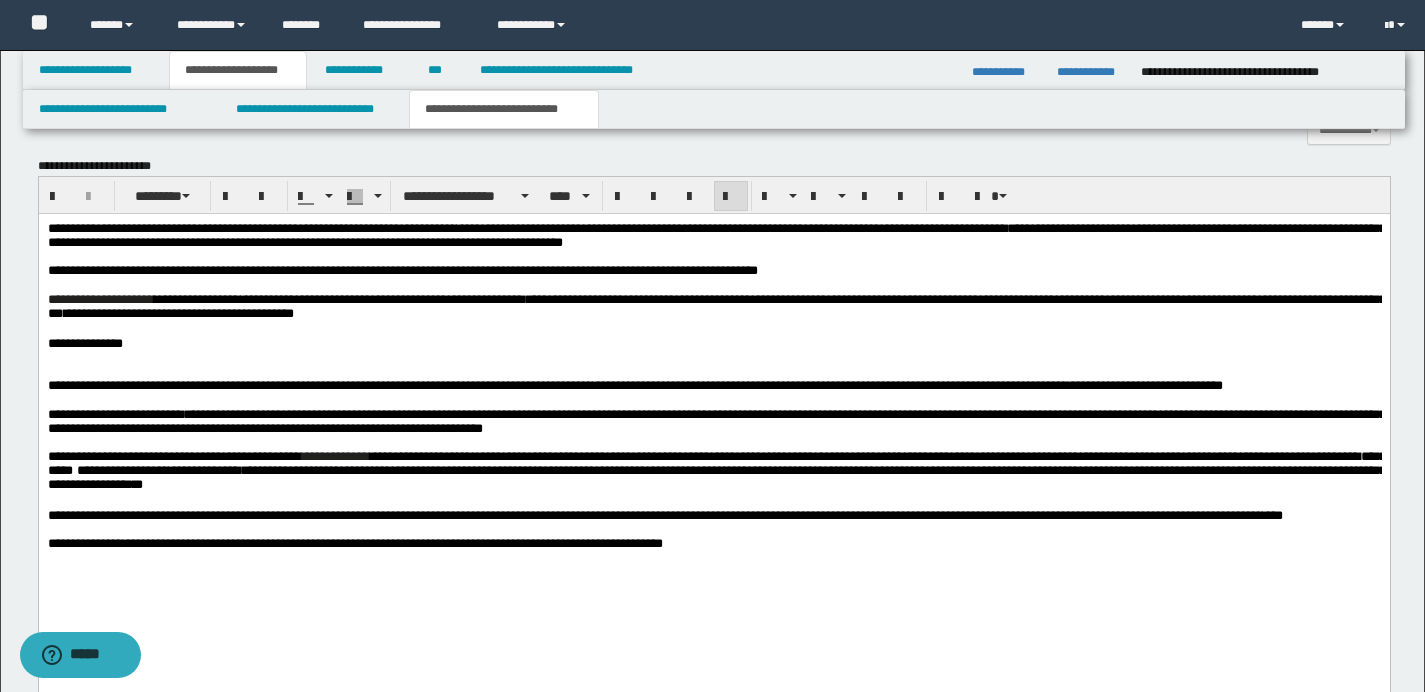 click on "**********" at bounding box center (713, 344) 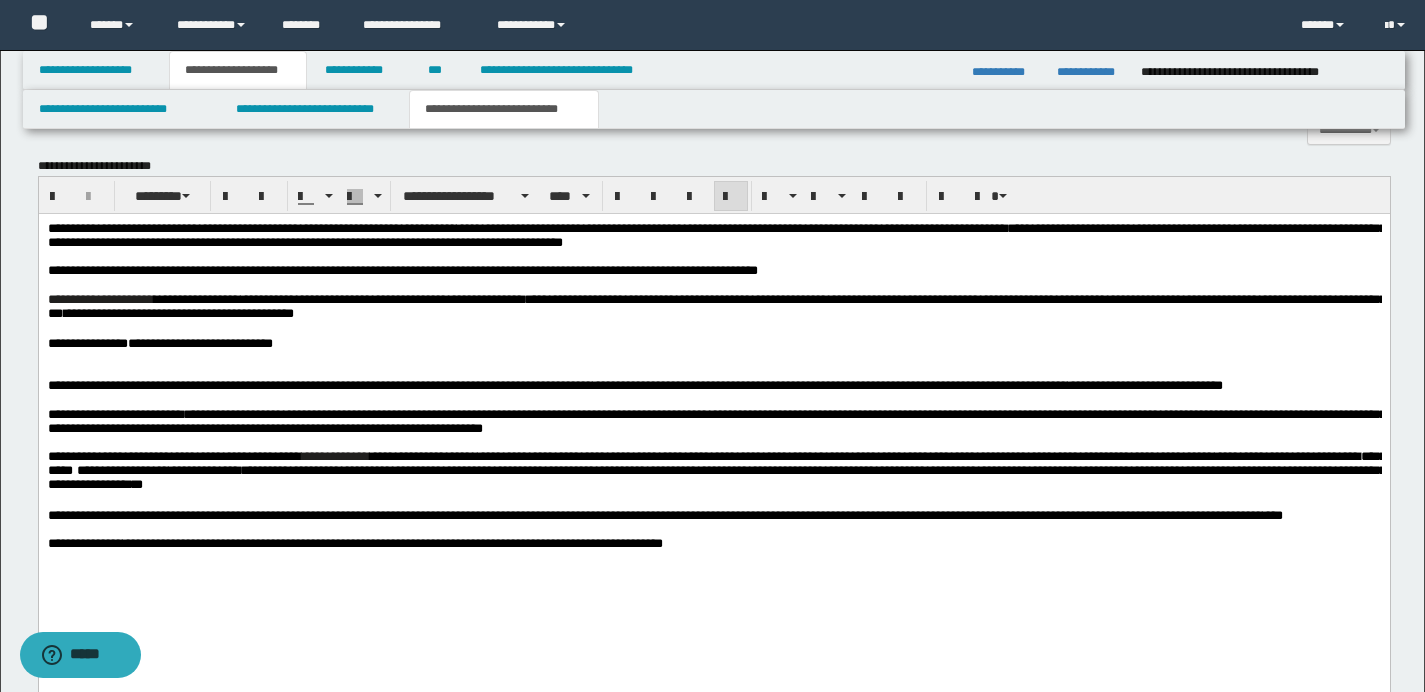 click on "**********" at bounding box center [199, 343] 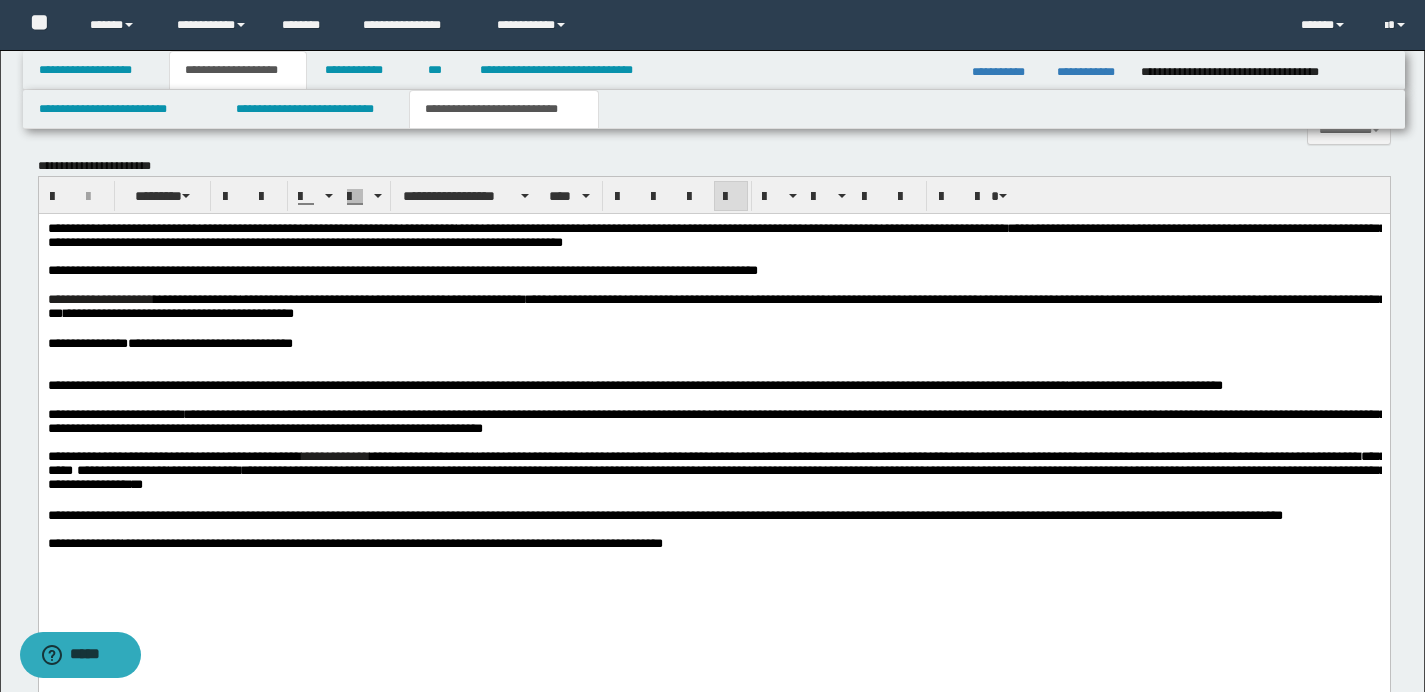 click on "**********" at bounding box center [713, 344] 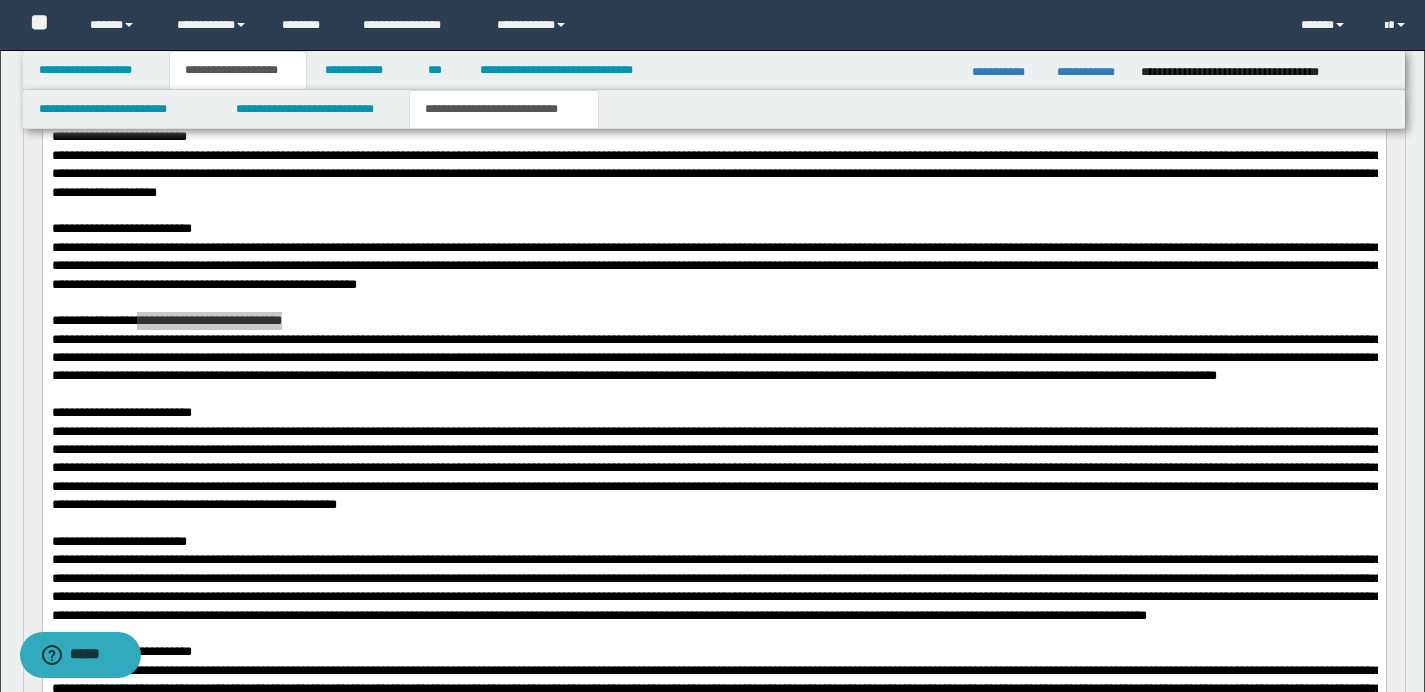 scroll, scrollTop: 680, scrollLeft: 0, axis: vertical 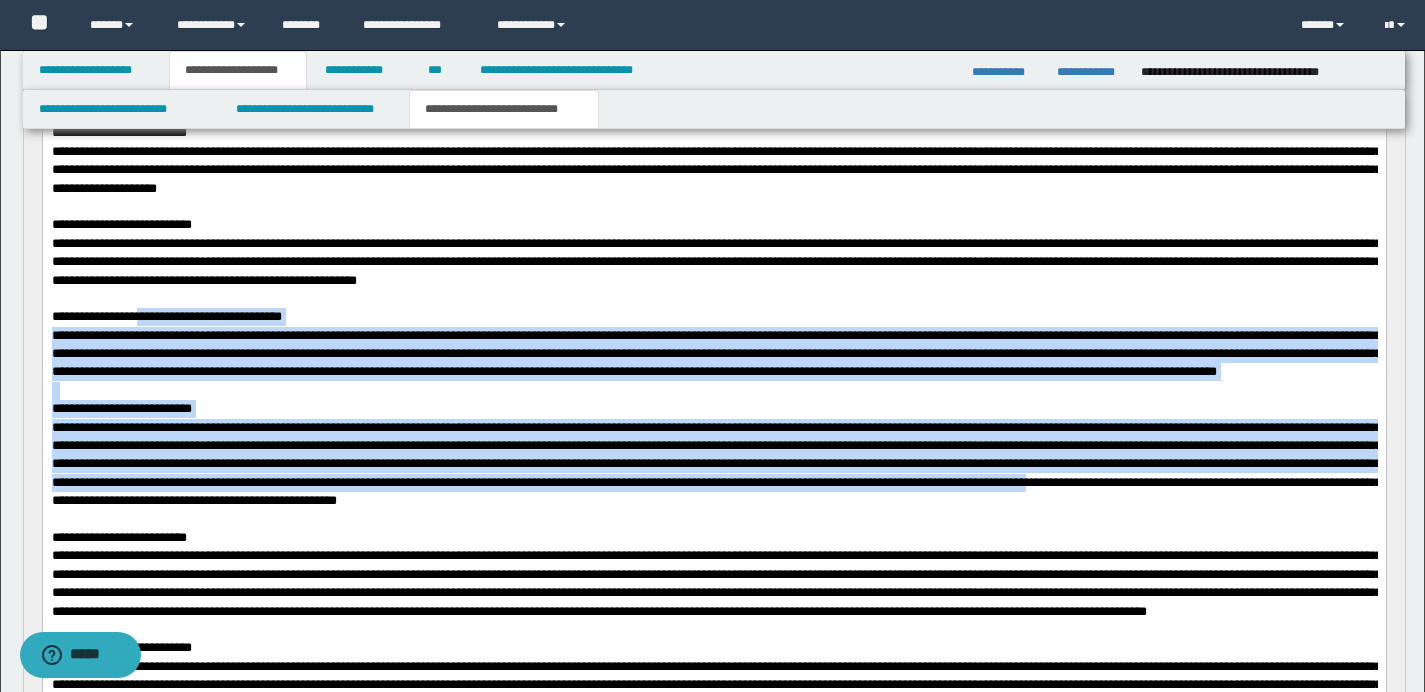 drag, startPoint x: 53, startPoint y: 448, endPoint x: 621, endPoint y: 548, distance: 576.73566 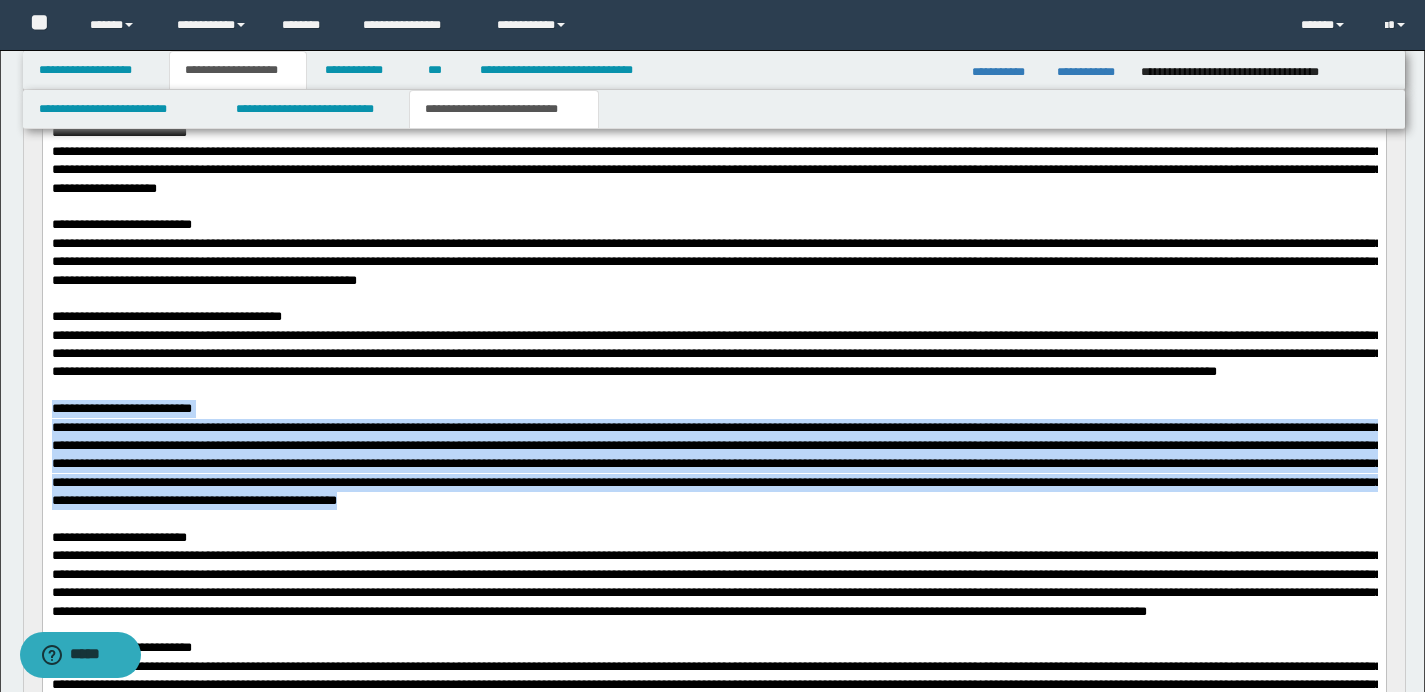 drag, startPoint x: 54, startPoint y: 447, endPoint x: 1377, endPoint y: 538, distance: 1326.126 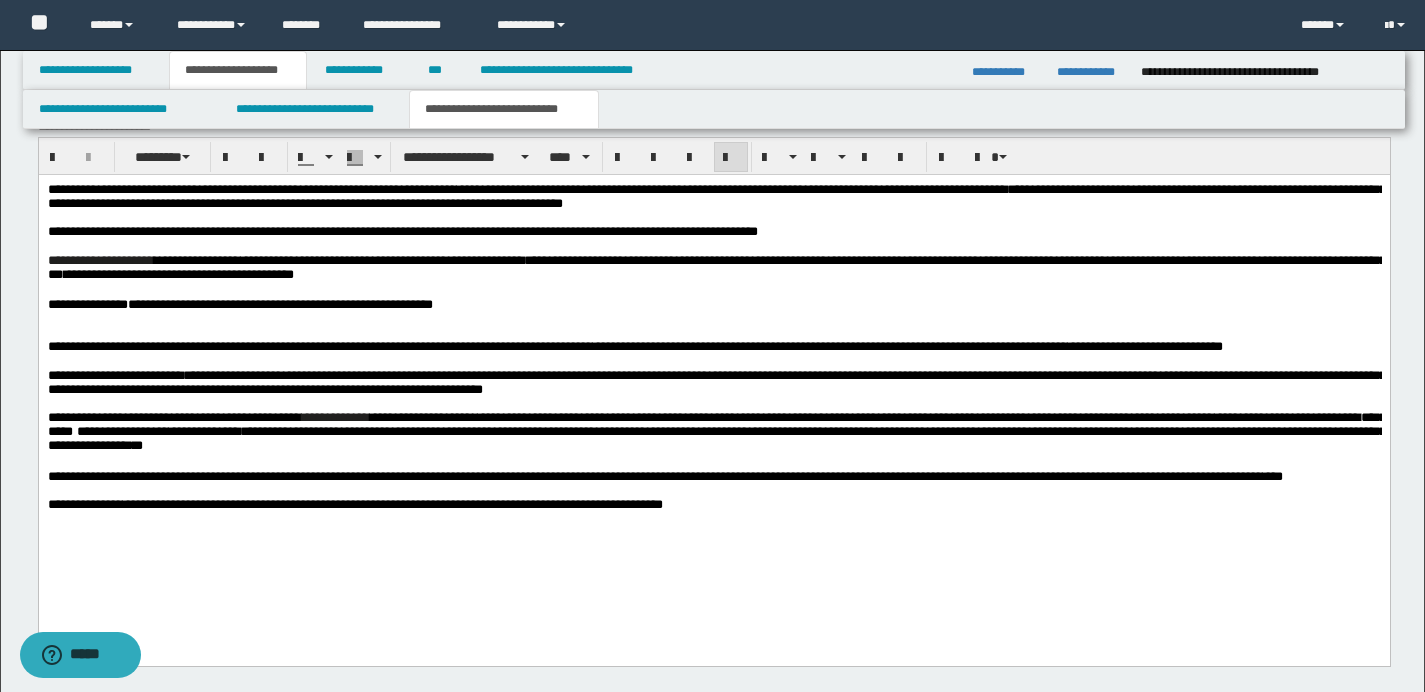 scroll, scrollTop: 3382, scrollLeft: 0, axis: vertical 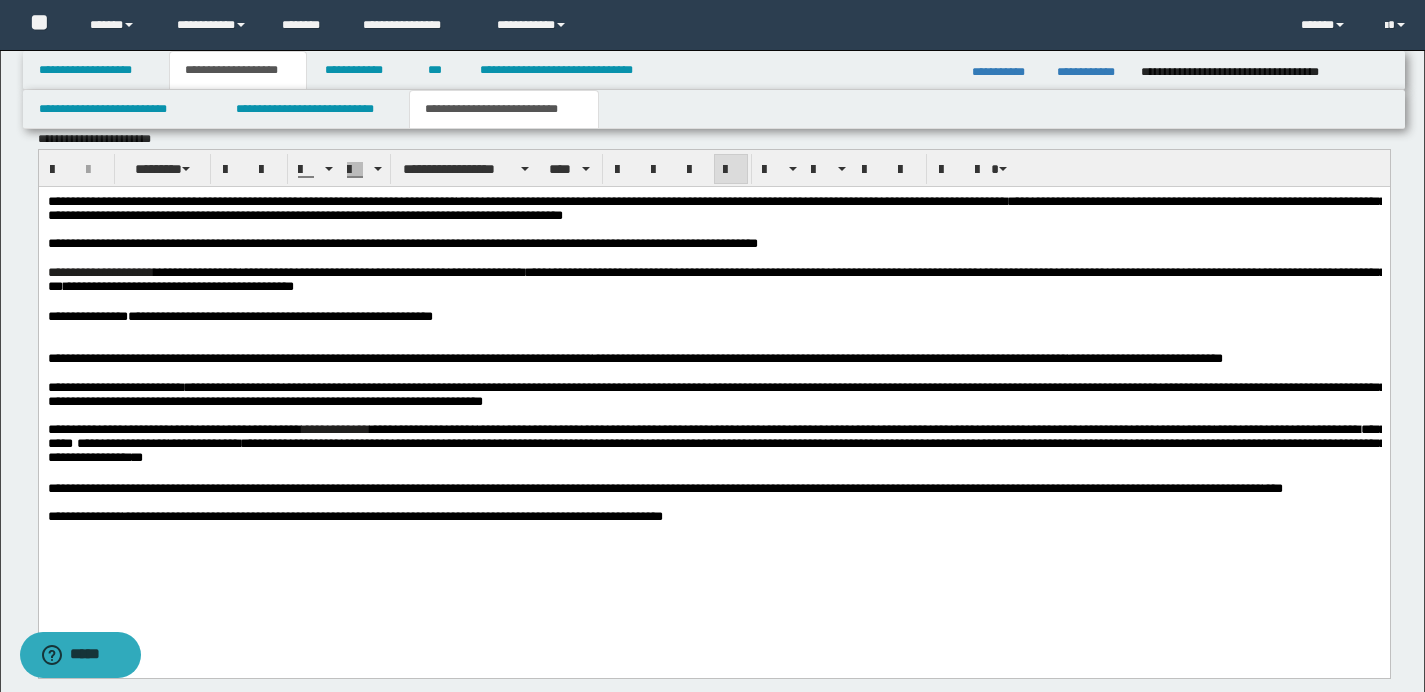 click on "**********" at bounding box center (713, 317) 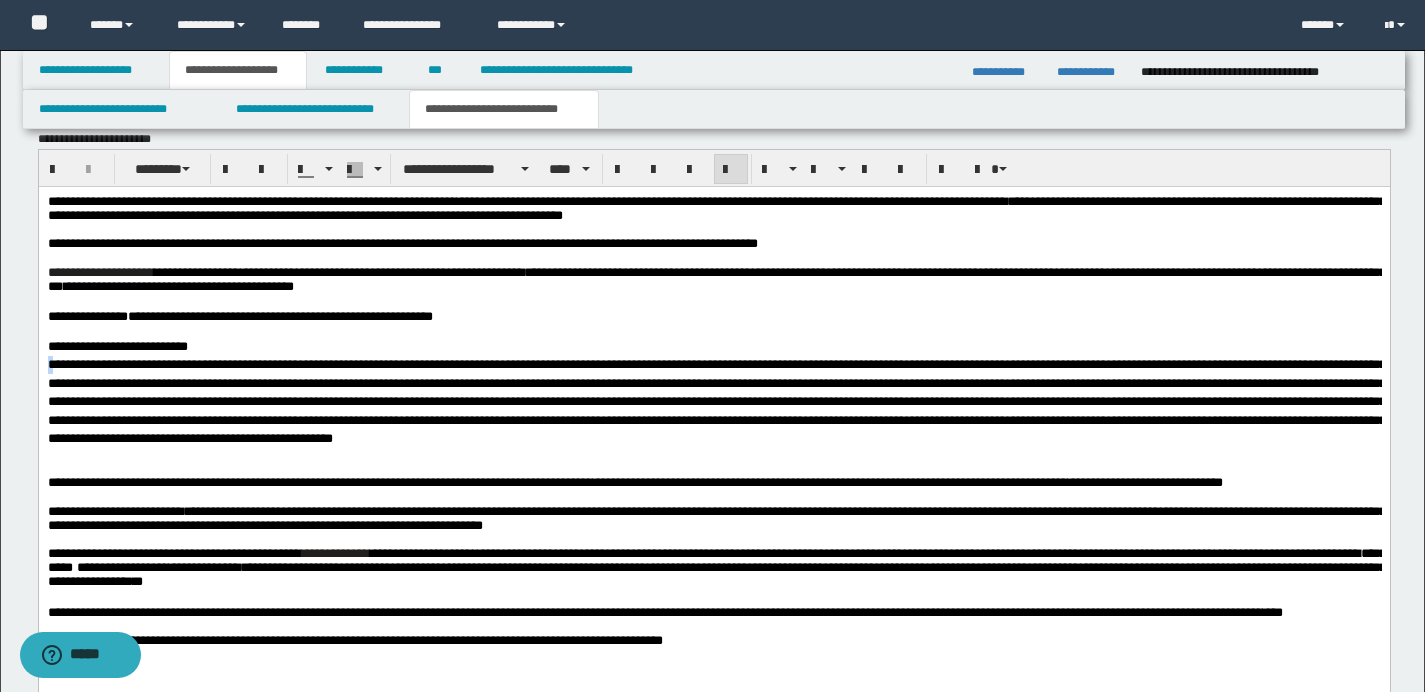 click on "**********" at bounding box center (713, 446) 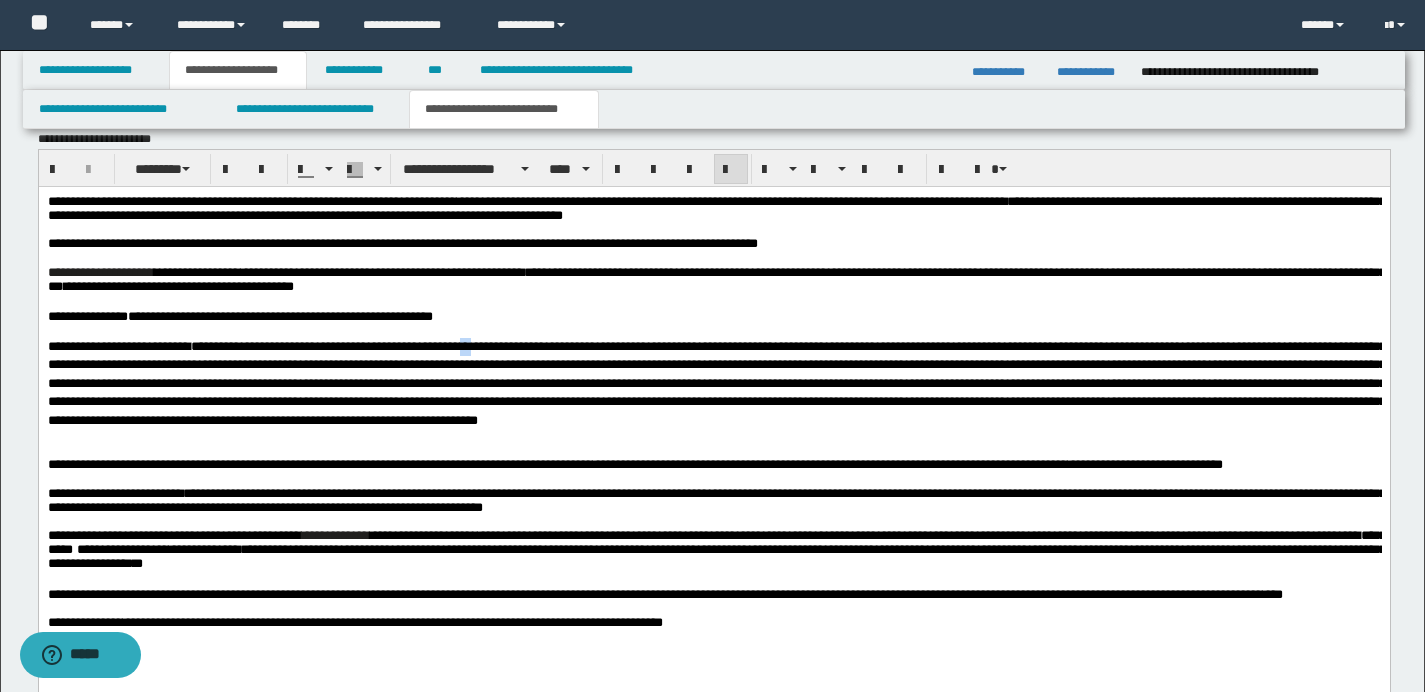 drag, startPoint x: 545, startPoint y: 357, endPoint x: 529, endPoint y: 356, distance: 16.03122 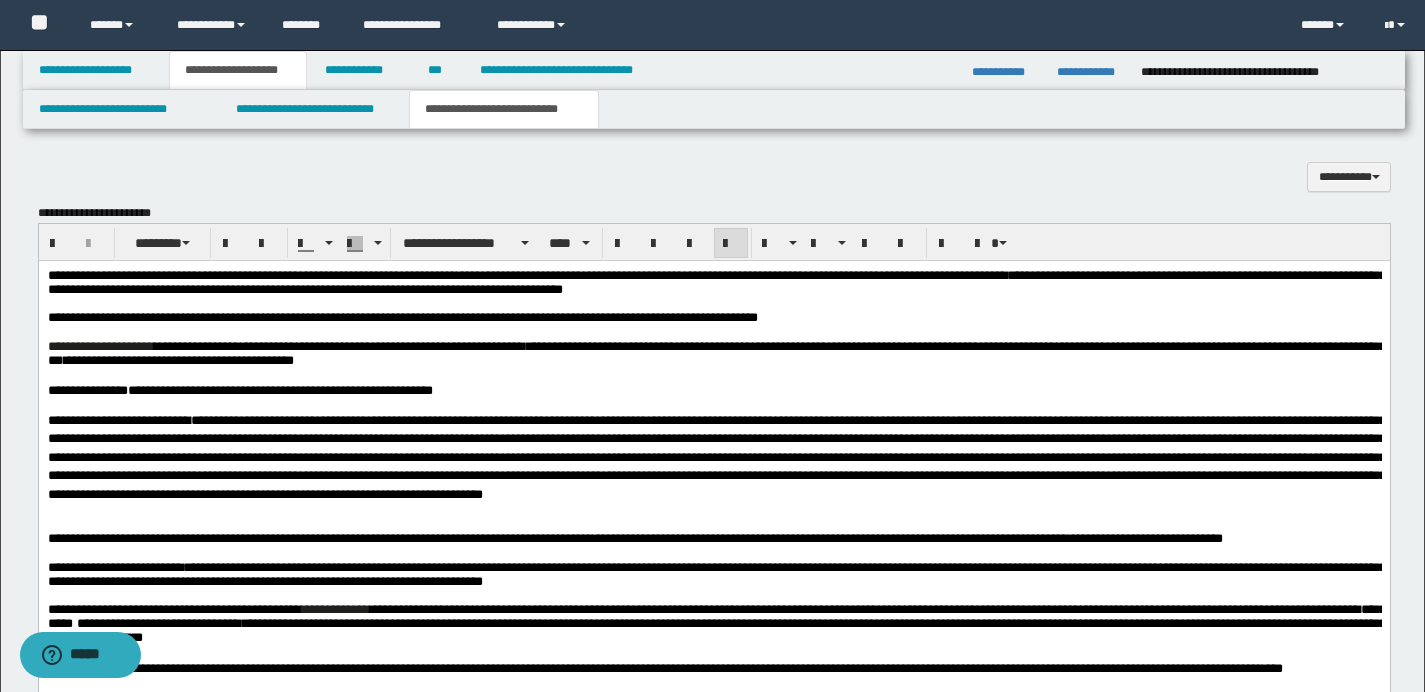 scroll, scrollTop: 3309, scrollLeft: 0, axis: vertical 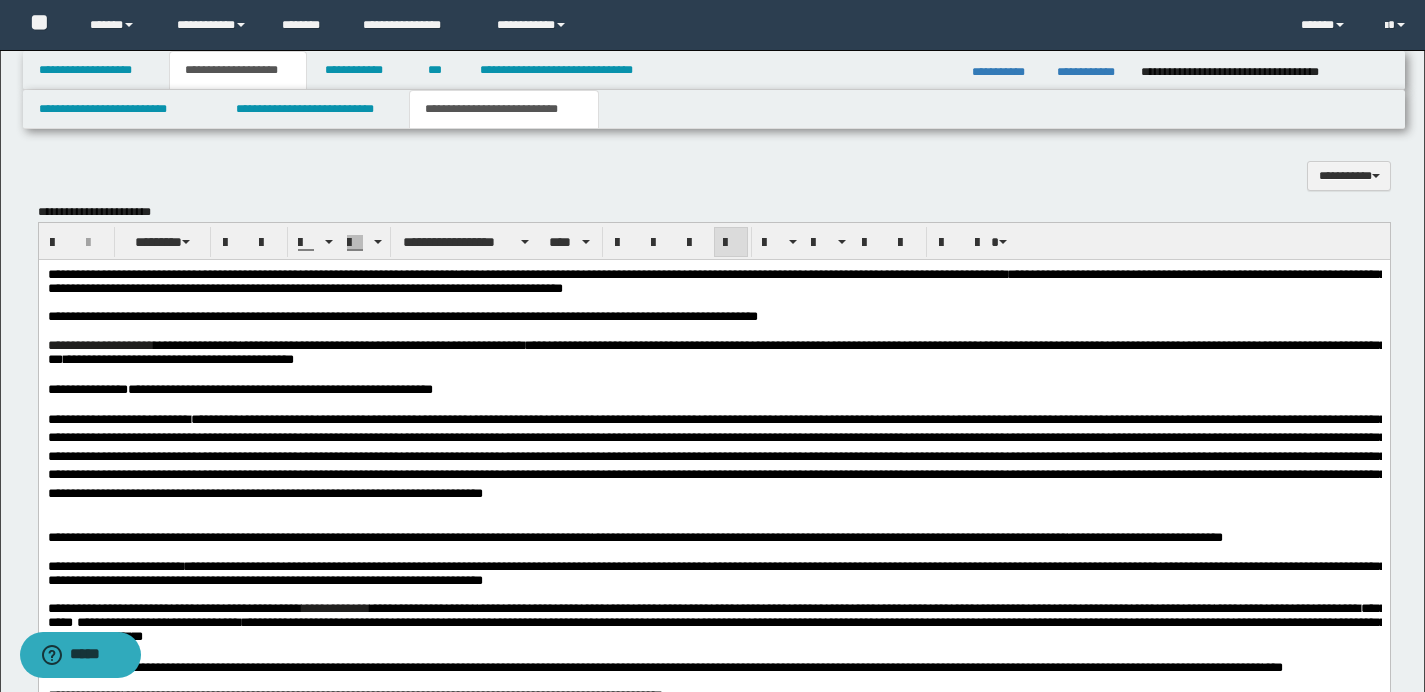 click at bounding box center (716, 456) 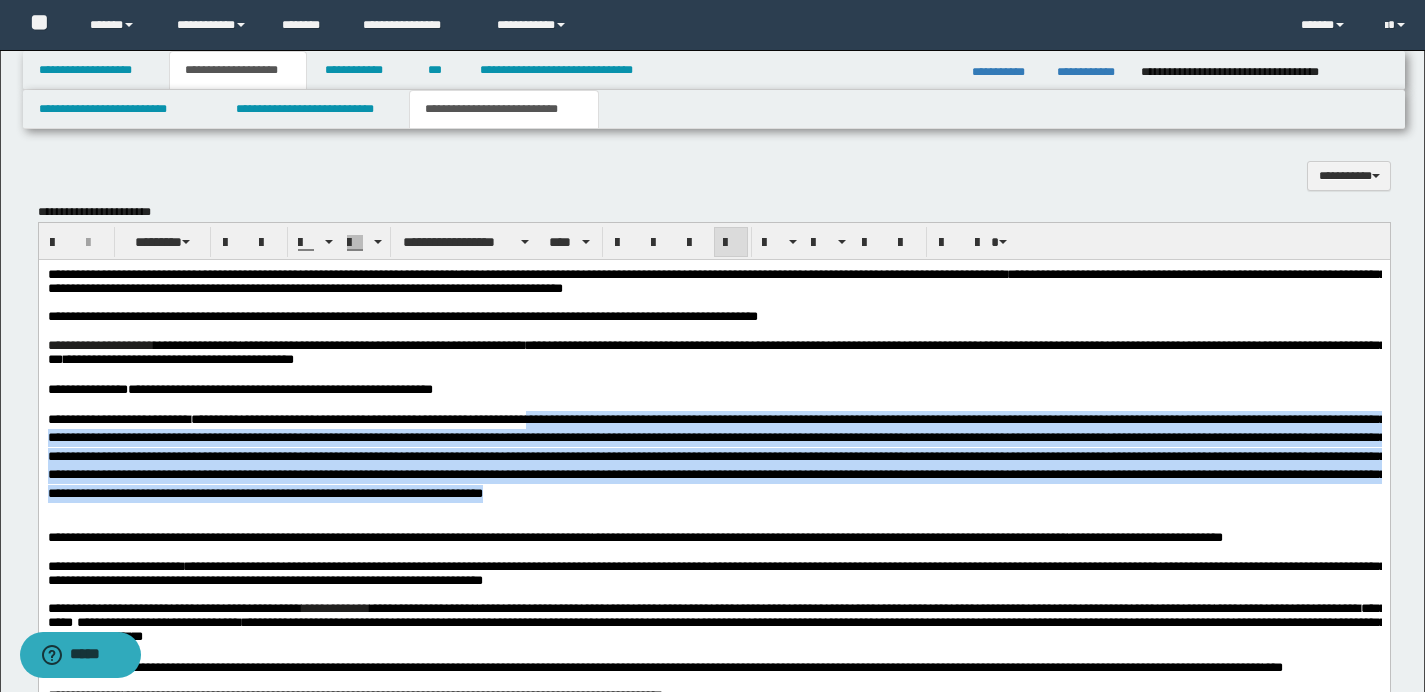drag, startPoint x: 609, startPoint y: 431, endPoint x: 963, endPoint y: 524, distance: 366.0123 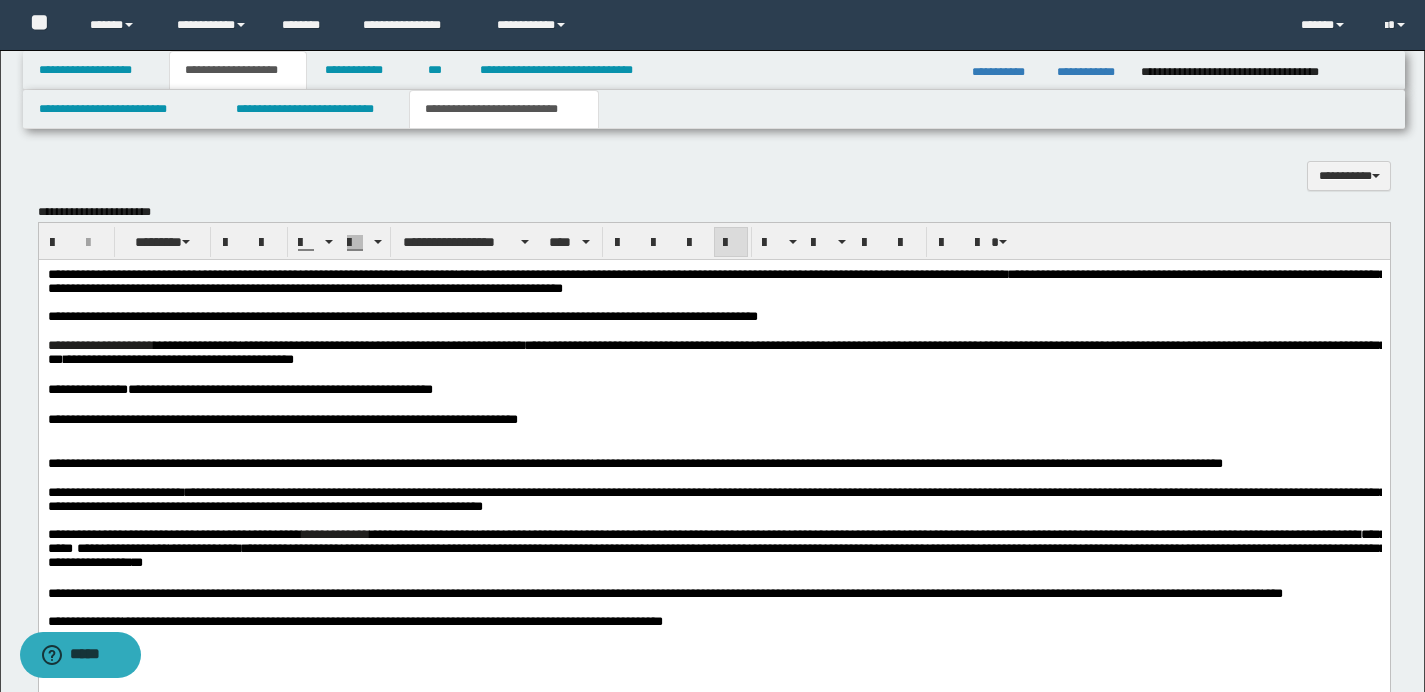 click on "**********" at bounding box center (713, 420) 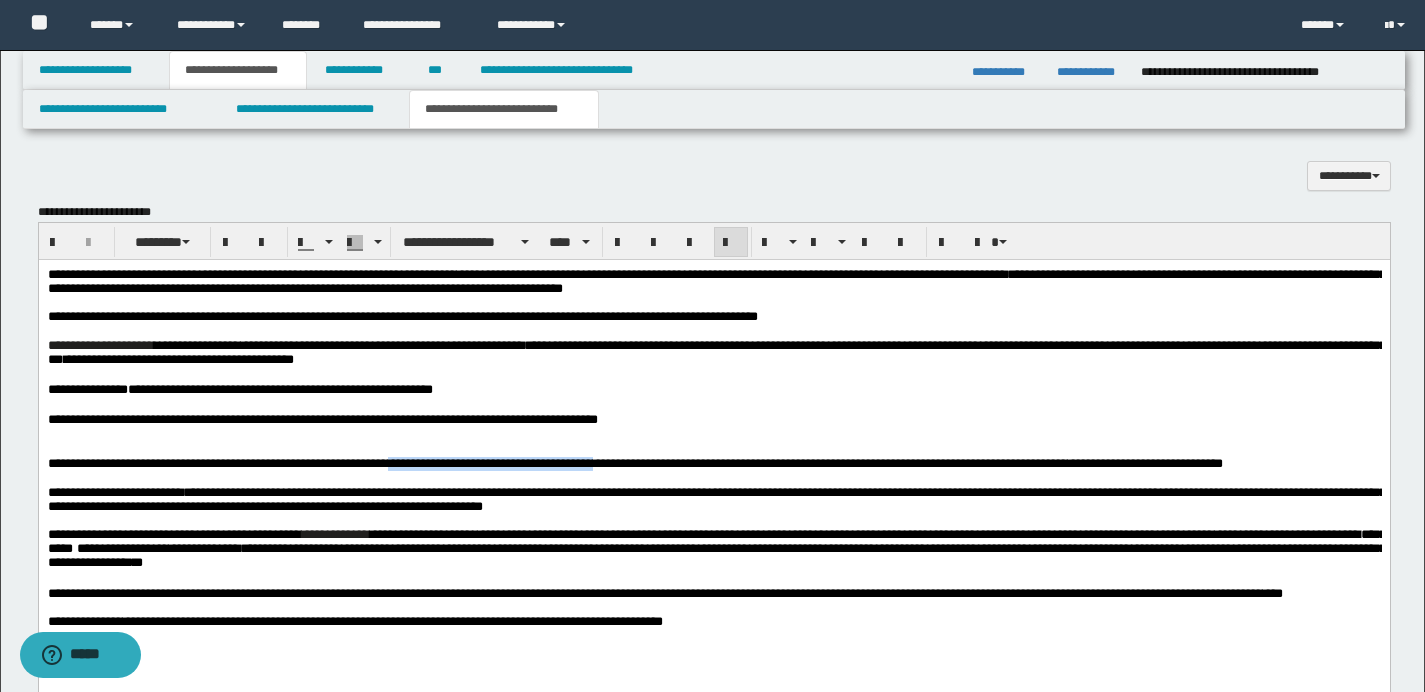 drag, startPoint x: 695, startPoint y: 471, endPoint x: 459, endPoint y: 474, distance: 236.01907 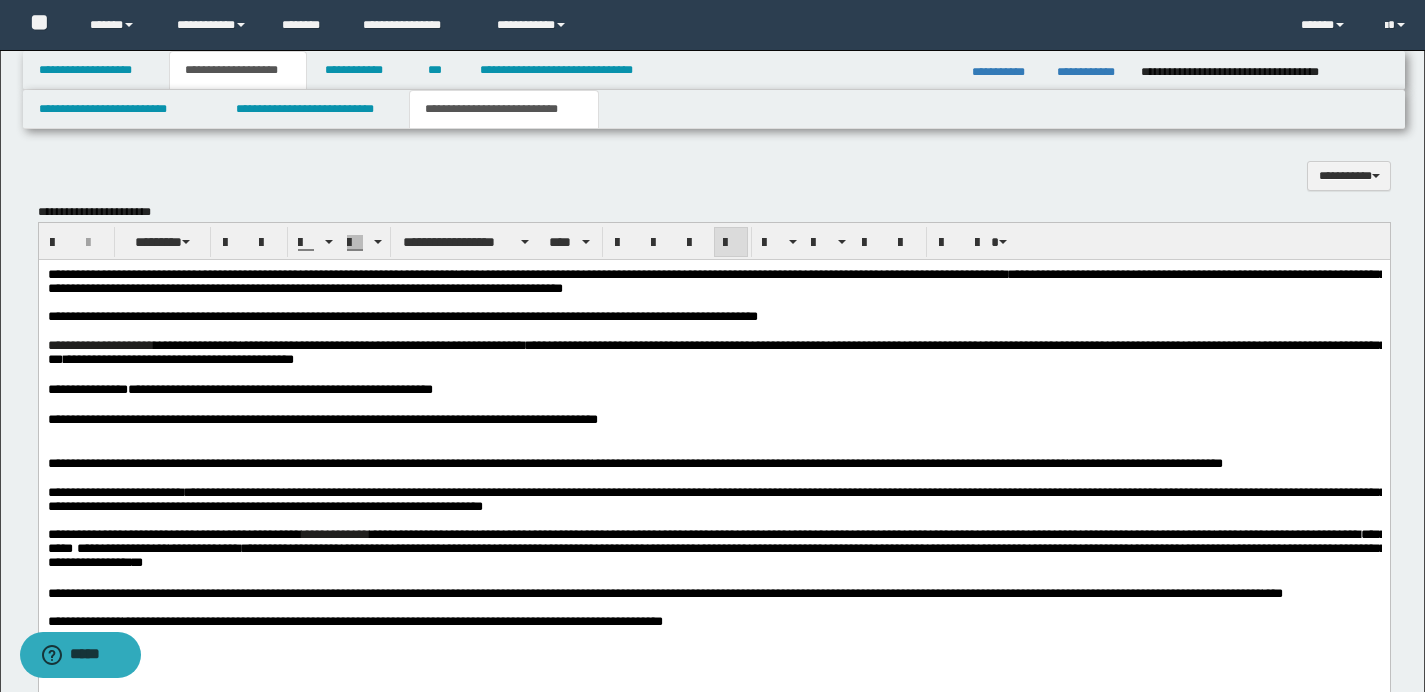 click on "**********" at bounding box center [713, 420] 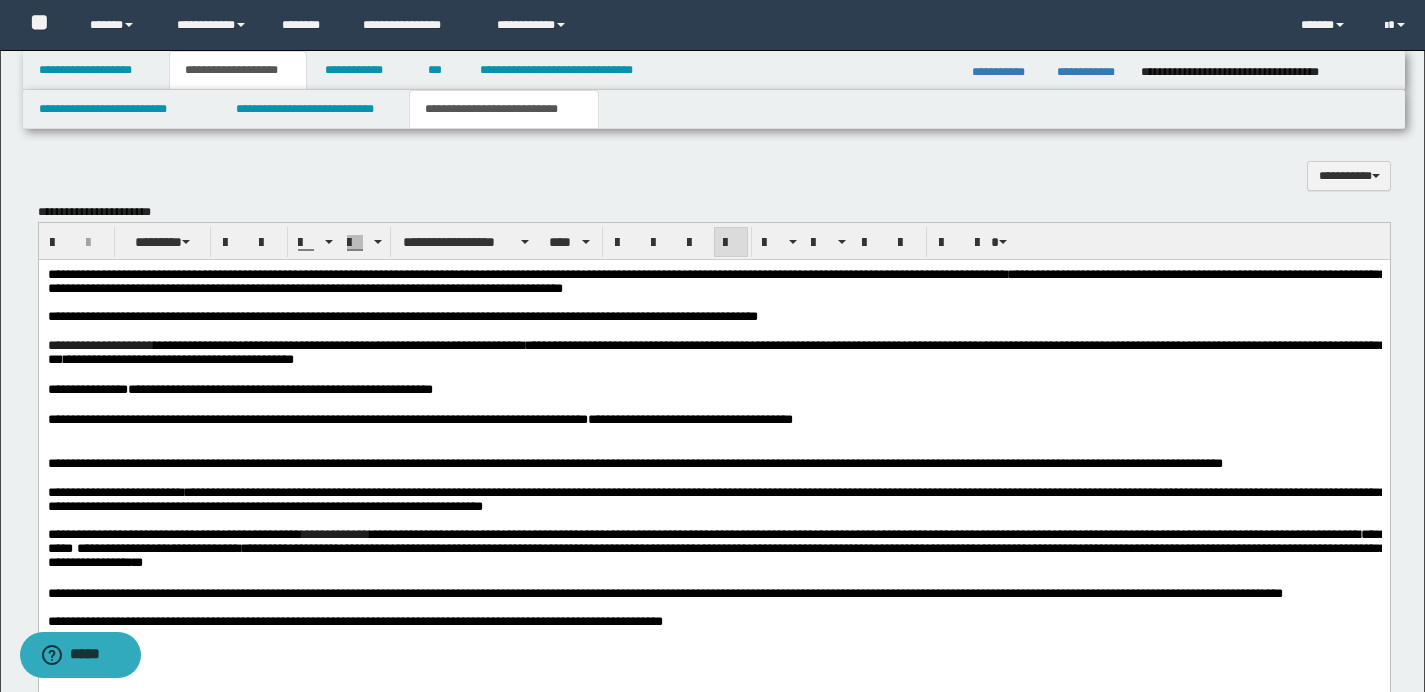 click on "**********" at bounding box center [689, 419] 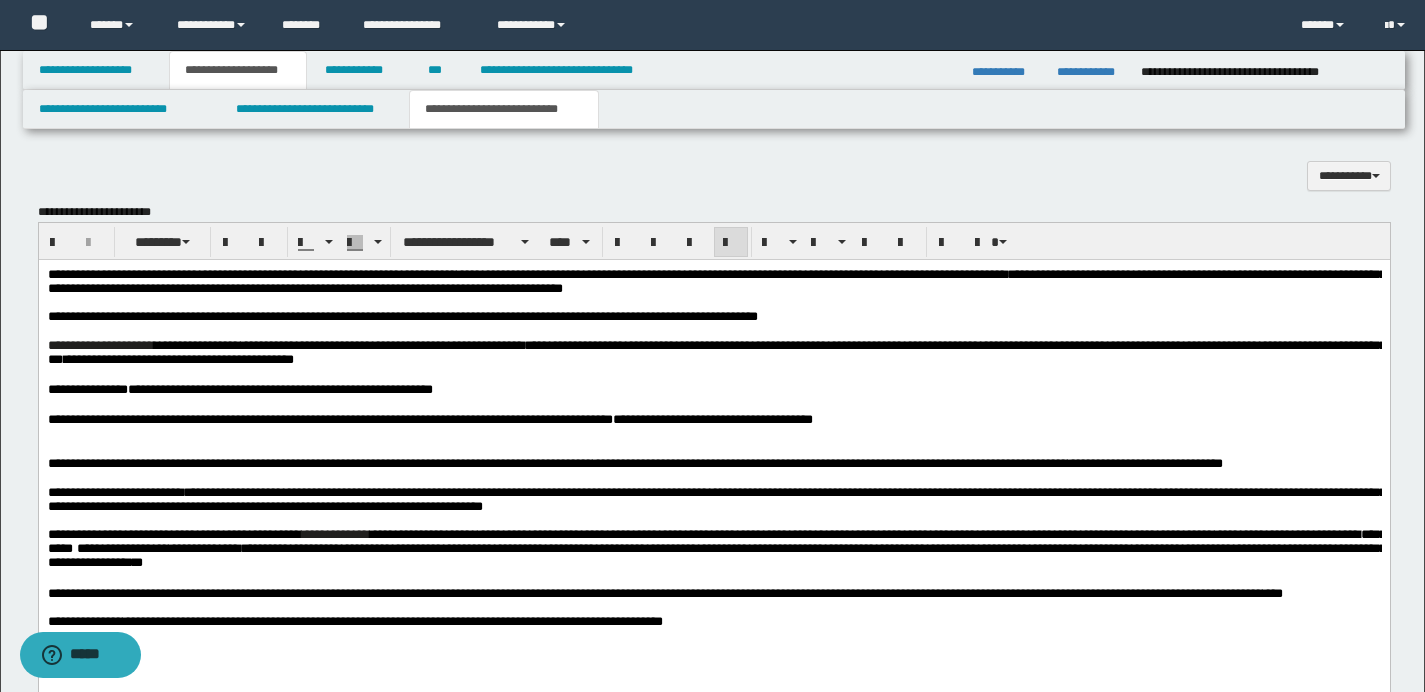 click on "**********" at bounding box center (712, 419) 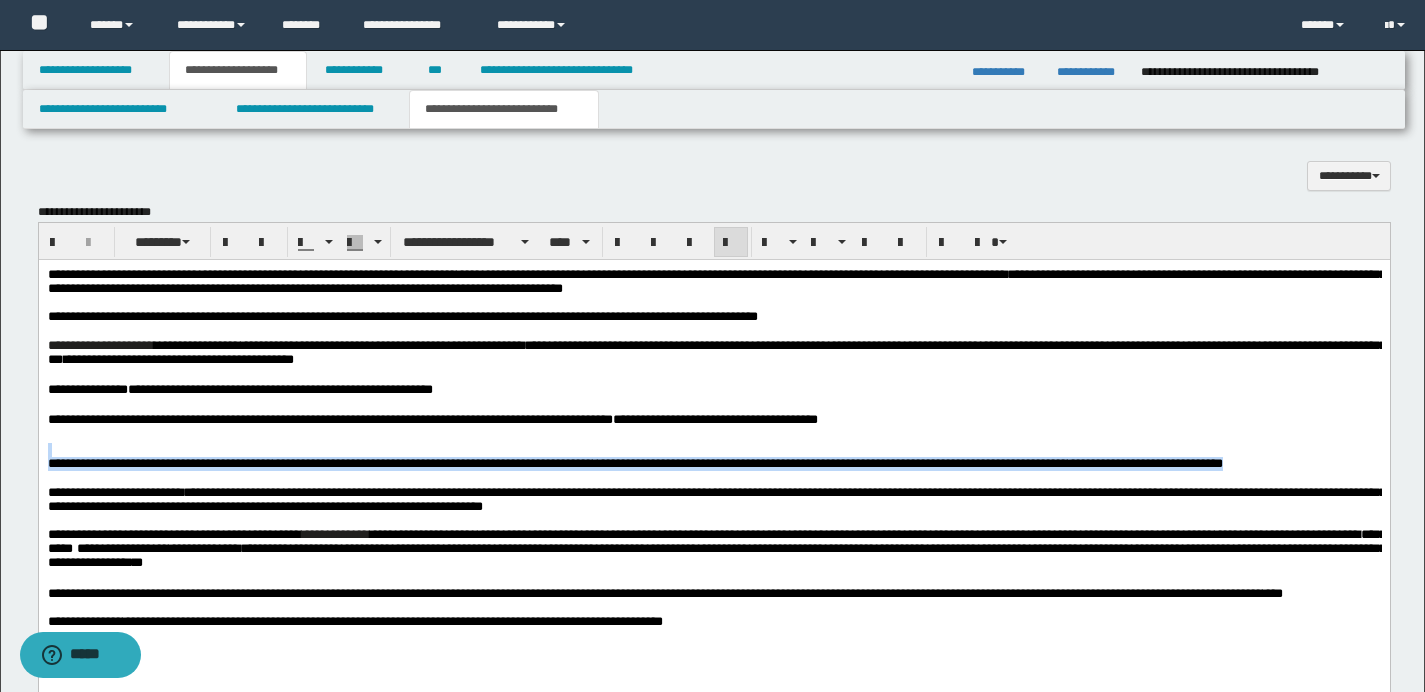 drag, startPoint x: 110, startPoint y: 489, endPoint x: 25, endPoint y: 456, distance: 91.18114 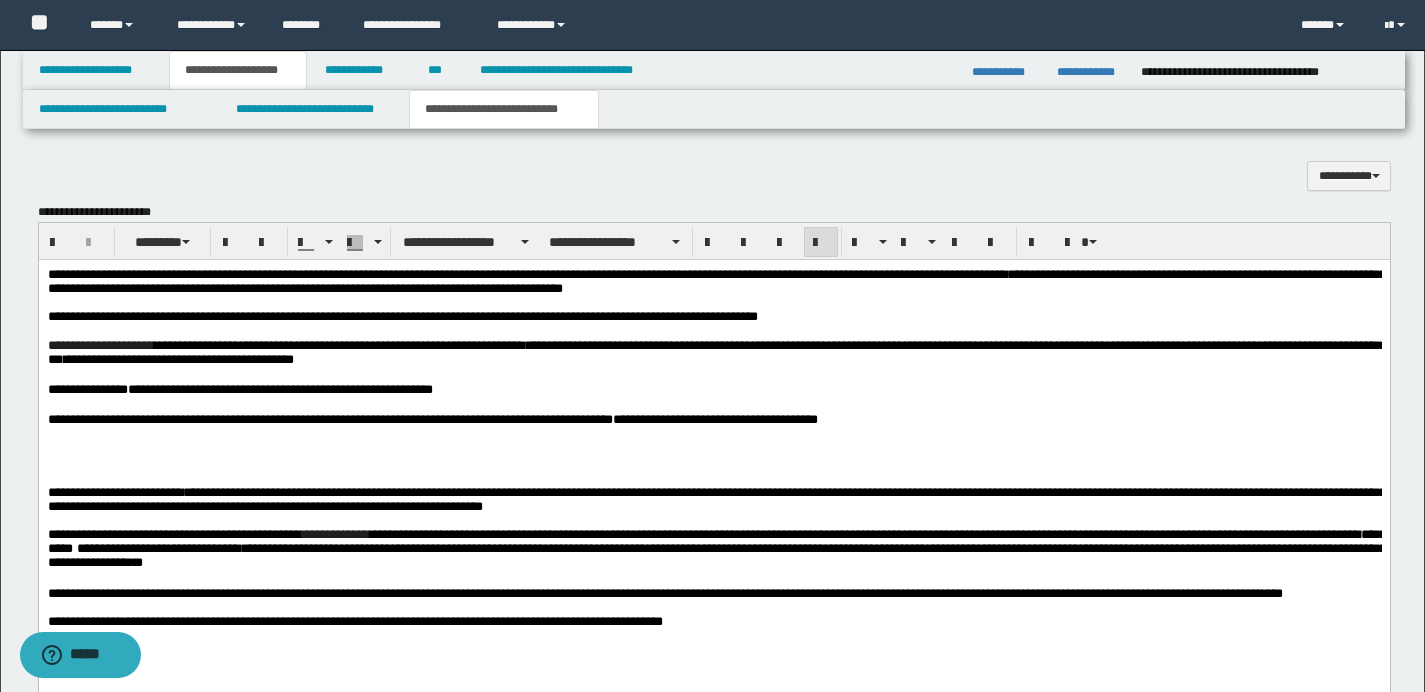 click at bounding box center [713, 450] 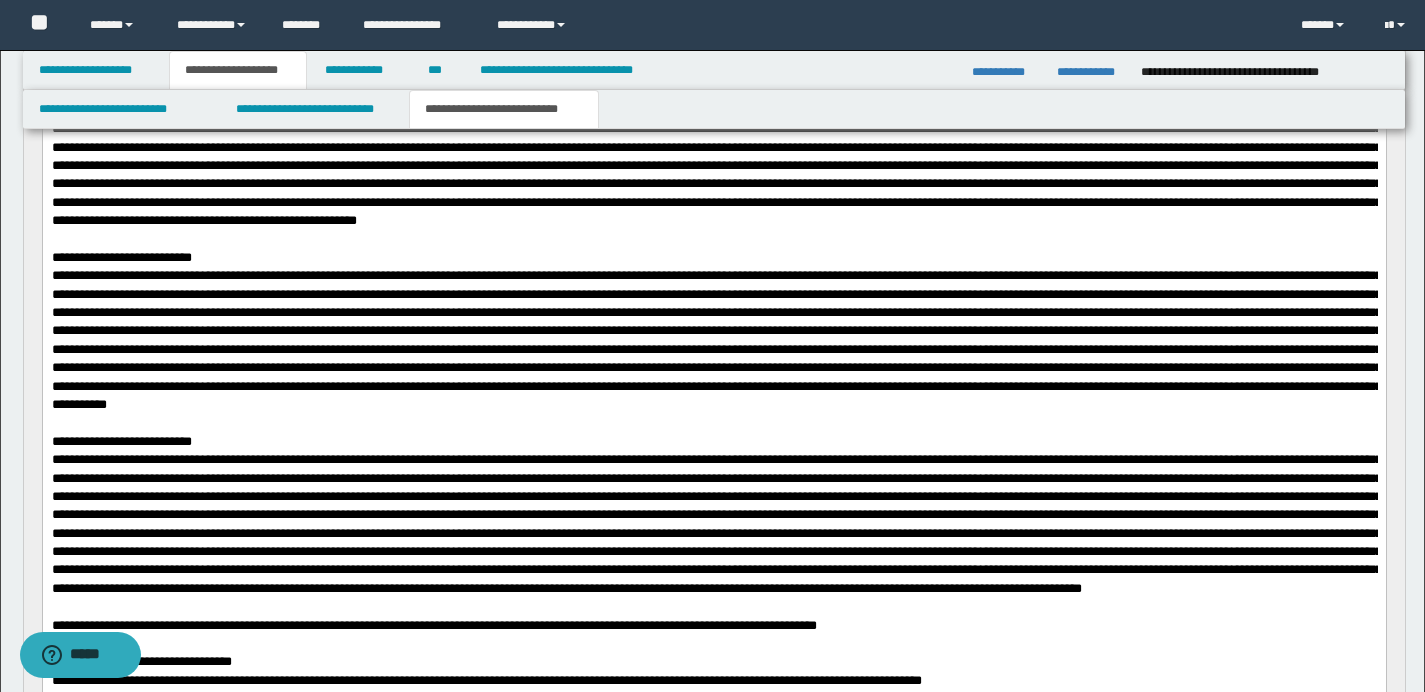 scroll, scrollTop: 1986, scrollLeft: 0, axis: vertical 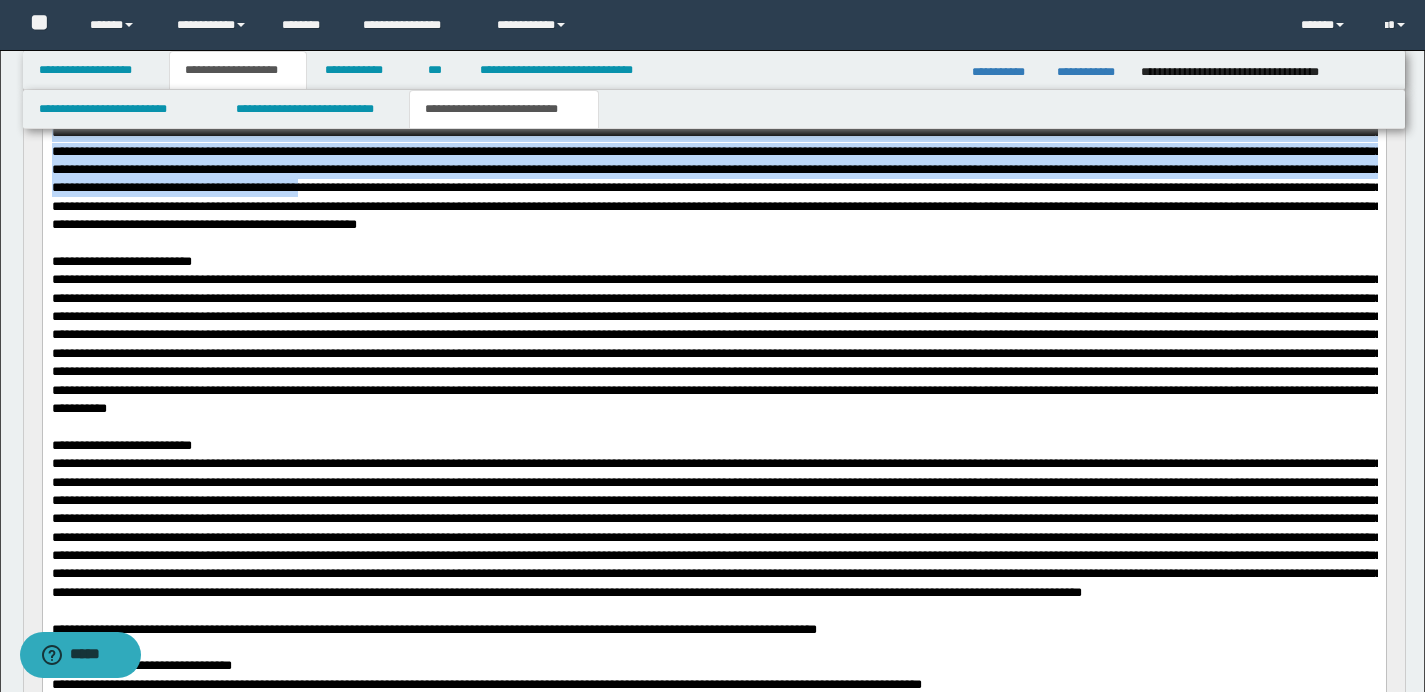drag, startPoint x: 523, startPoint y: 411, endPoint x: 533, endPoint y: 412, distance: 10.049875 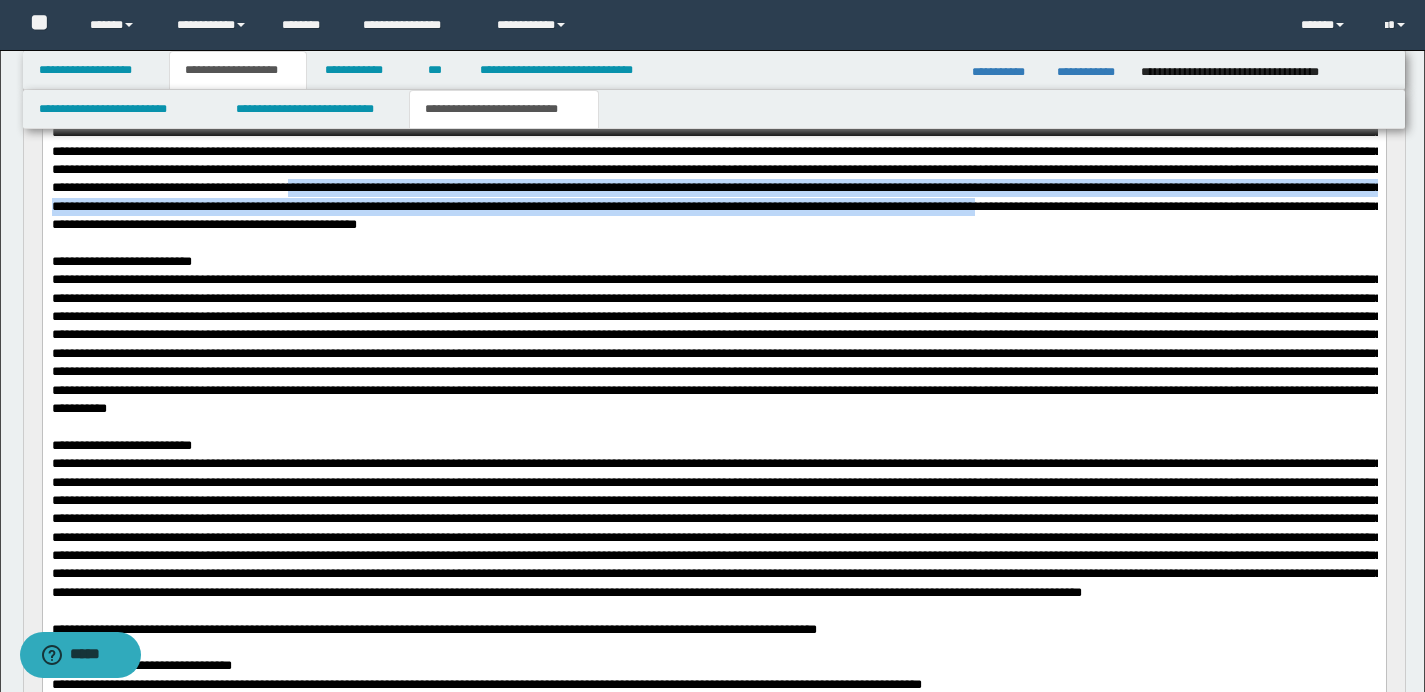 drag, startPoint x: 525, startPoint y: 407, endPoint x: 265, endPoint y: 448, distance: 263.21283 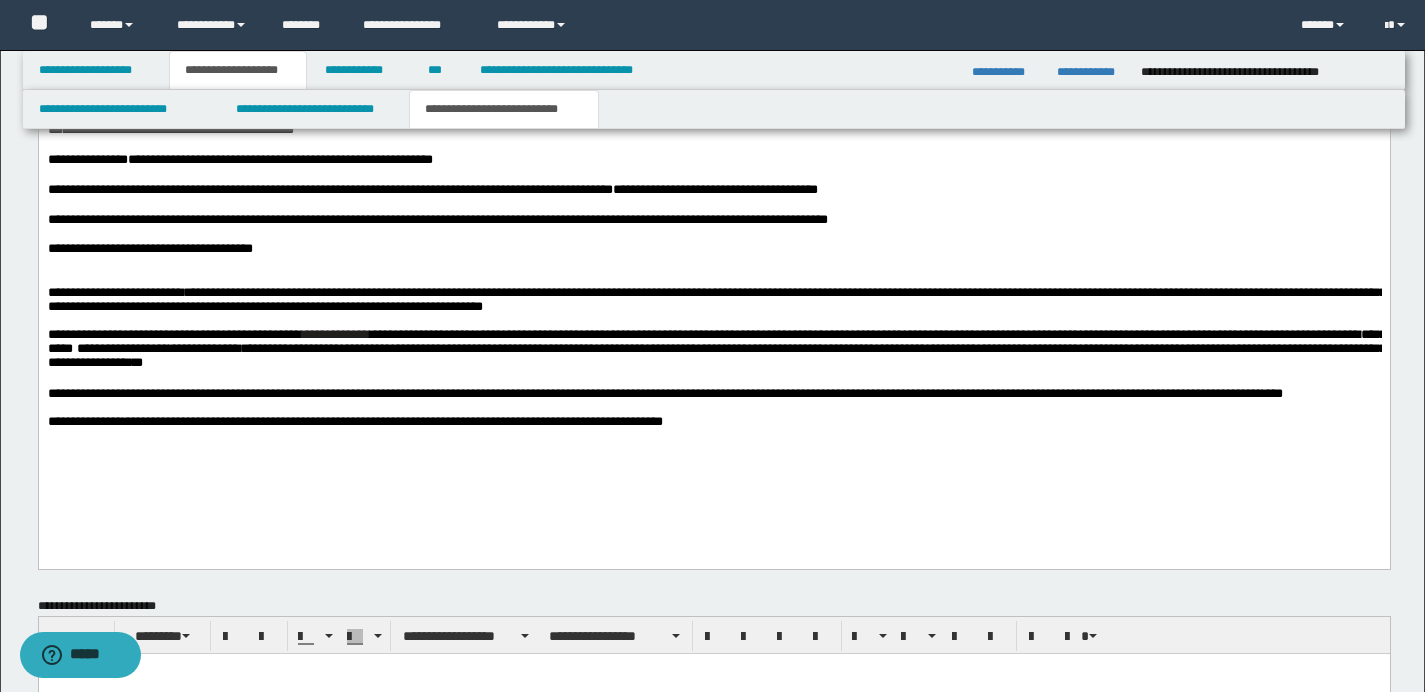 scroll, scrollTop: 3535, scrollLeft: 0, axis: vertical 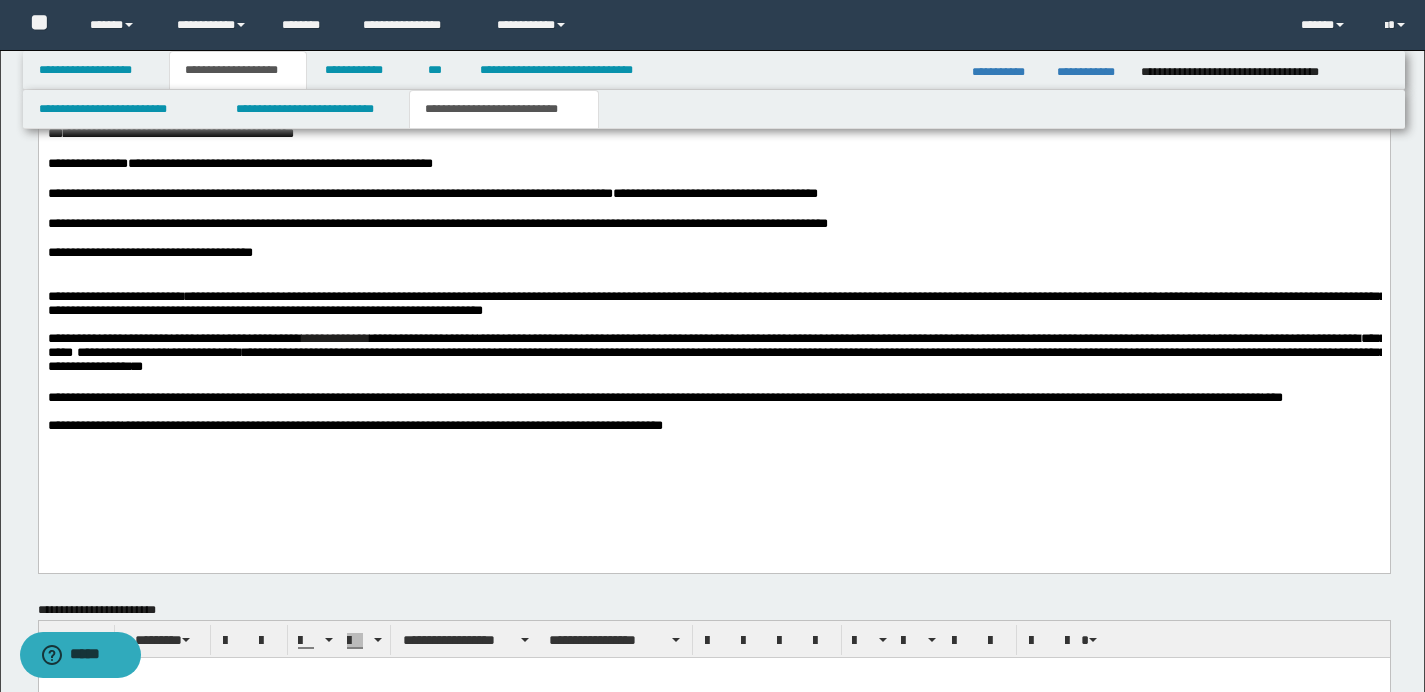 click on "**********" at bounding box center [713, 253] 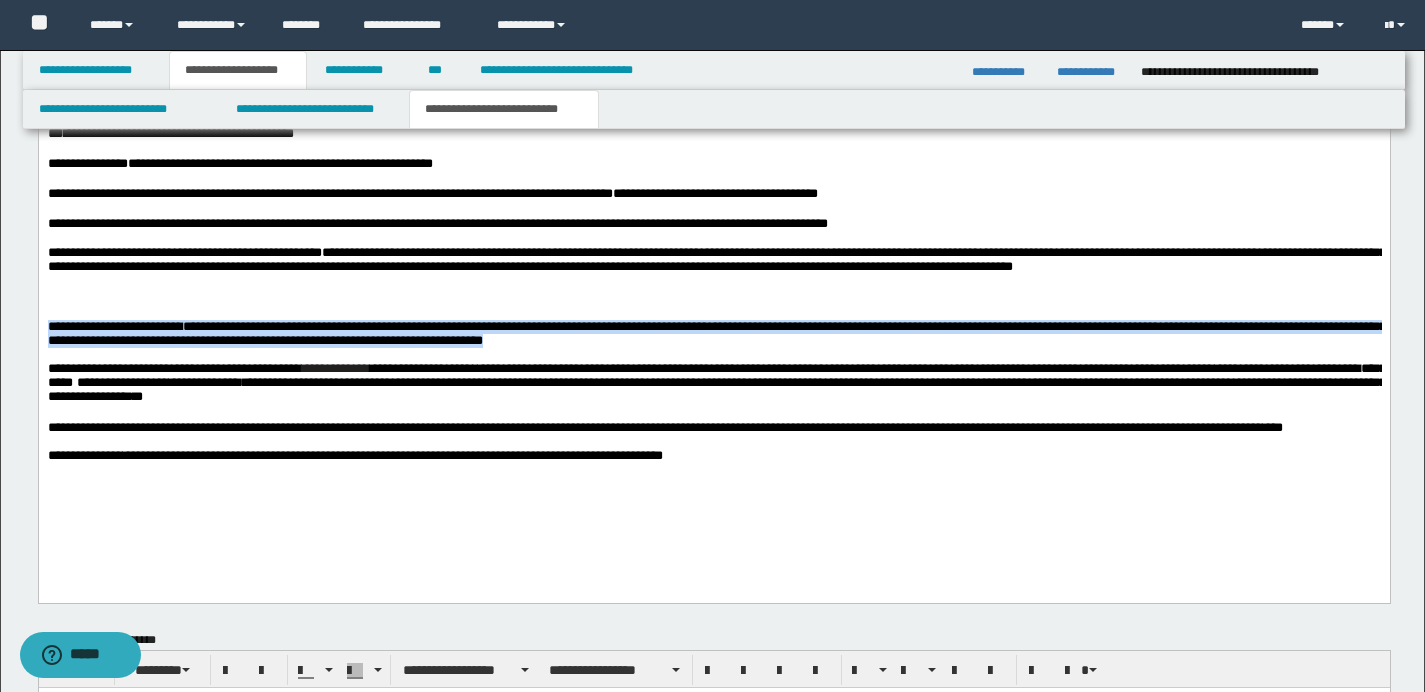 drag, startPoint x: 862, startPoint y: 351, endPoint x: -1, endPoint y: 334, distance: 863.1674 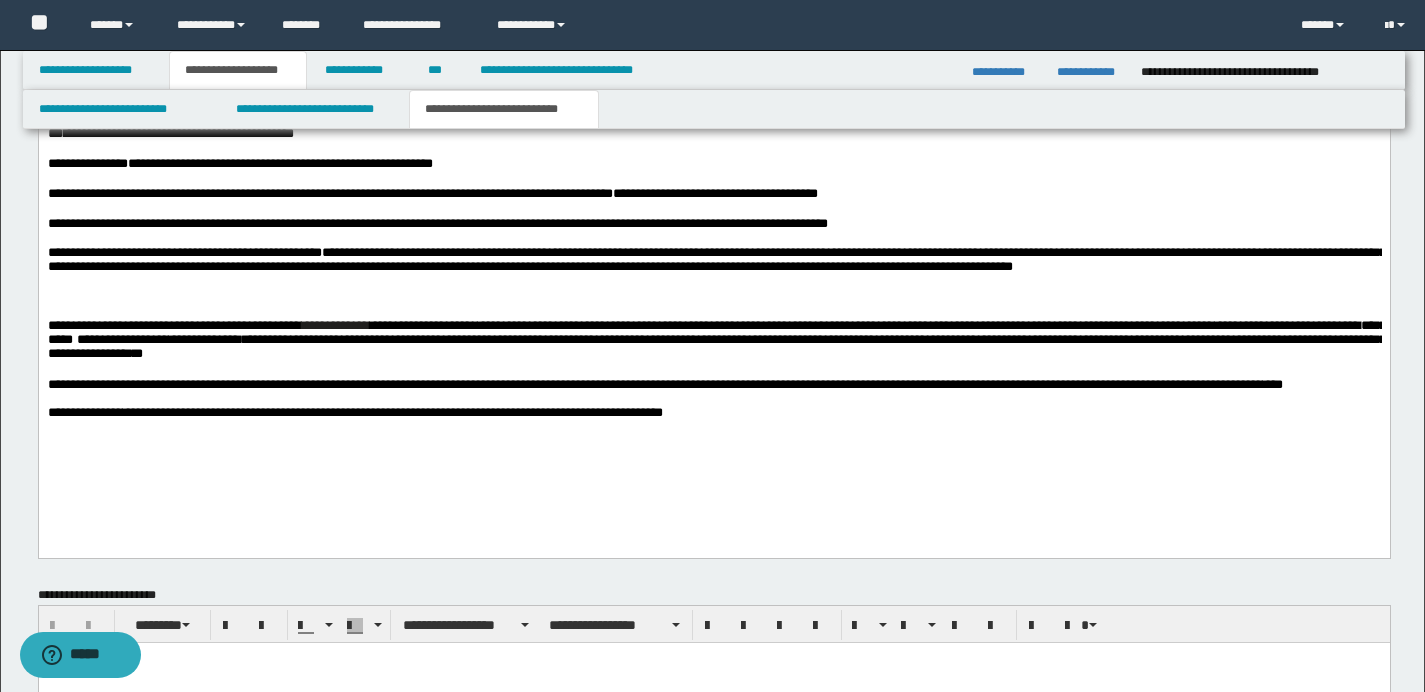 click on "**********" at bounding box center (651, 325) 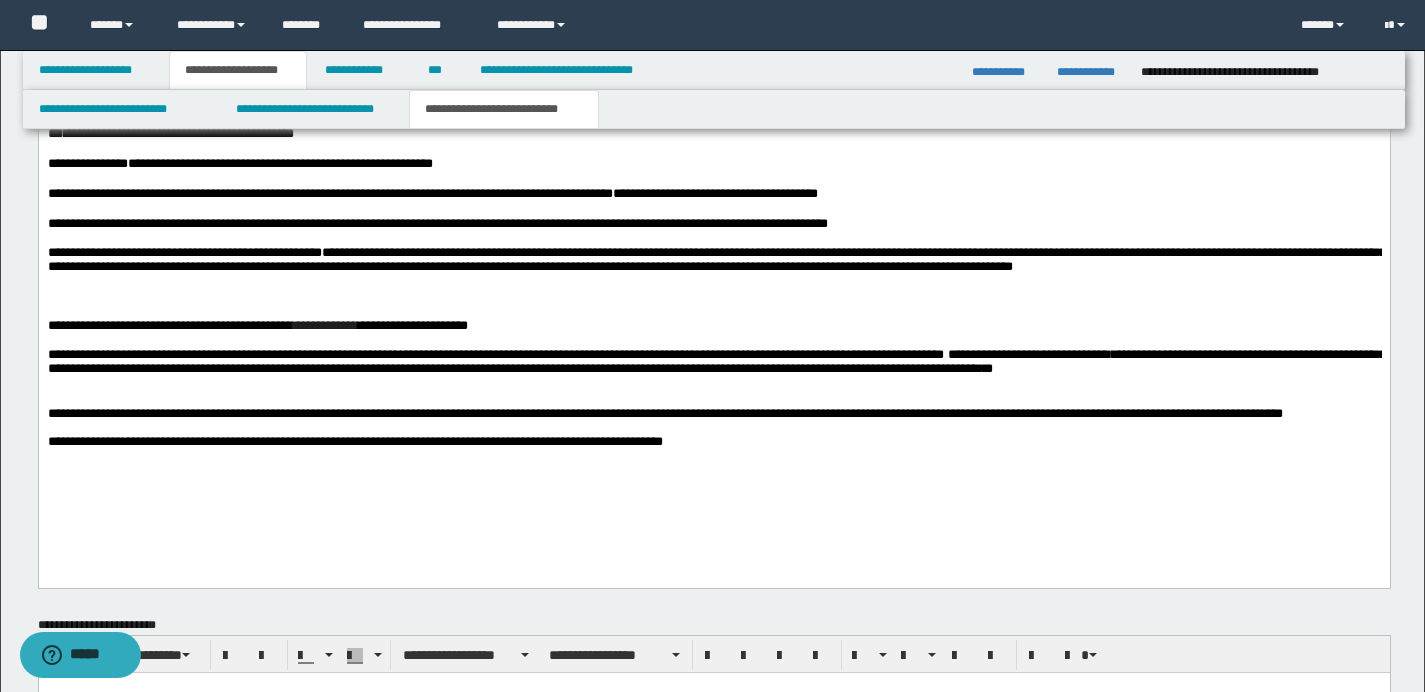 click on "**********" at bounding box center (169, 325) 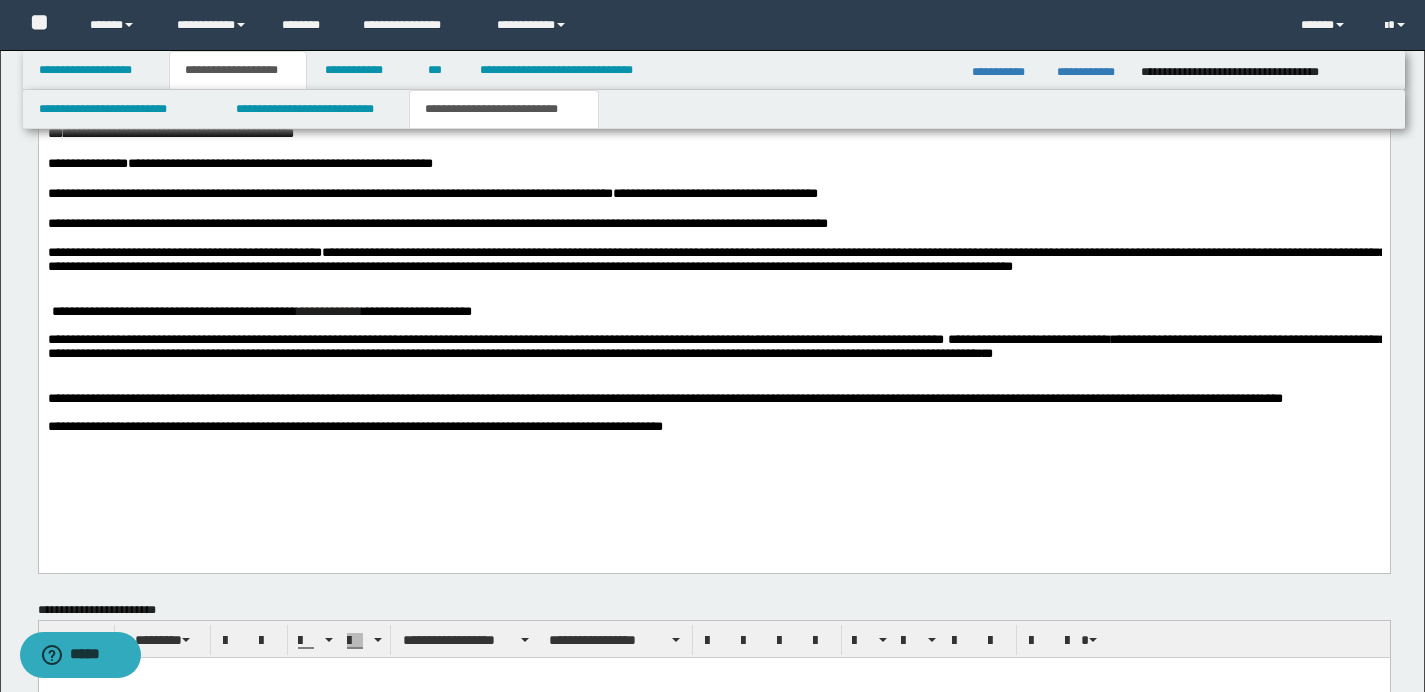 click on "**" at bounding box center (987, 353) 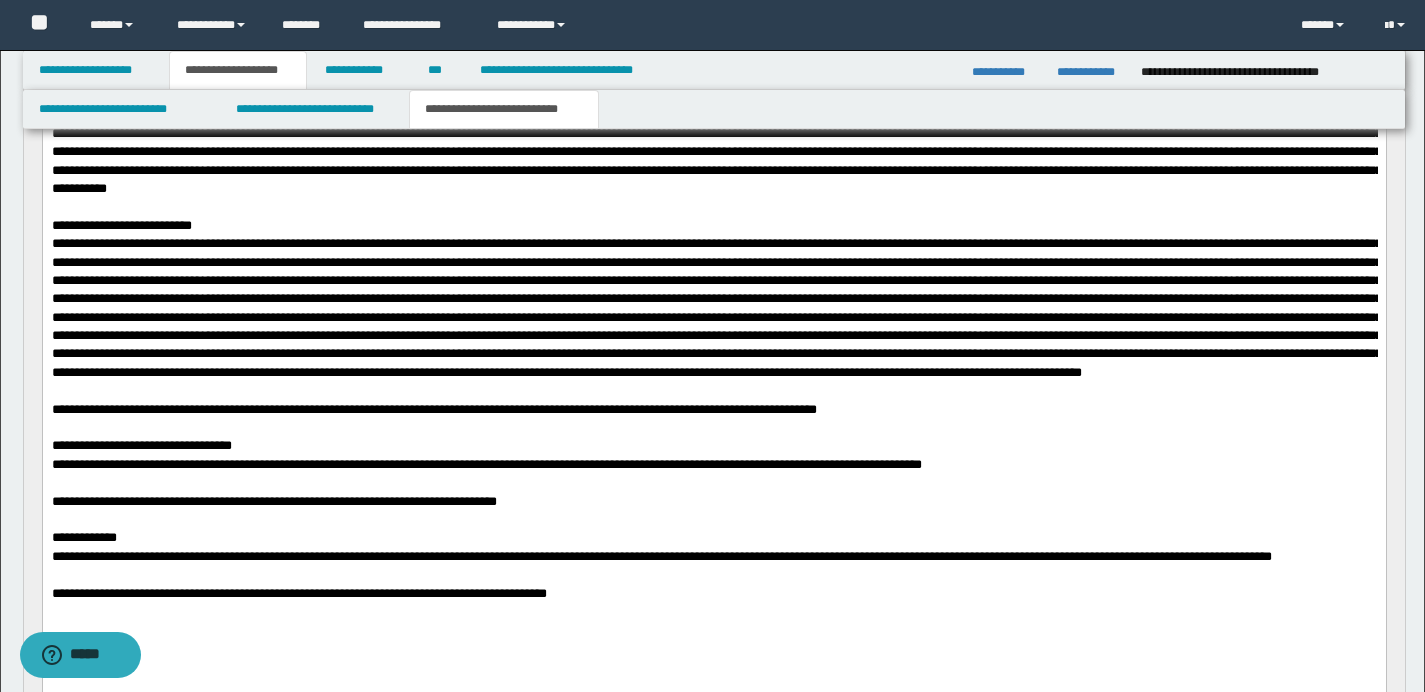 scroll, scrollTop: 2593, scrollLeft: 0, axis: vertical 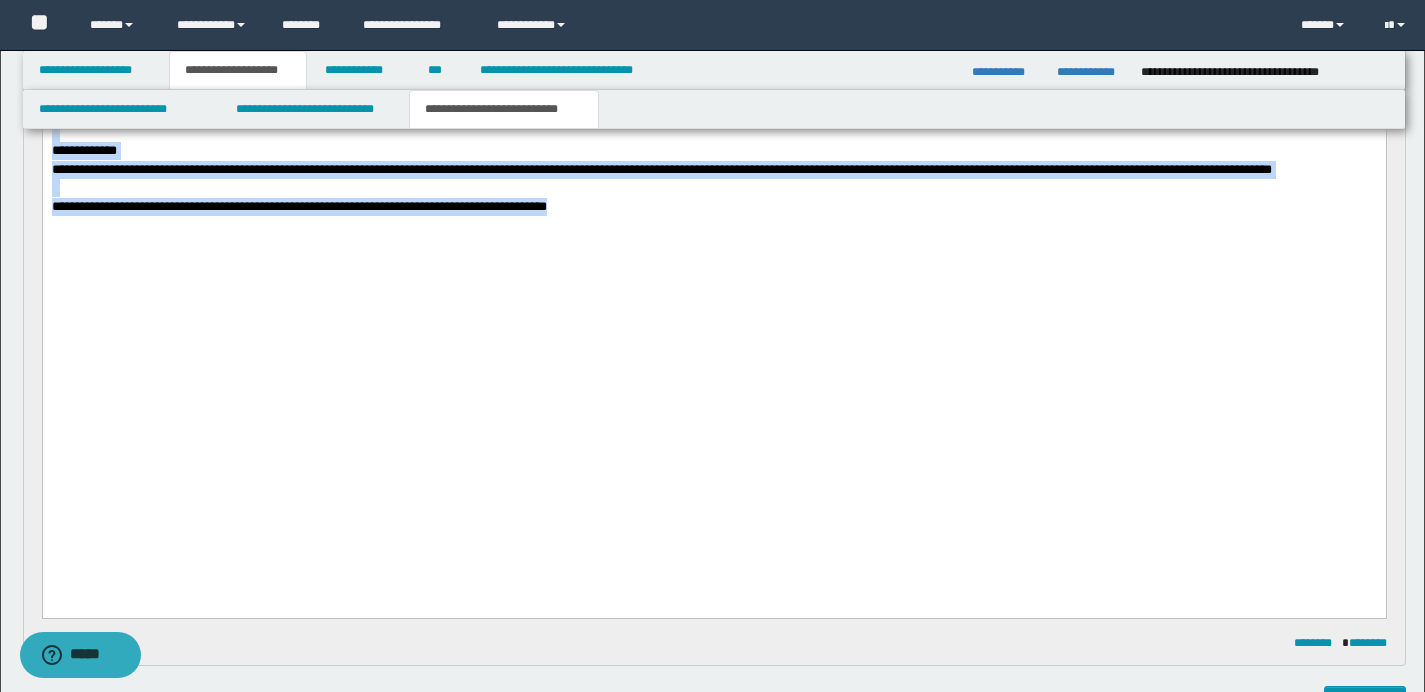drag, startPoint x: 53, startPoint y: 503, endPoint x: 673, endPoint y: 504, distance: 620.0008 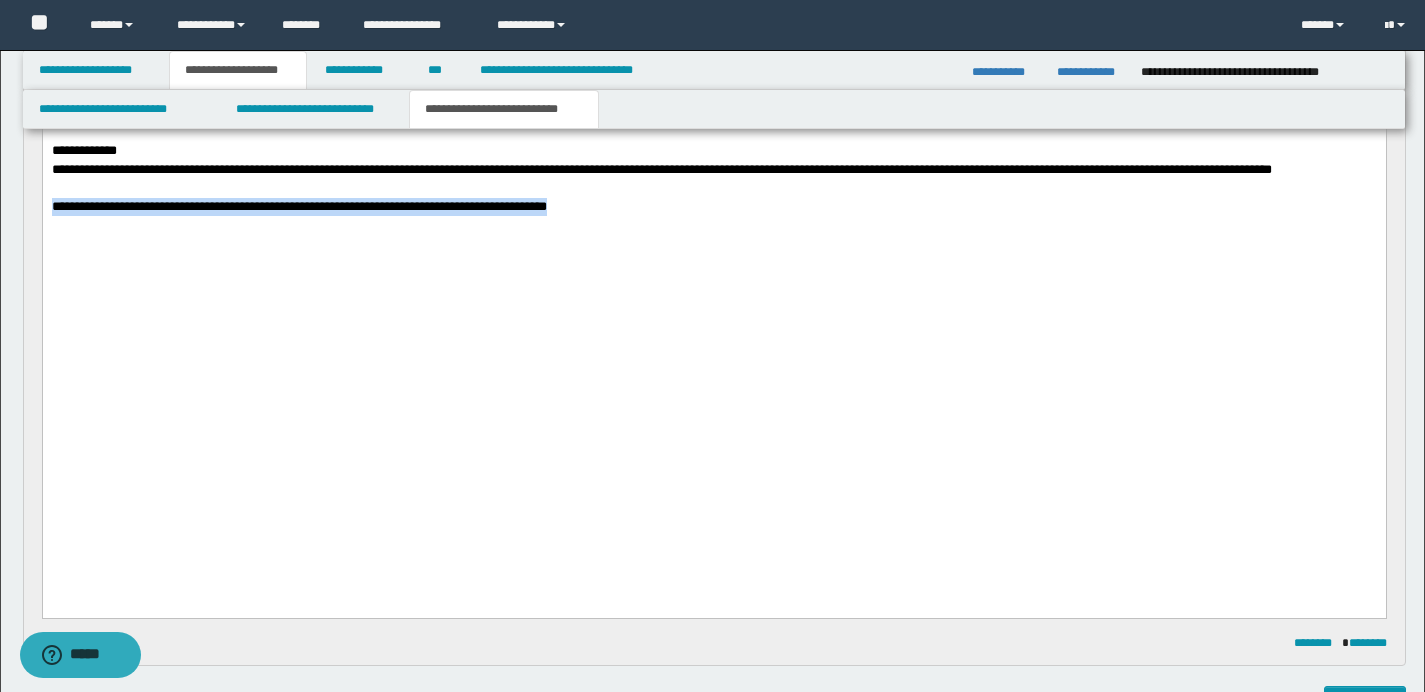 drag, startPoint x: 692, startPoint y: 500, endPoint x: 49, endPoint y: 499, distance: 643.0008 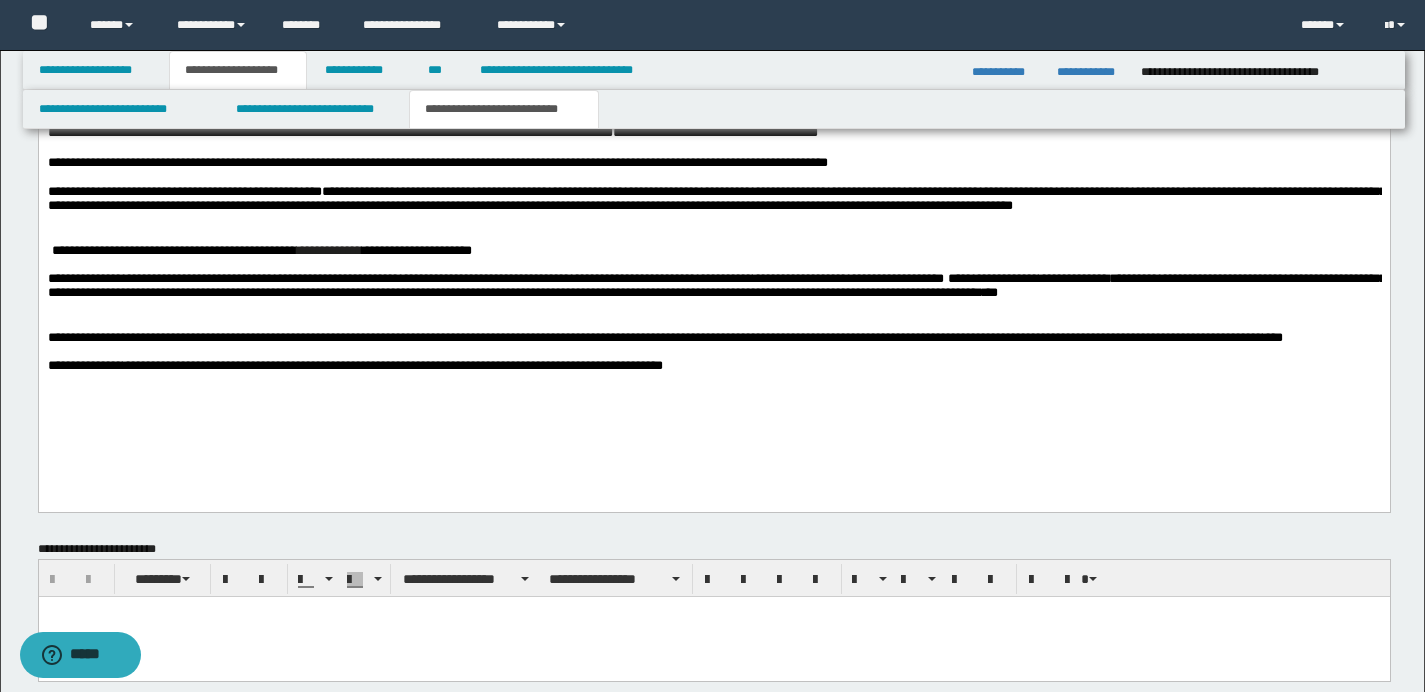 scroll, scrollTop: 3592, scrollLeft: 0, axis: vertical 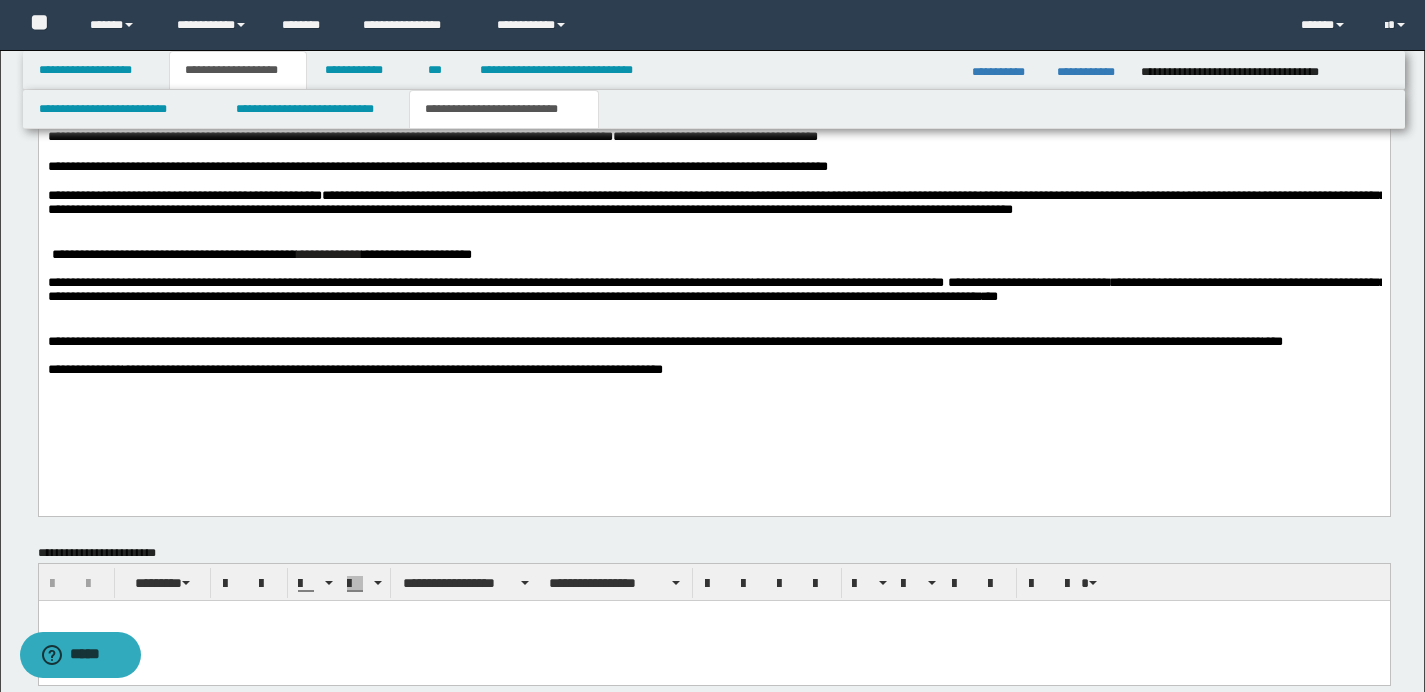 click on "***" at bounding box center (989, 297) 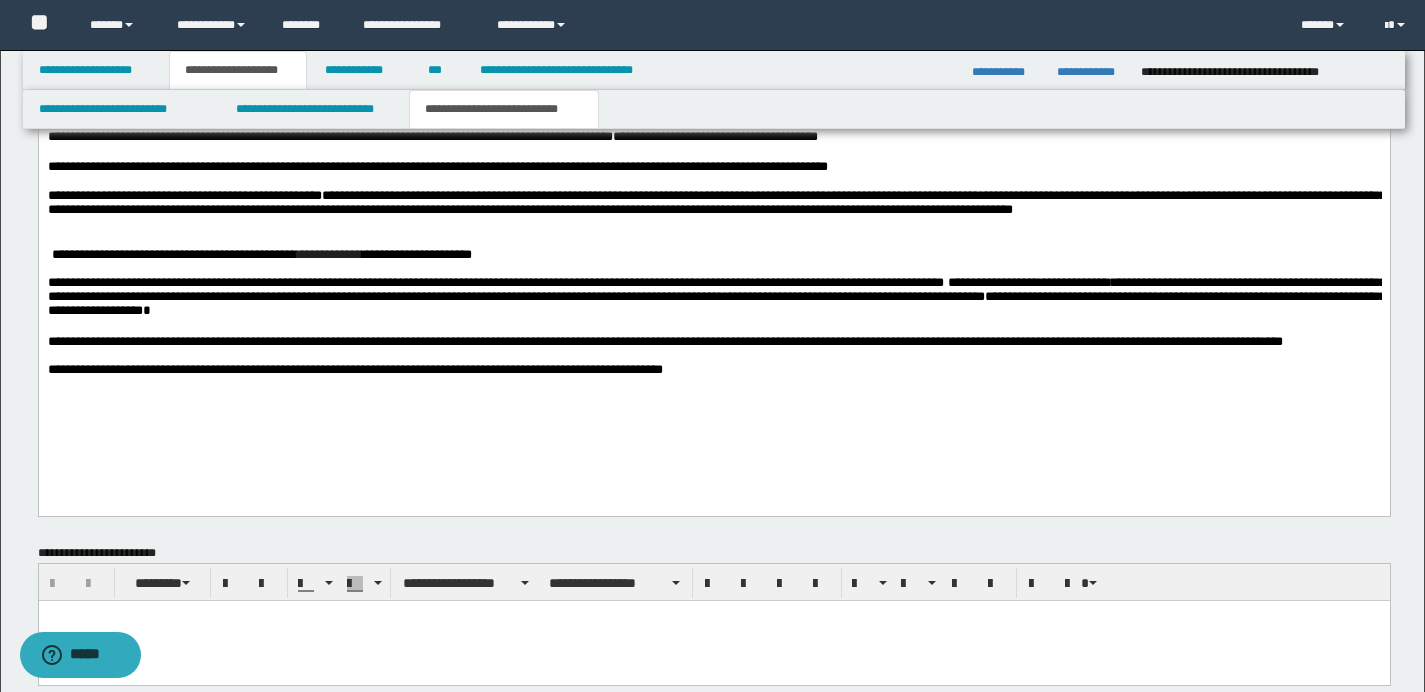 click on "**********" at bounding box center [716, 304] 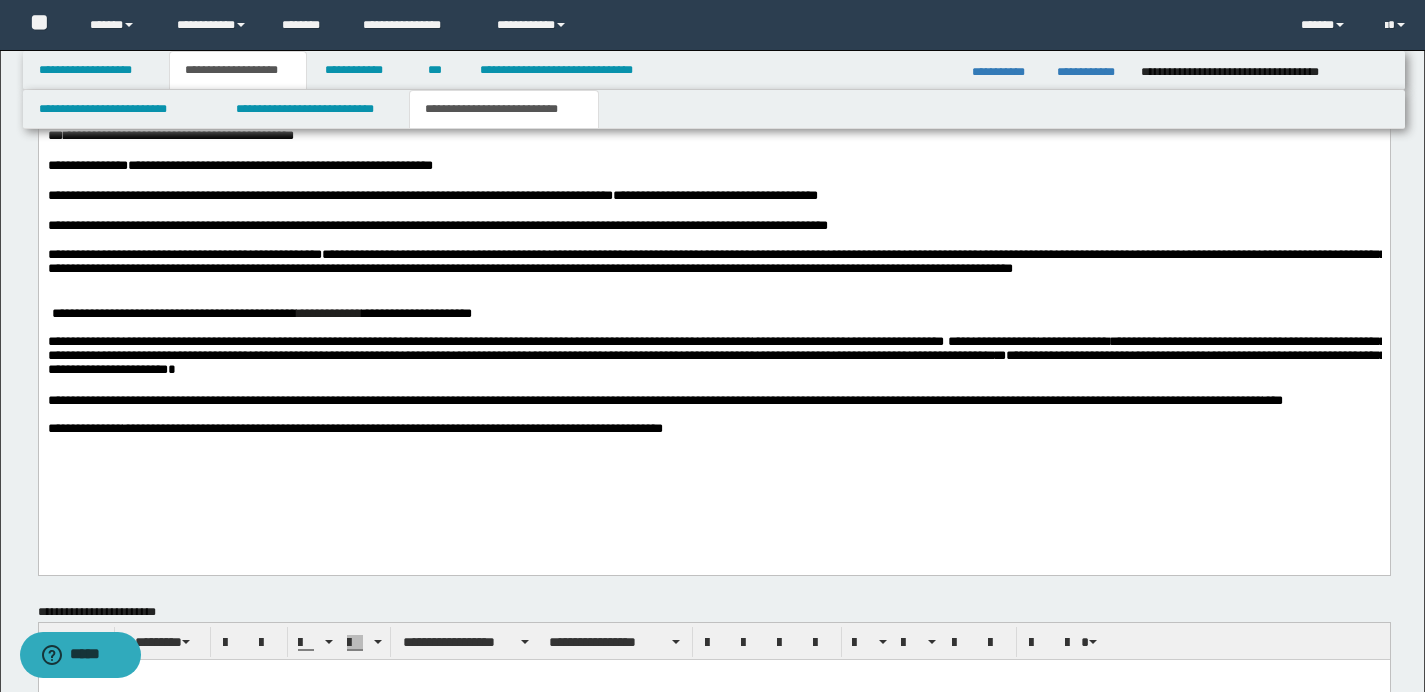 scroll, scrollTop: 3532, scrollLeft: 0, axis: vertical 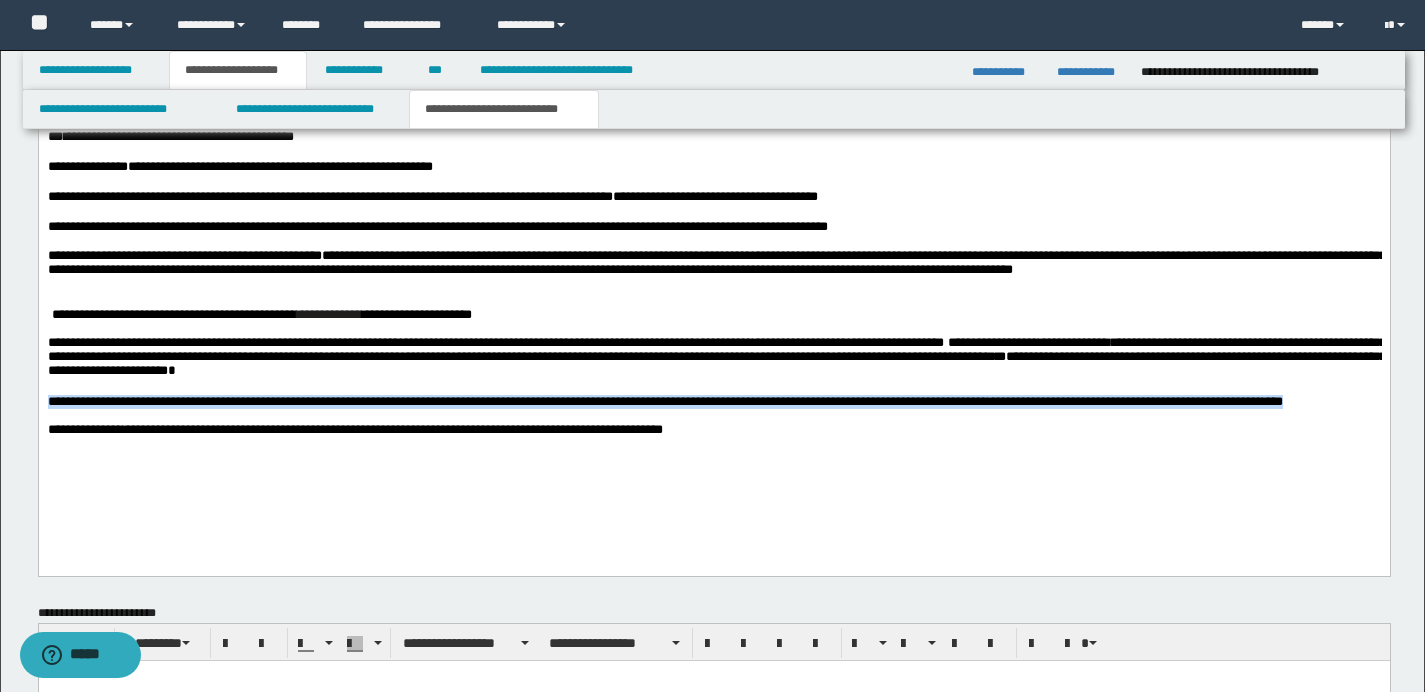 drag, startPoint x: 47, startPoint y: 417, endPoint x: 188, endPoint y: 429, distance: 141.50972 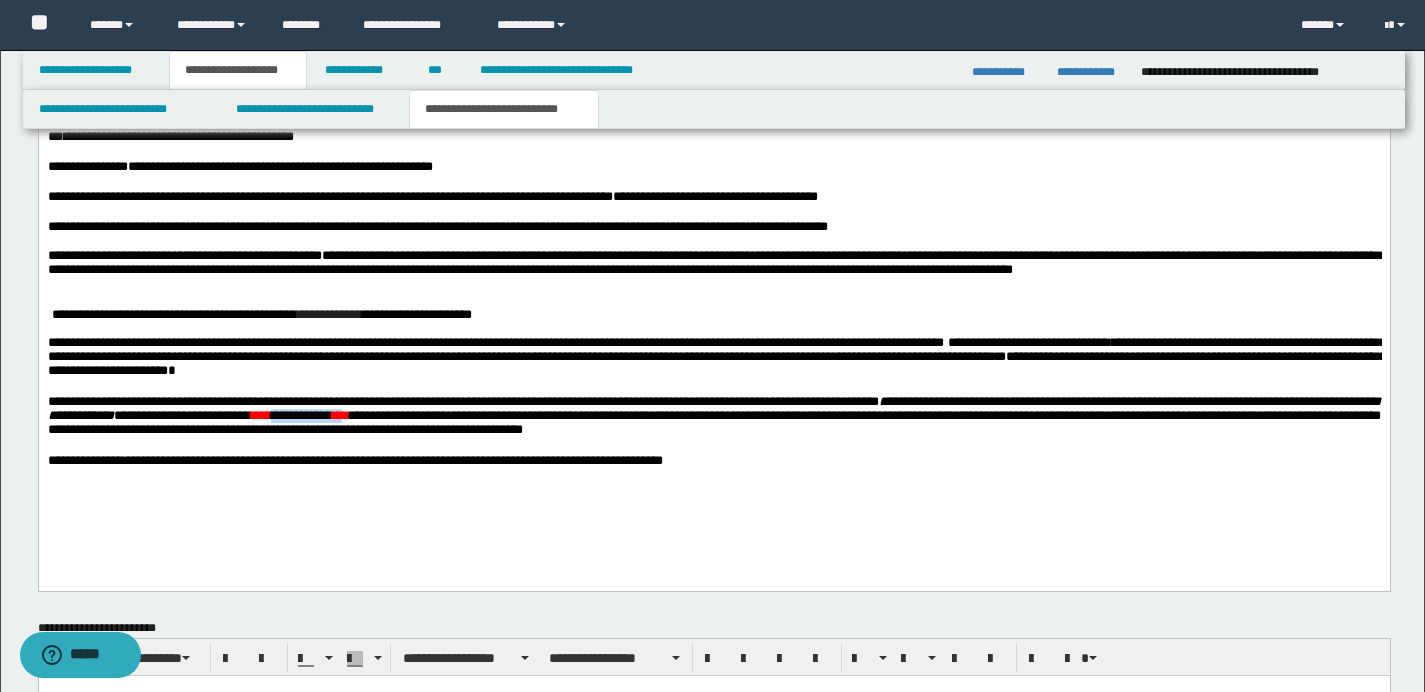 drag, startPoint x: 558, startPoint y: 430, endPoint x: 656, endPoint y: 434, distance: 98.0816 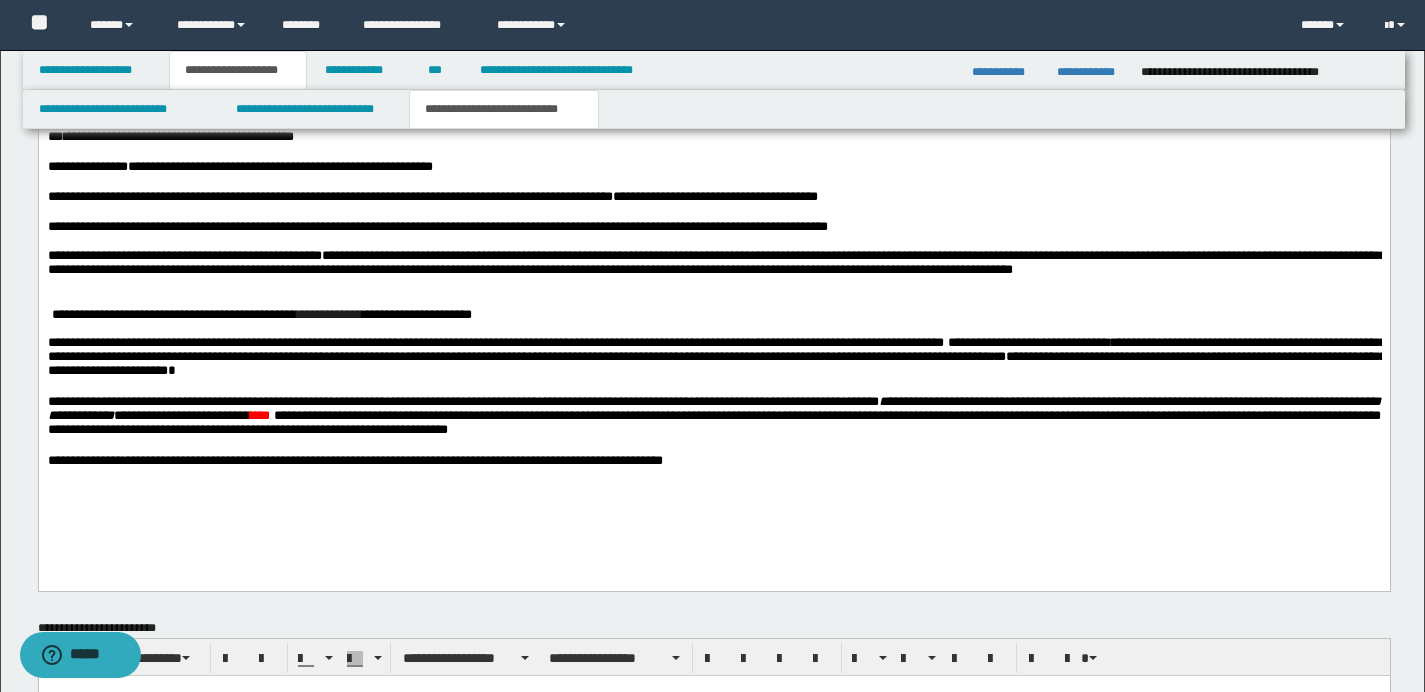 click on "**********" at bounding box center [713, 417] 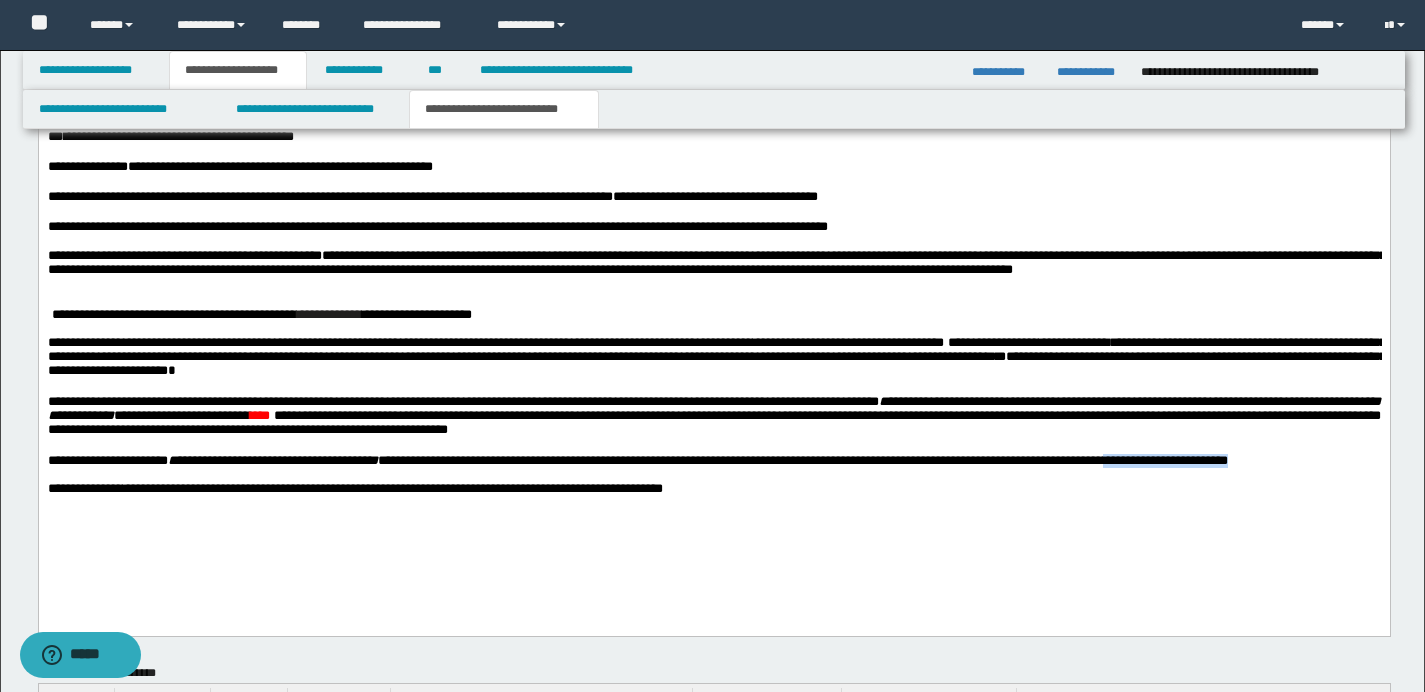 drag, startPoint x: 1288, startPoint y: 483, endPoint x: 1309, endPoint y: 490, distance: 22.135944 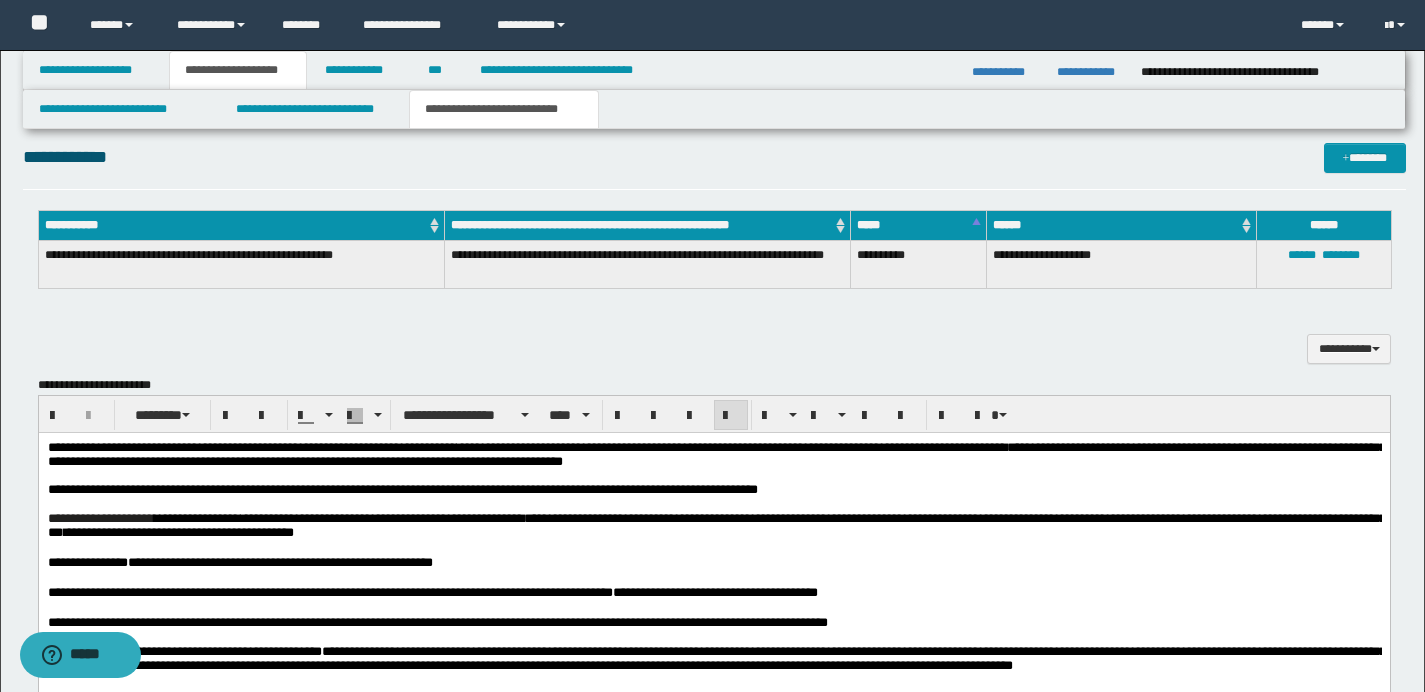 scroll, scrollTop: 2833, scrollLeft: 0, axis: vertical 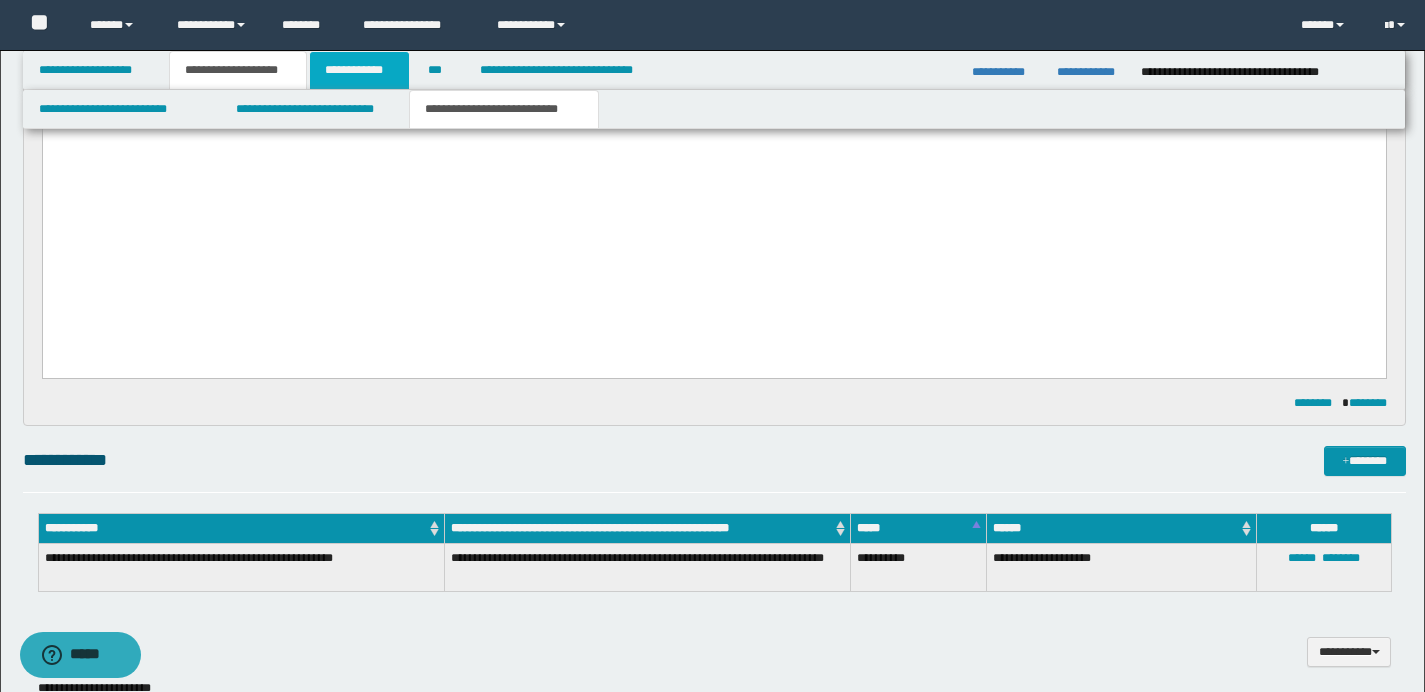 click on "**********" at bounding box center [359, 70] 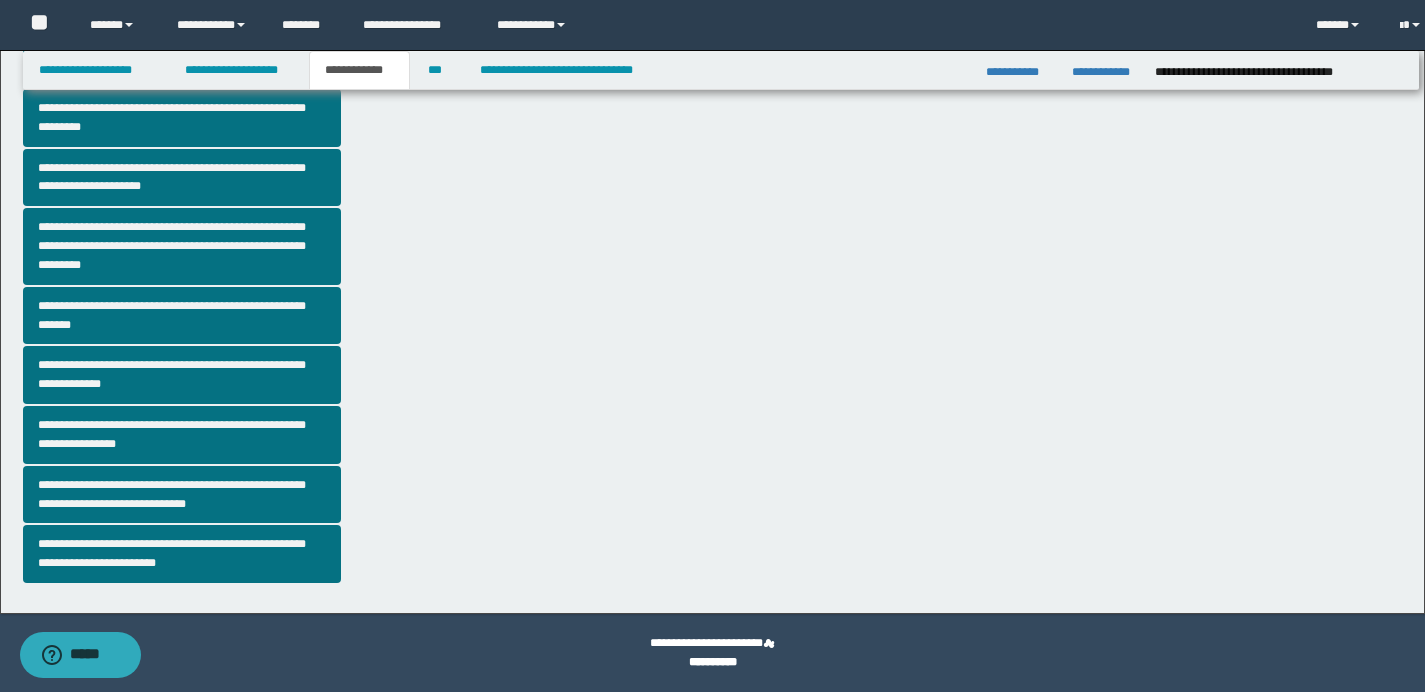 scroll, scrollTop: 457, scrollLeft: 0, axis: vertical 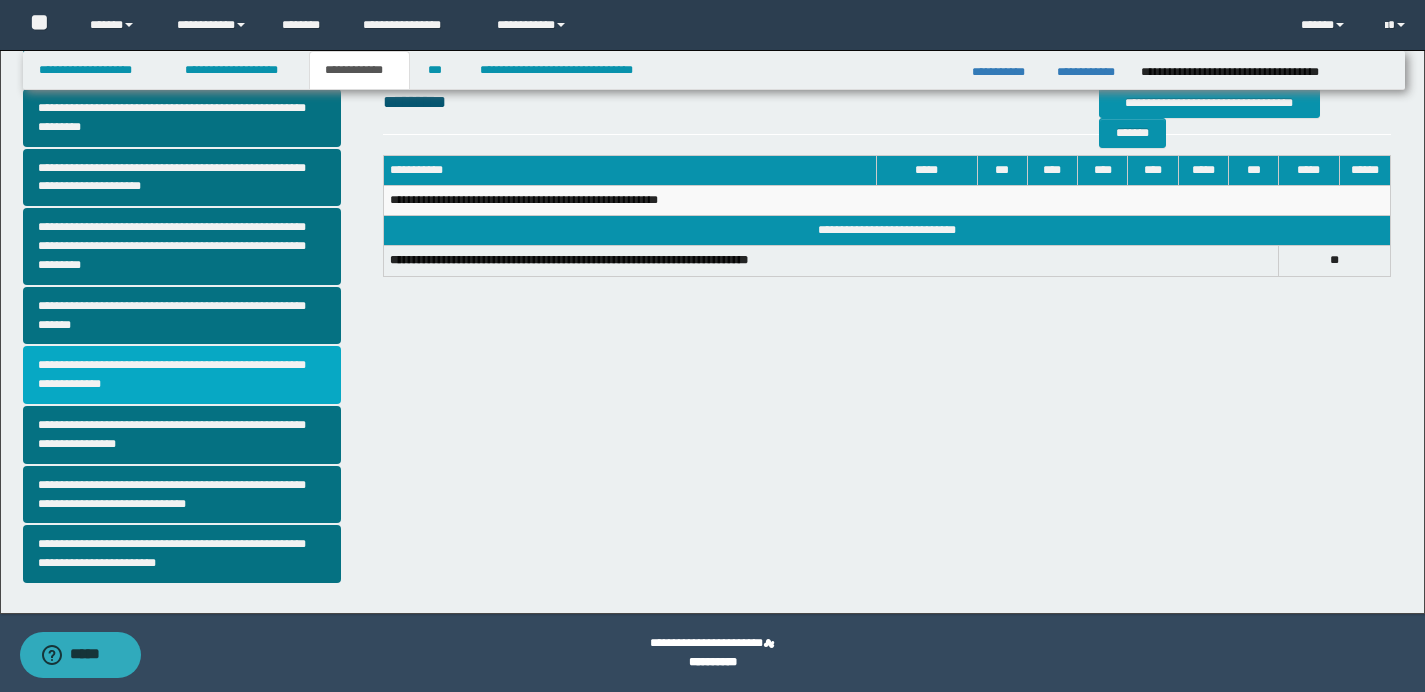 click on "**********" at bounding box center (182, 375) 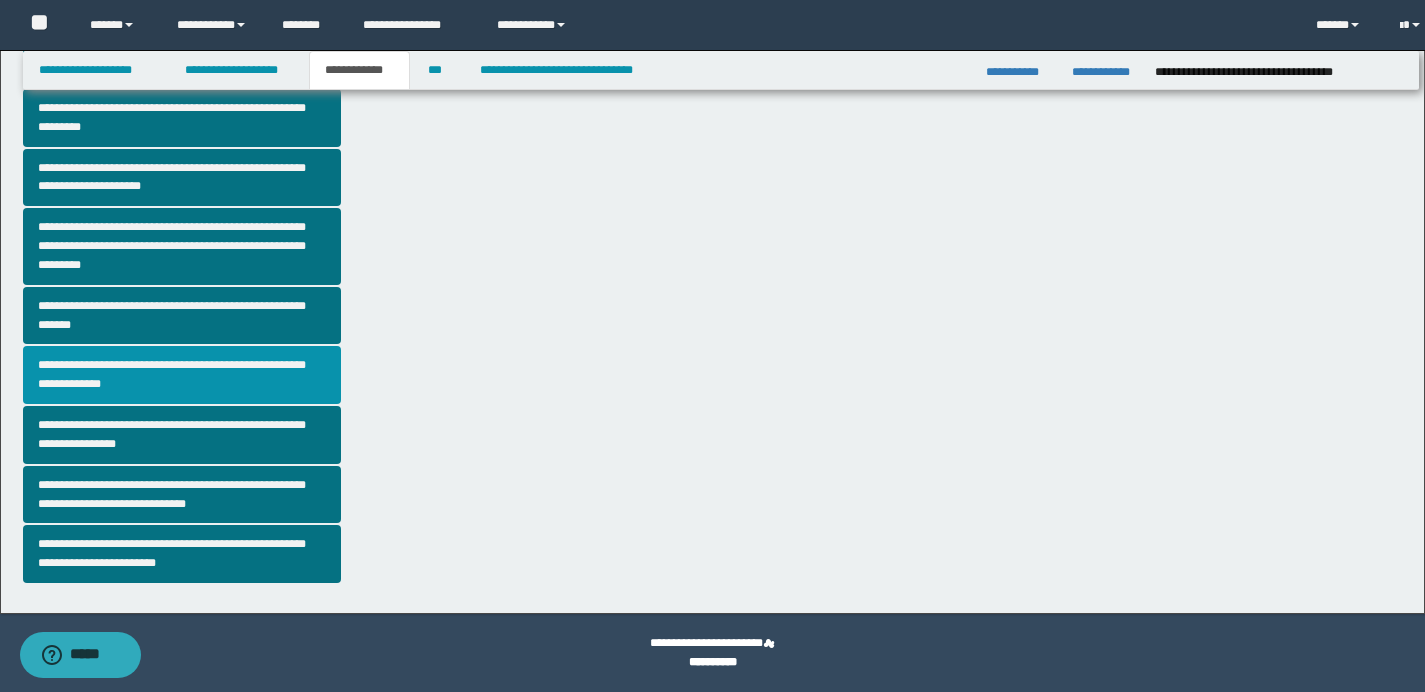 scroll, scrollTop: 0, scrollLeft: 0, axis: both 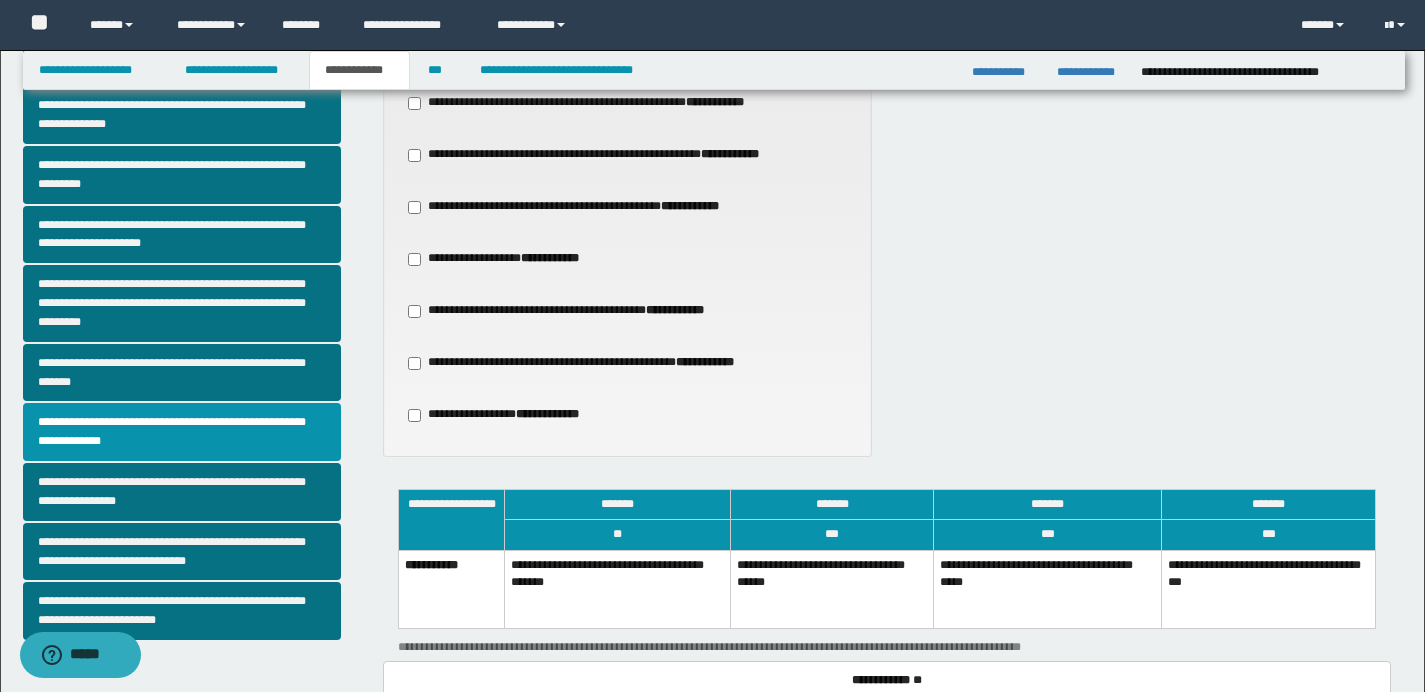 click on "**********" at bounding box center (832, 589) 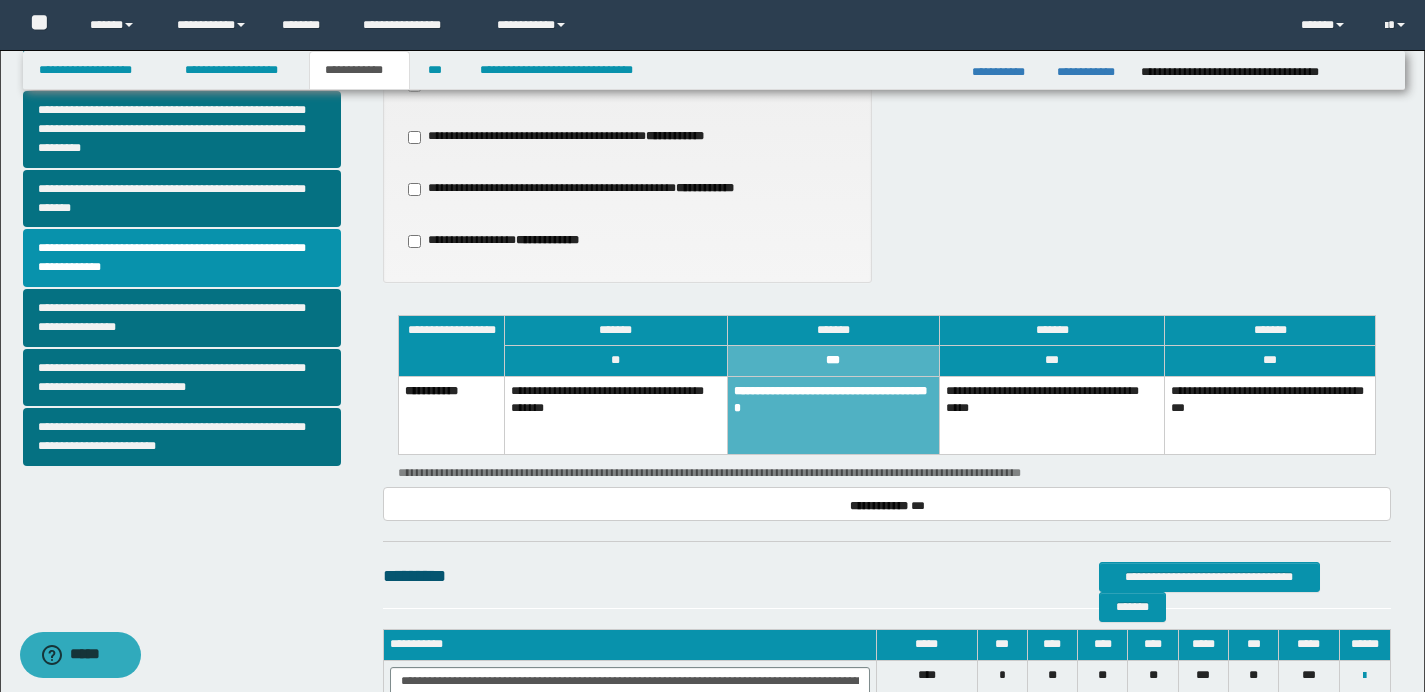 scroll, scrollTop: 573, scrollLeft: 0, axis: vertical 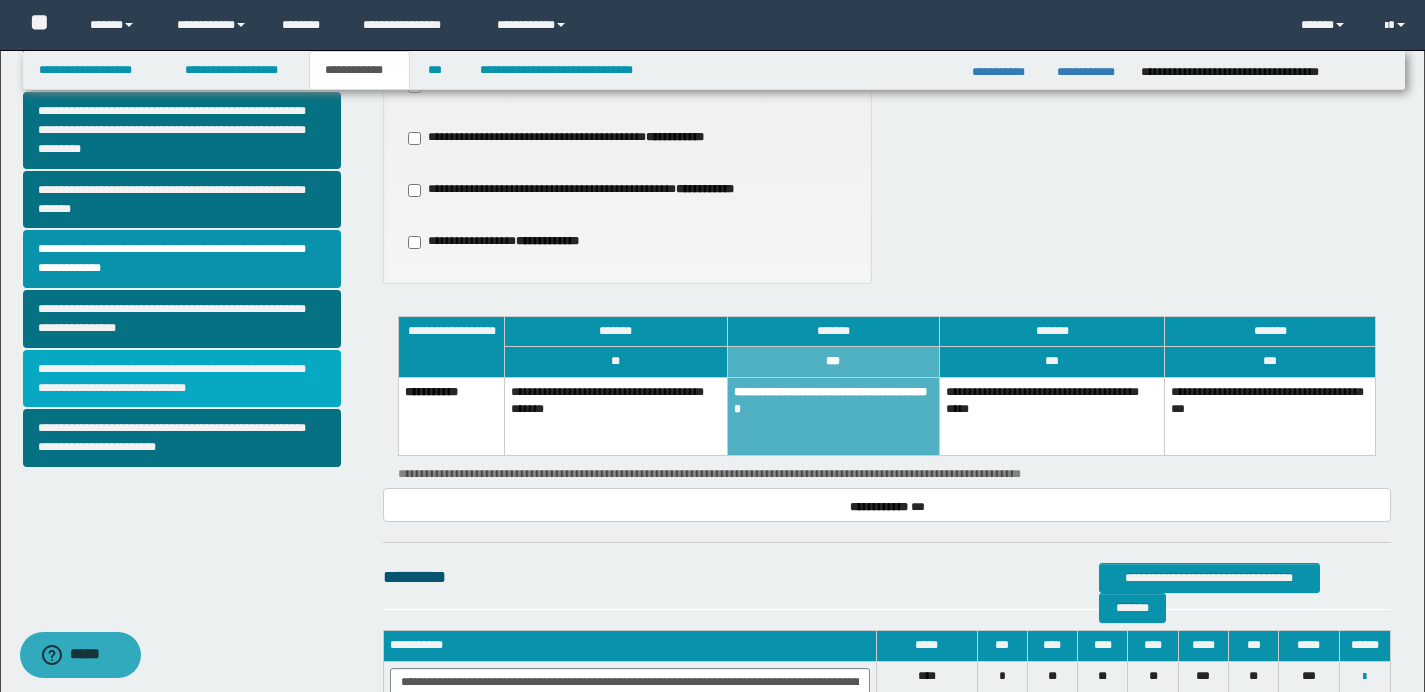 click on "**********" at bounding box center [182, 379] 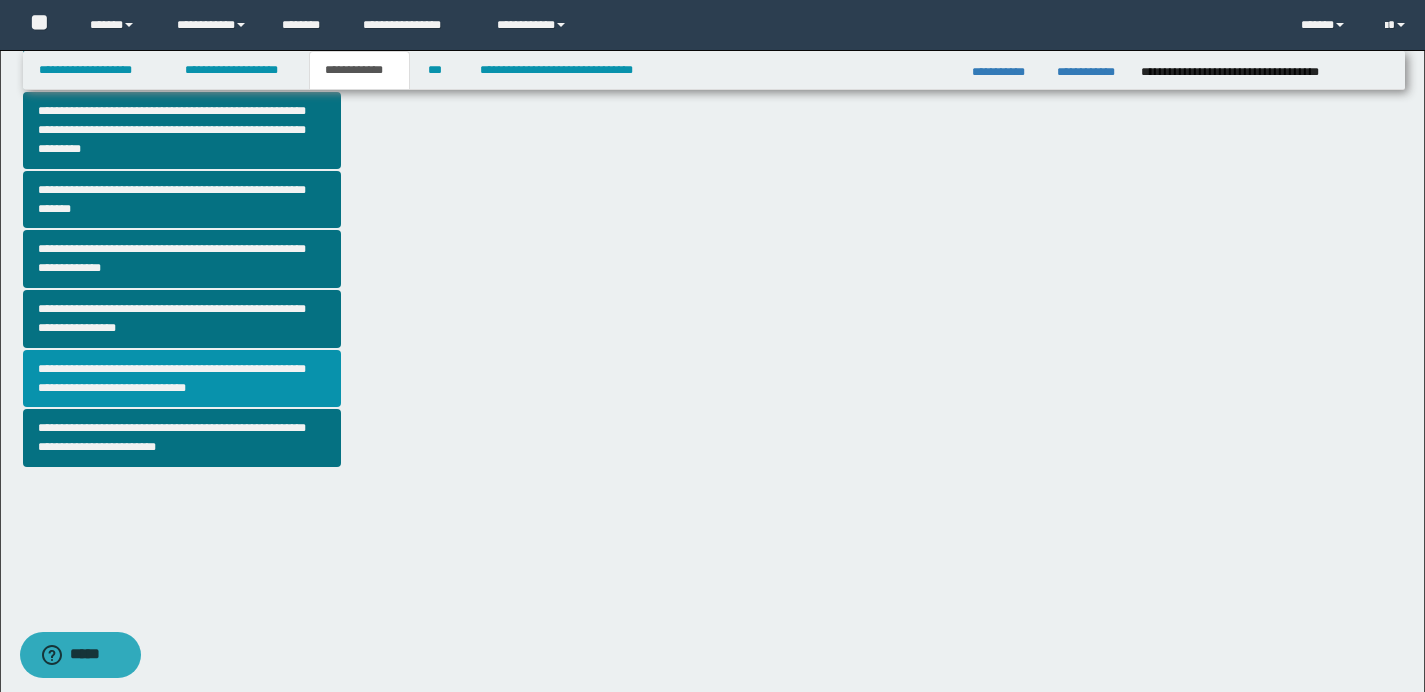 scroll, scrollTop: 0, scrollLeft: 0, axis: both 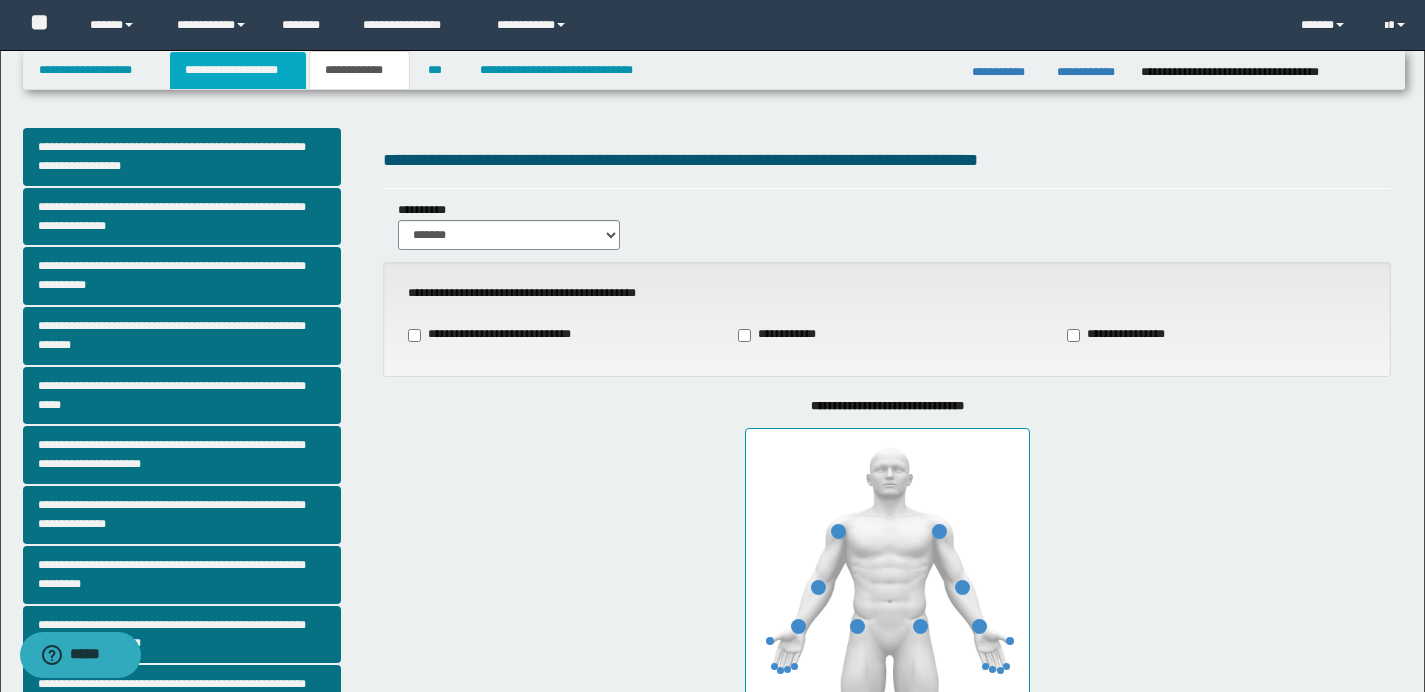 click on "**********" at bounding box center [238, 70] 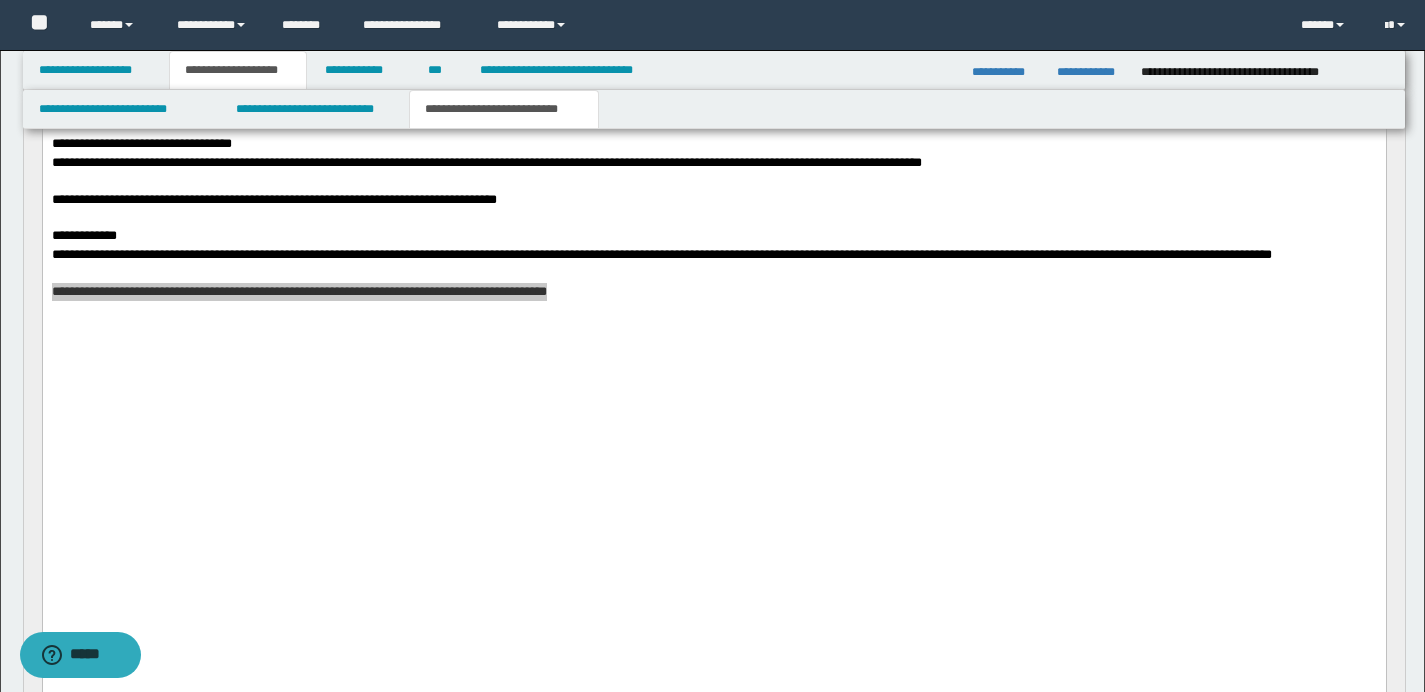 scroll, scrollTop: 2567, scrollLeft: 0, axis: vertical 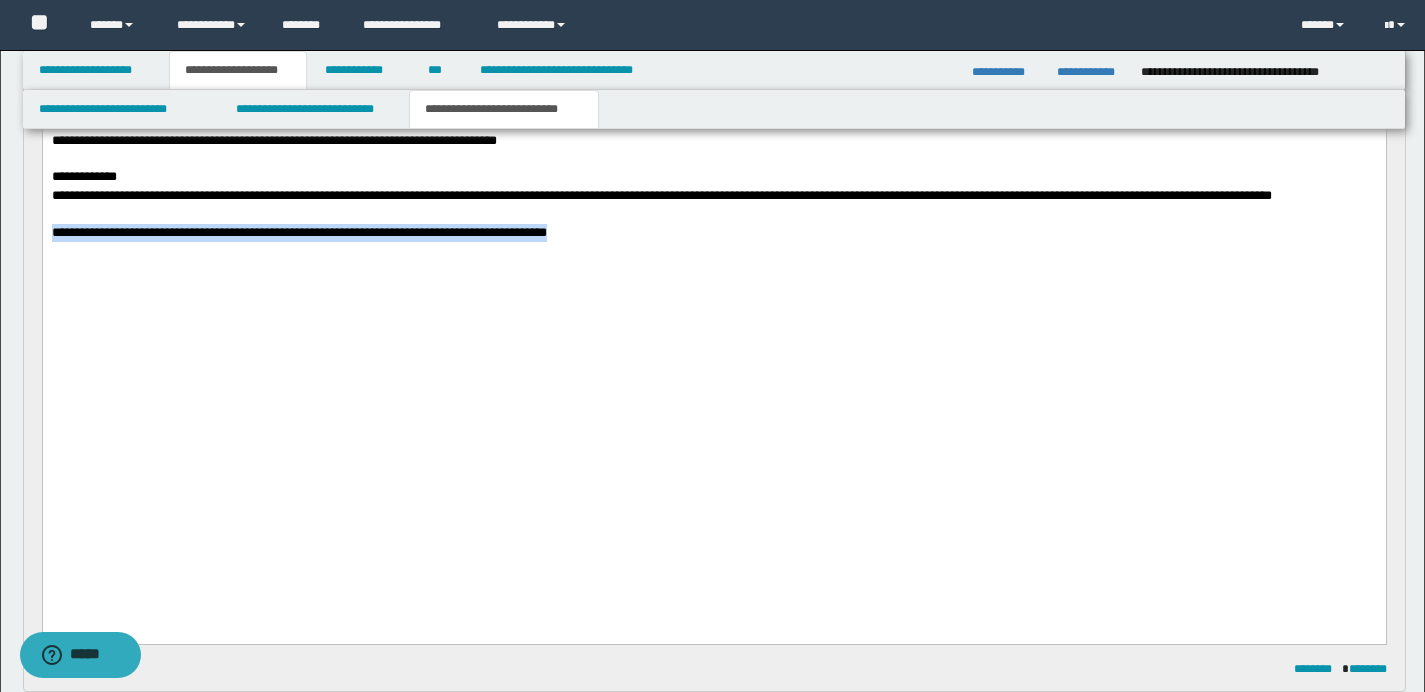 click on "**********" at bounding box center (713, 234) 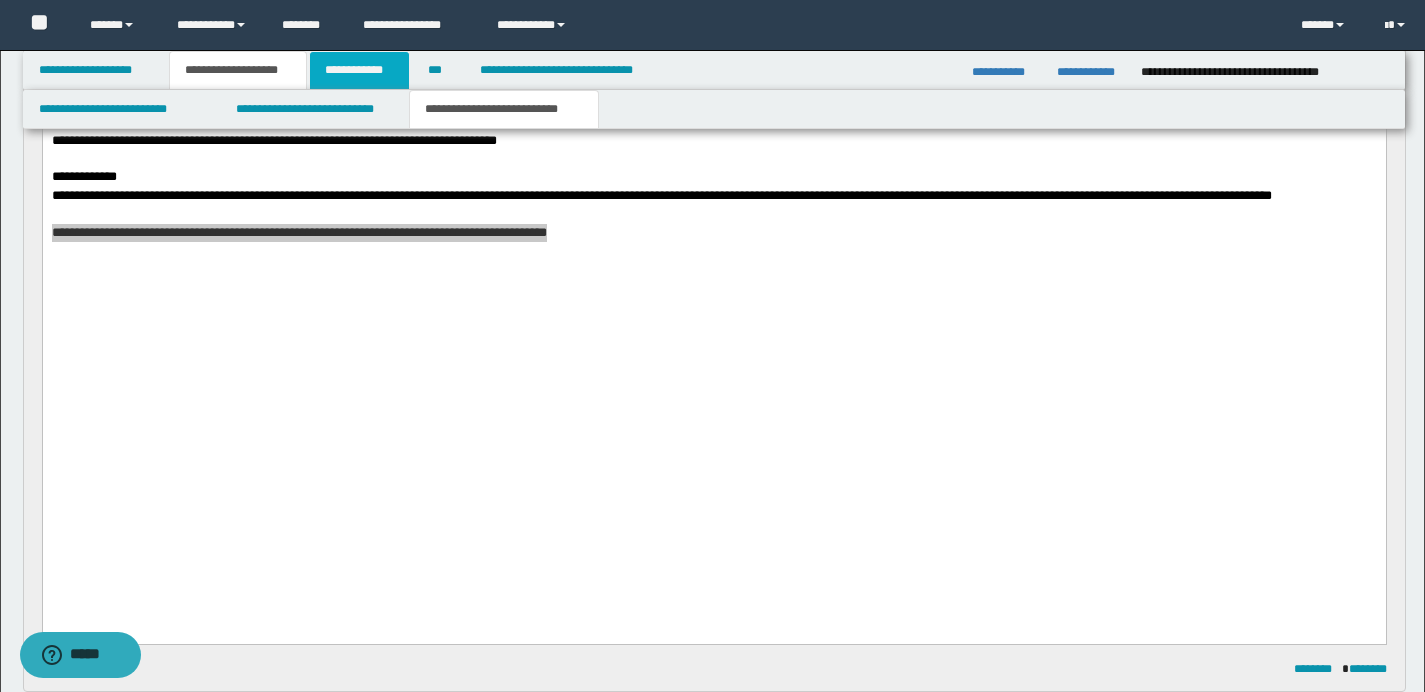 click on "**********" at bounding box center (359, 70) 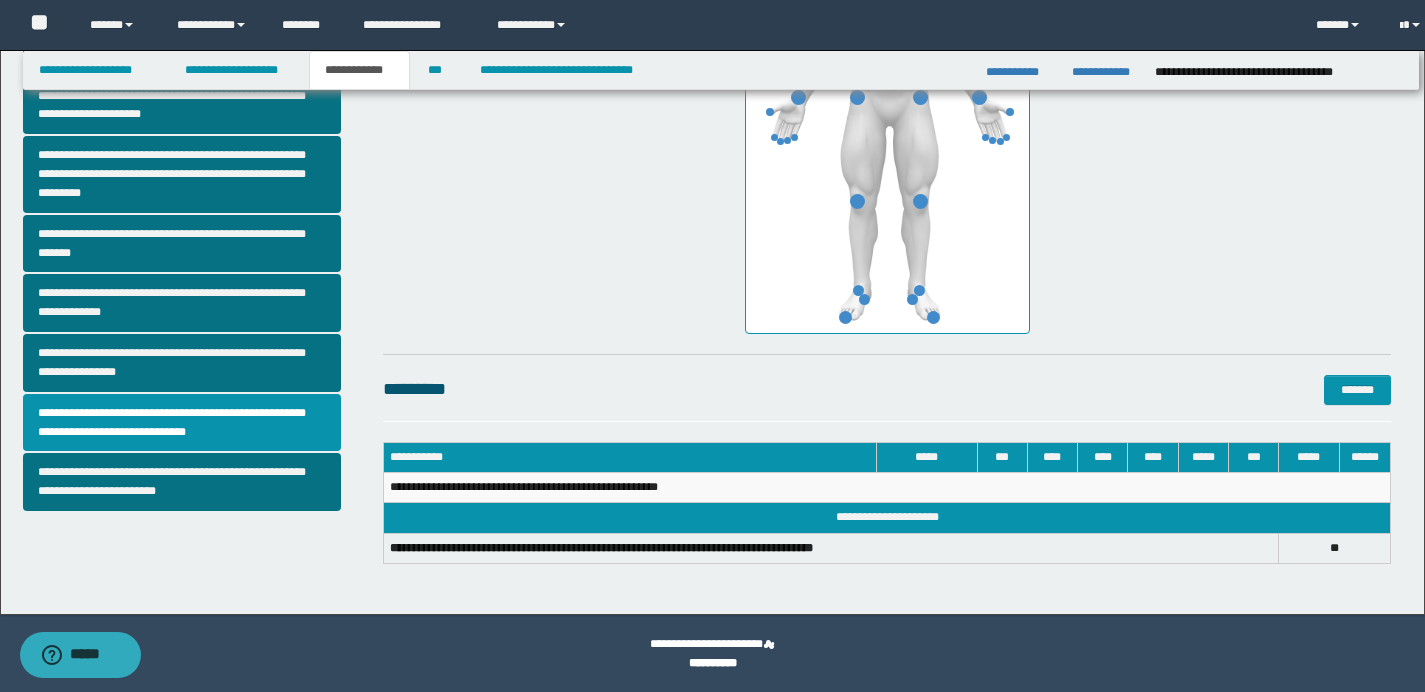 scroll, scrollTop: 529, scrollLeft: 0, axis: vertical 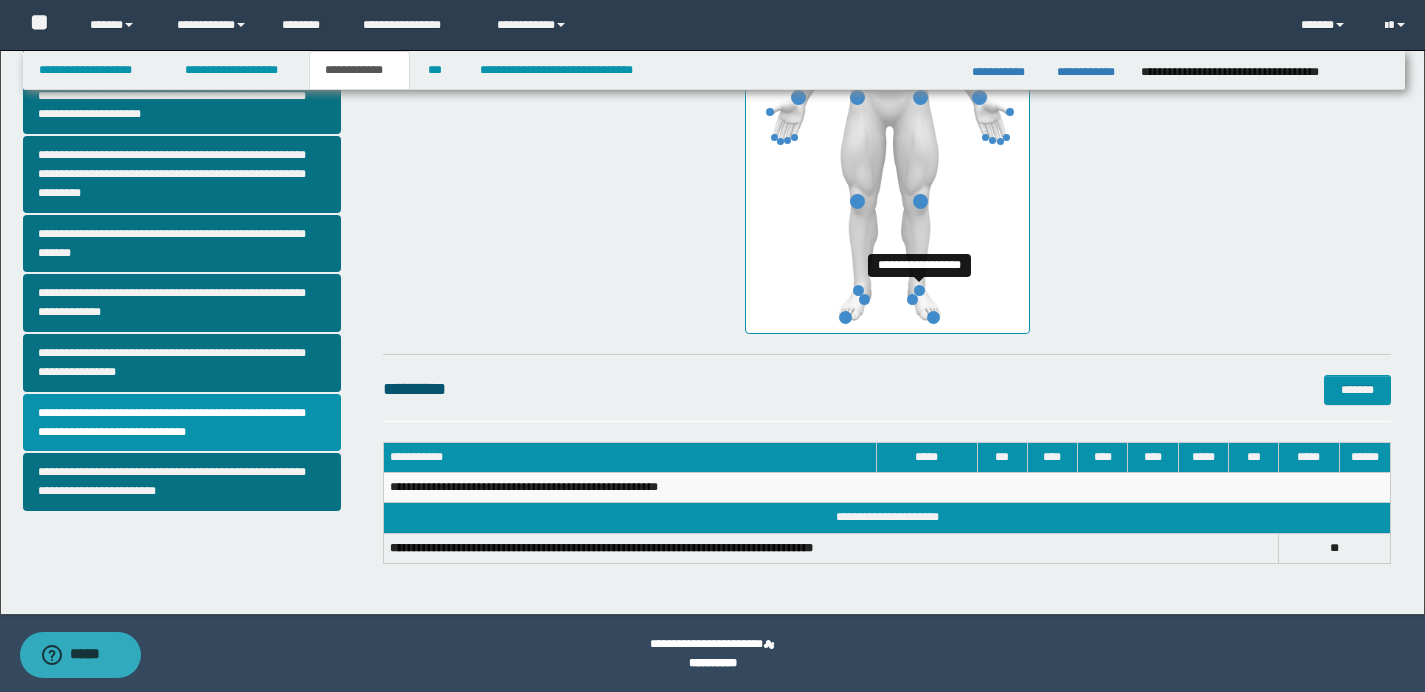 click at bounding box center [919, 290] 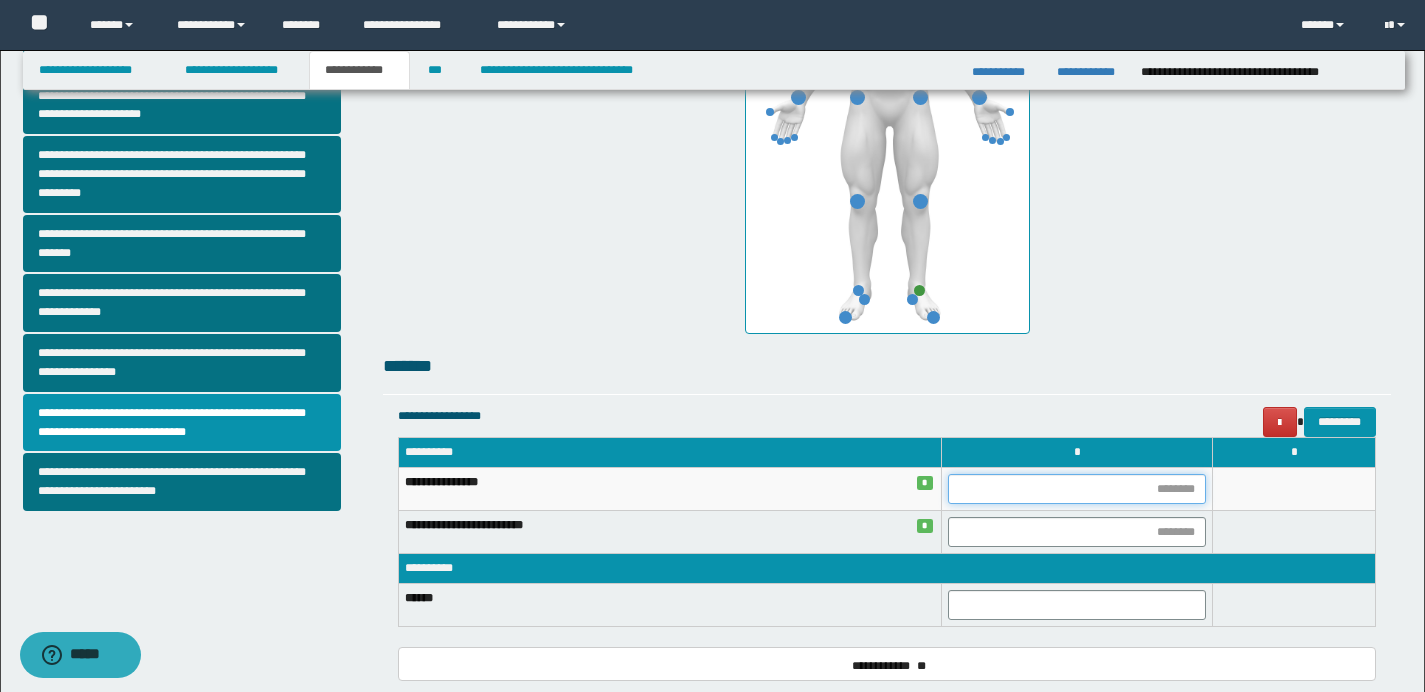 click at bounding box center (1077, 489) 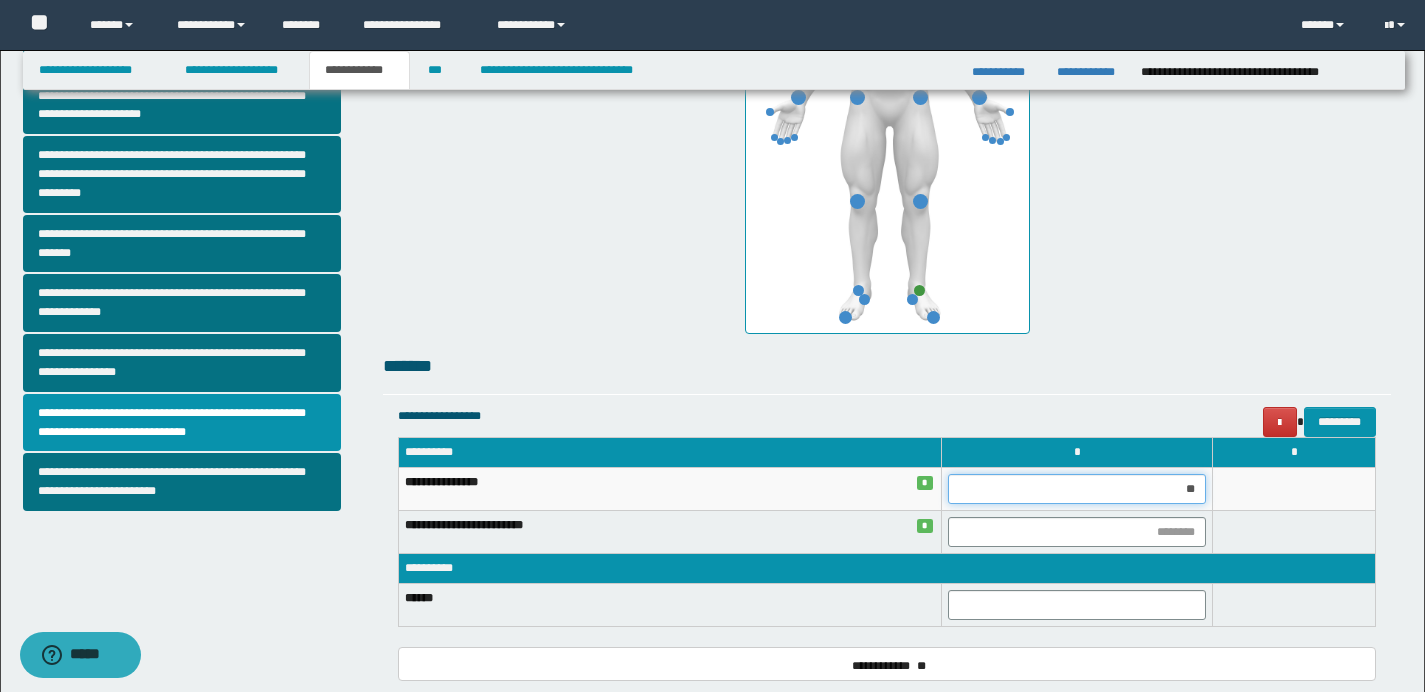 type on "*" 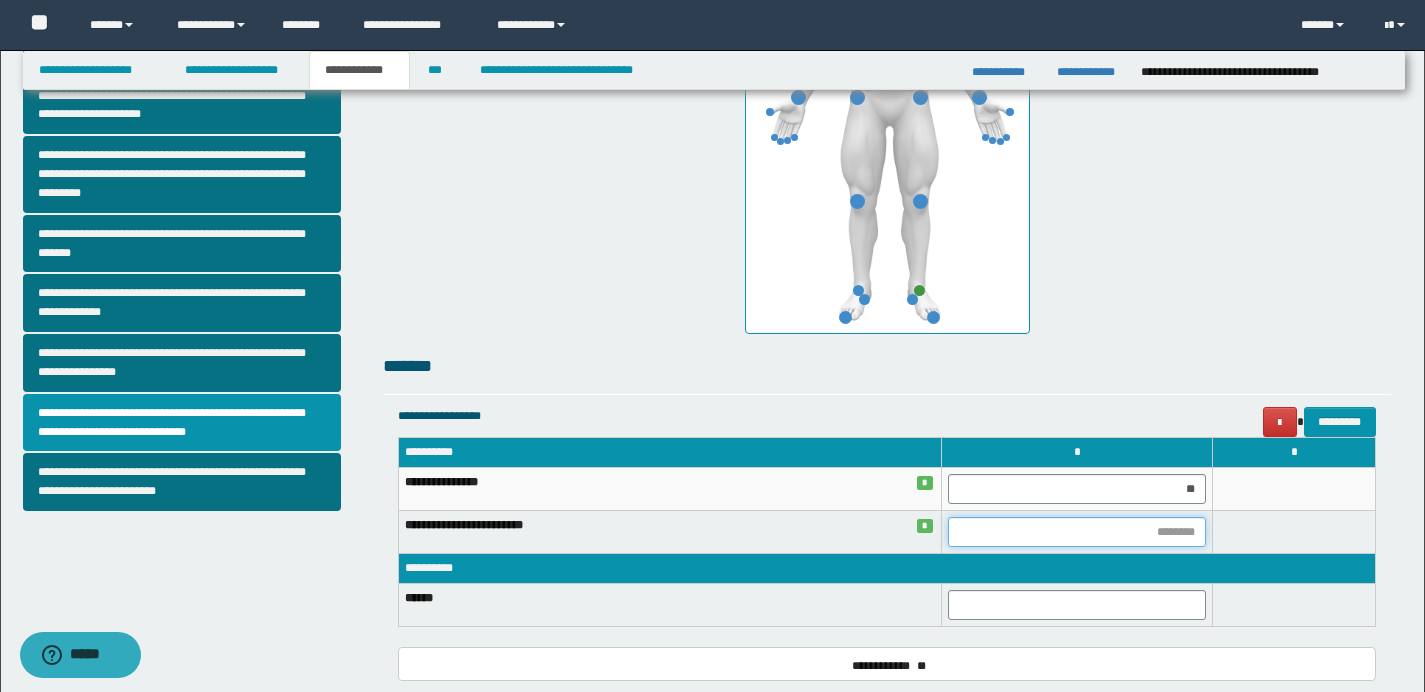 click at bounding box center (1077, 532) 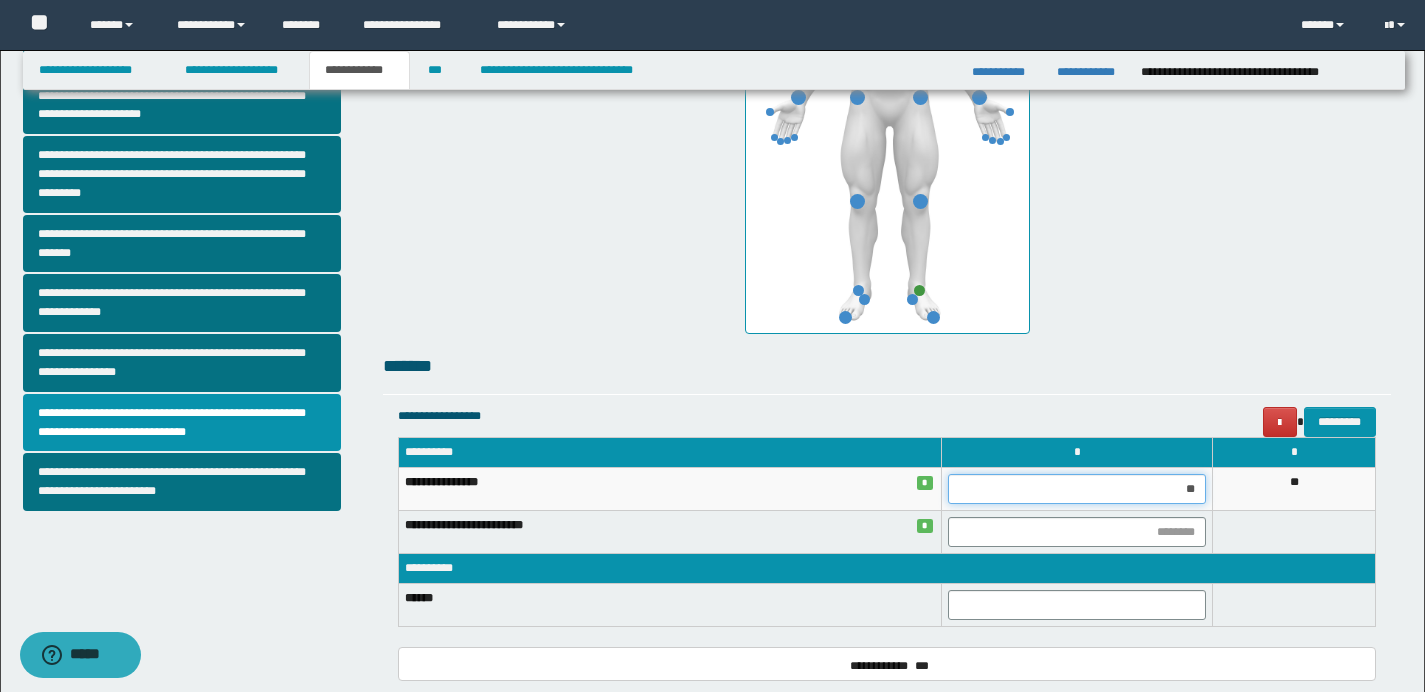 drag, startPoint x: 1177, startPoint y: 488, endPoint x: 1224, endPoint y: 484, distance: 47.169907 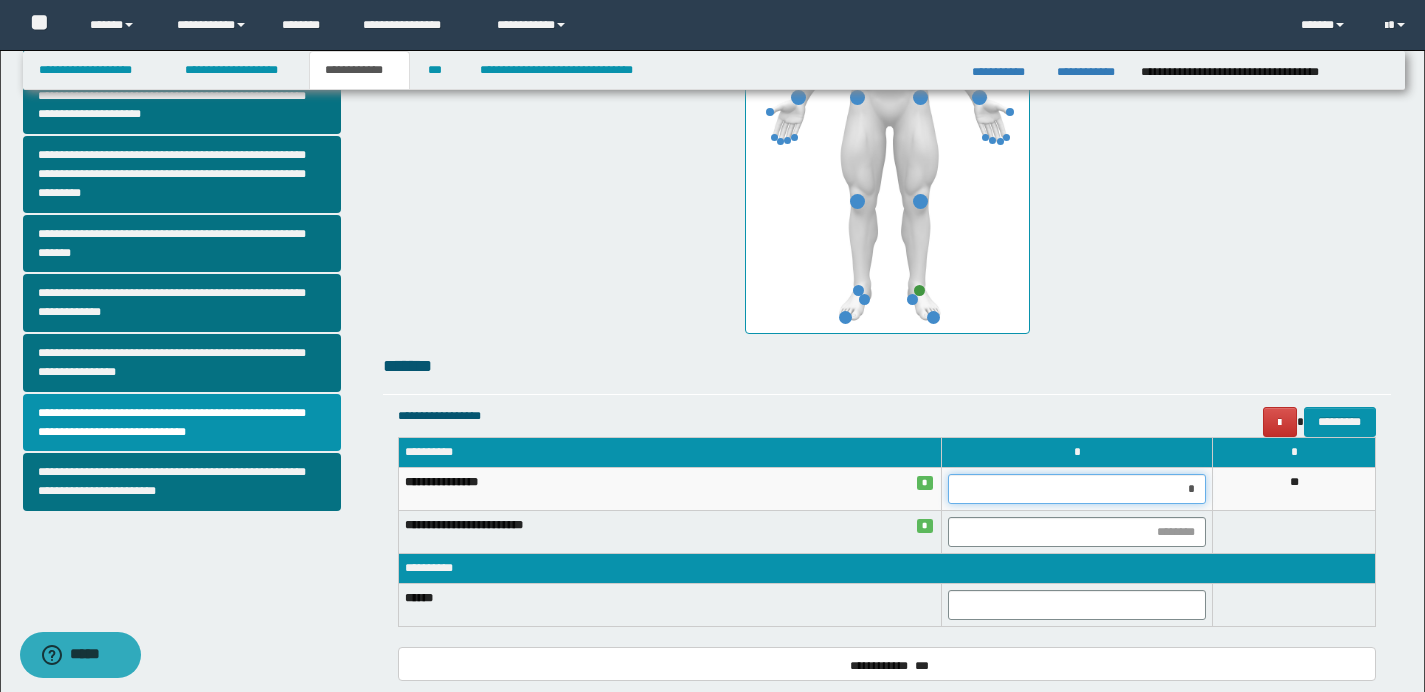 type on "**" 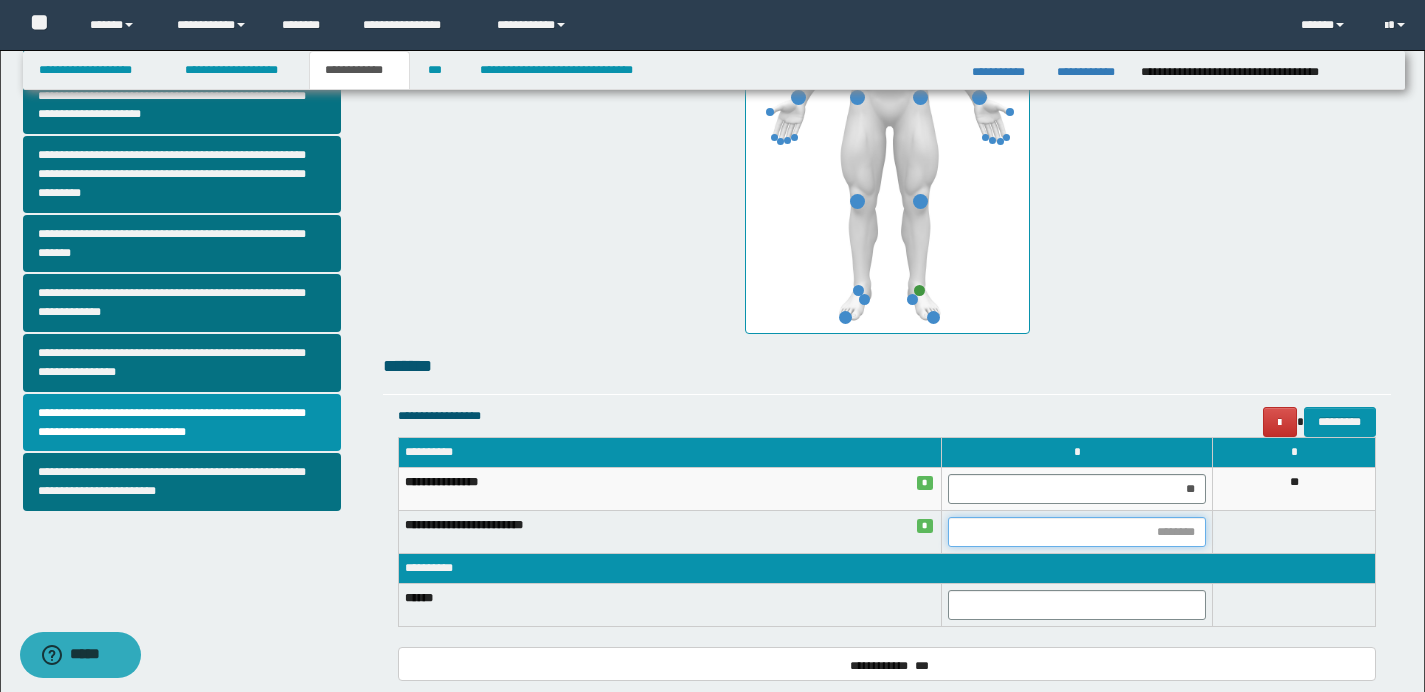 click at bounding box center [1077, 532] 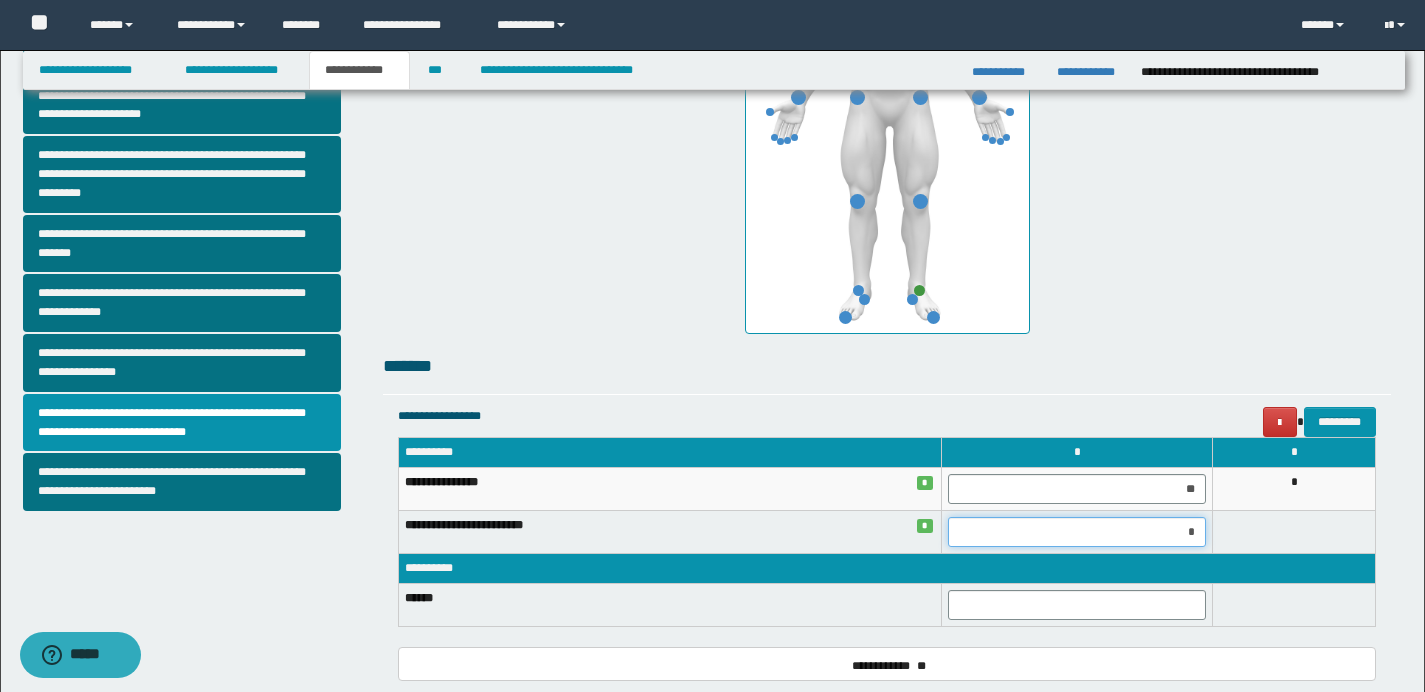 type on "**" 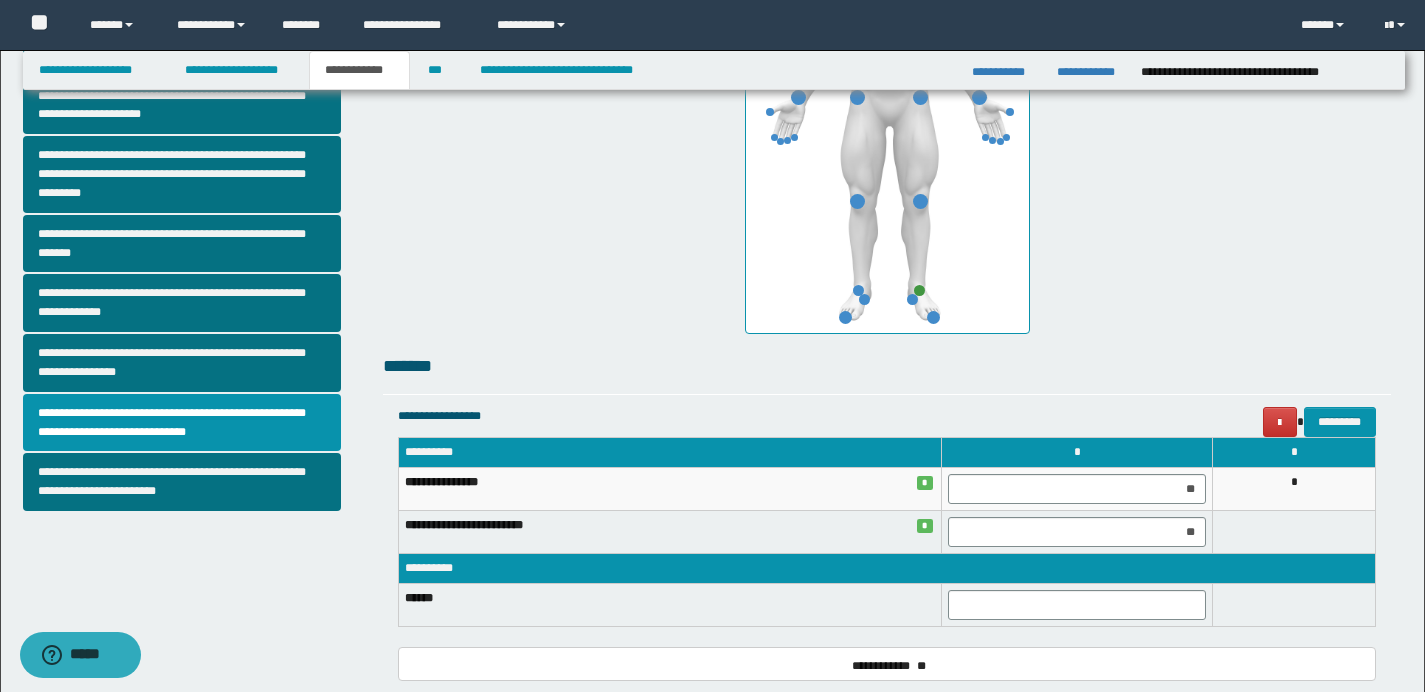 click on "**********" at bounding box center (887, 569) 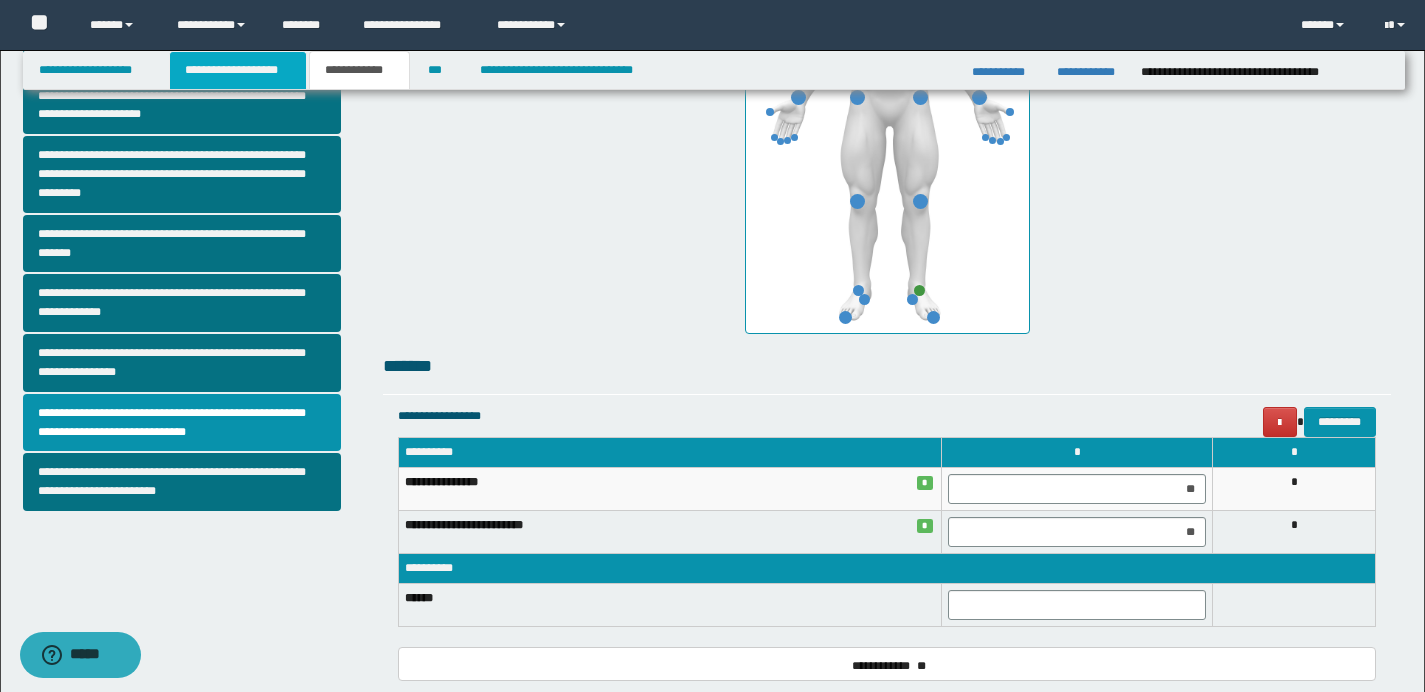 click on "**********" at bounding box center [238, 70] 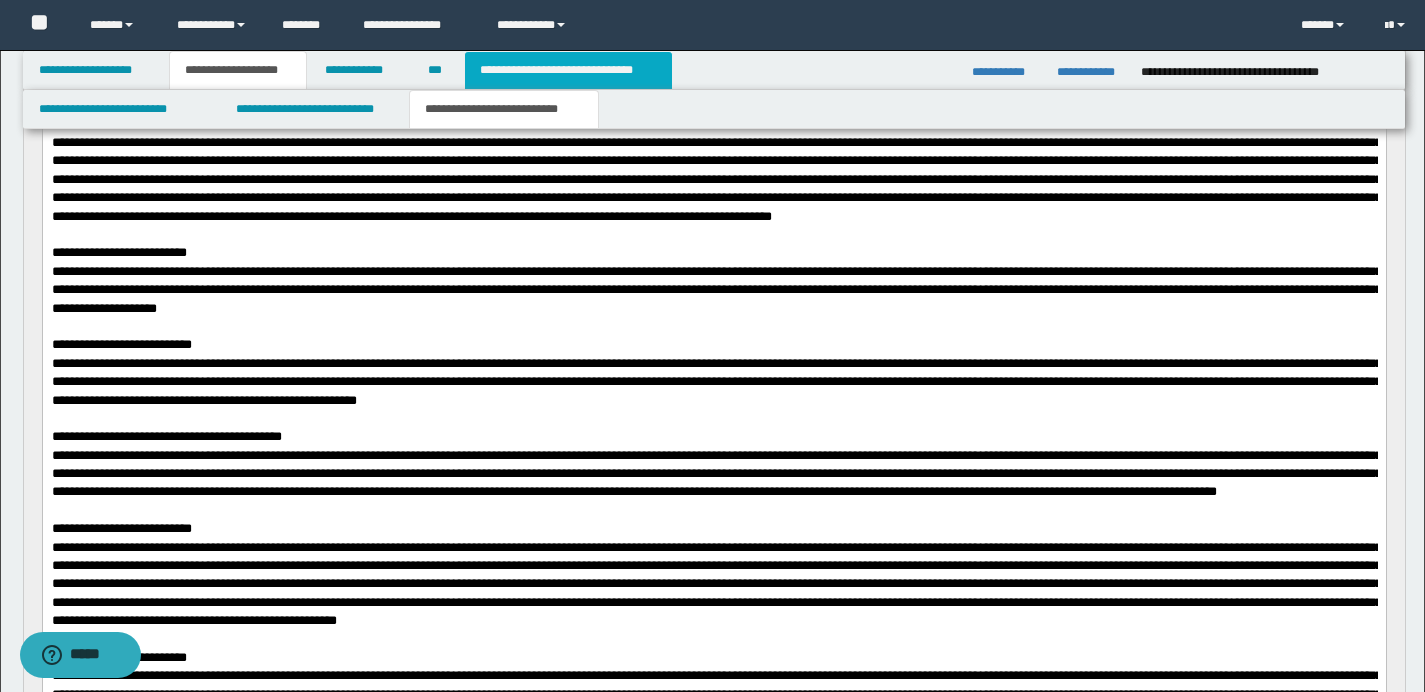 click on "**********" at bounding box center (568, 70) 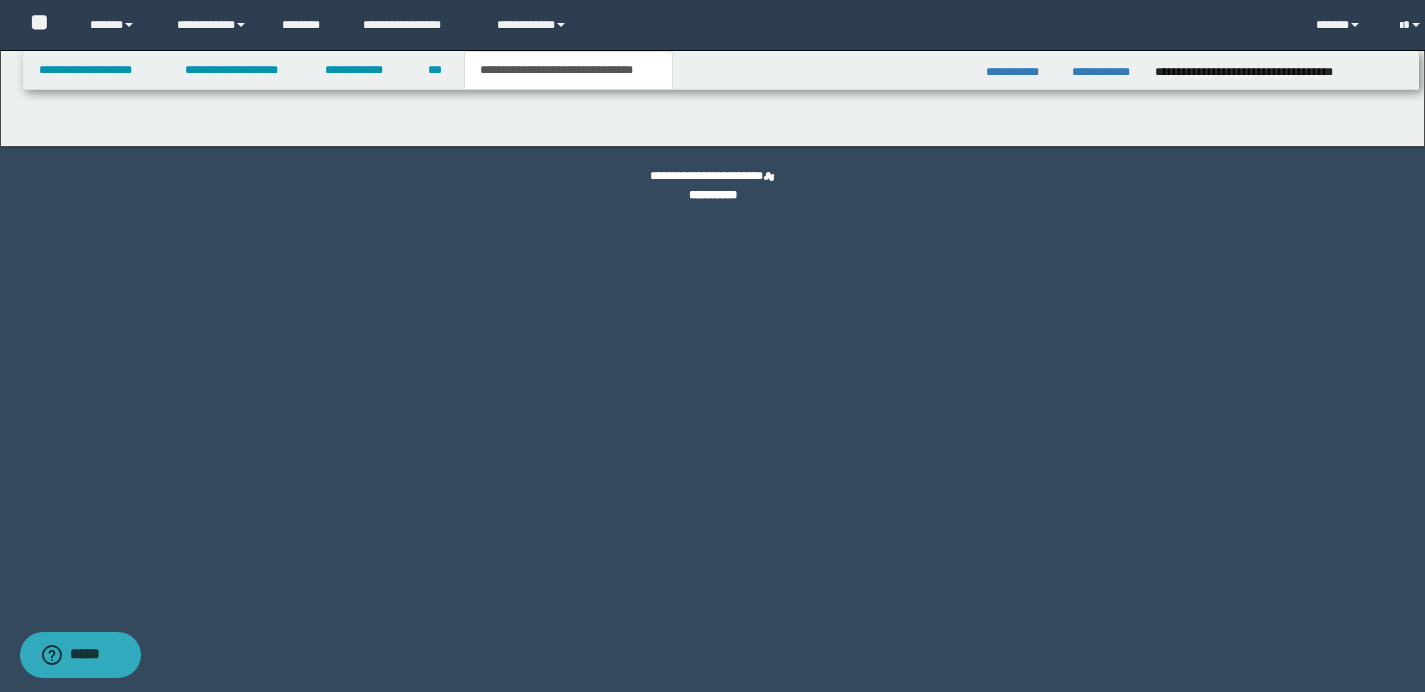 scroll, scrollTop: 0, scrollLeft: 0, axis: both 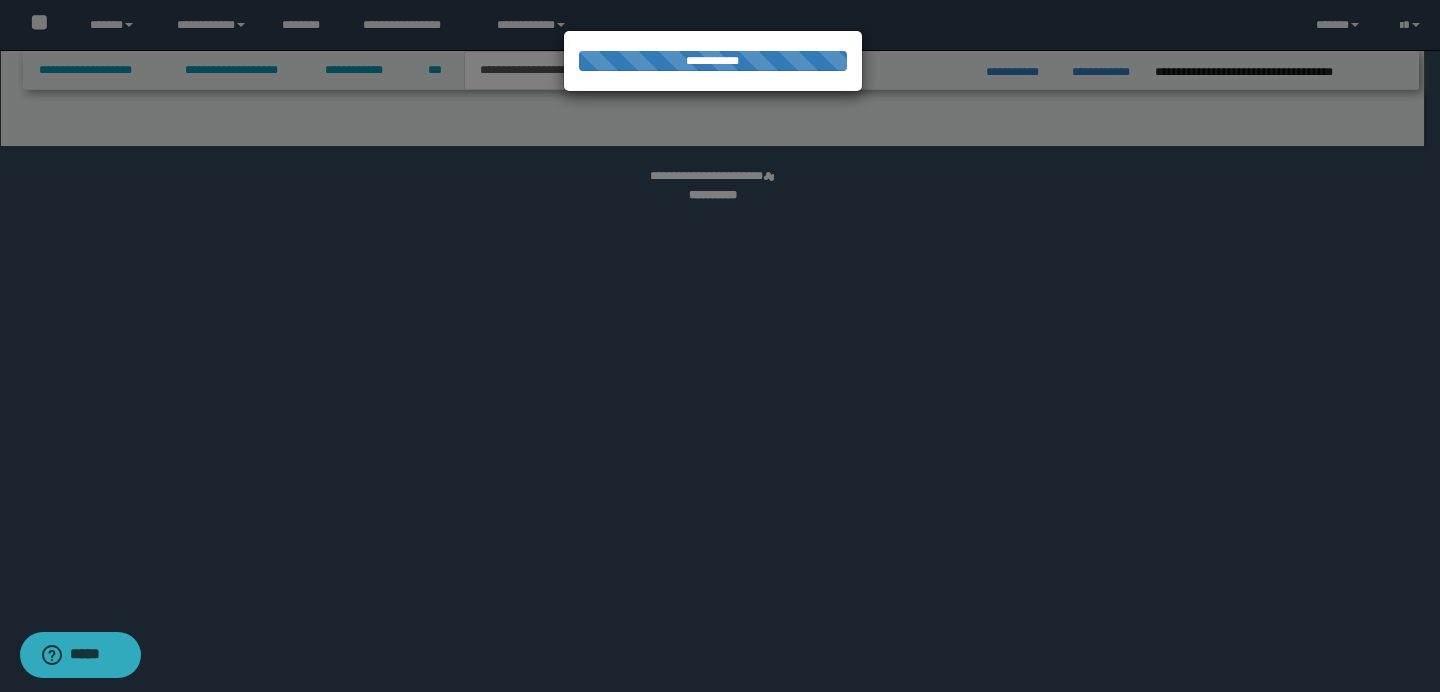 select on "*" 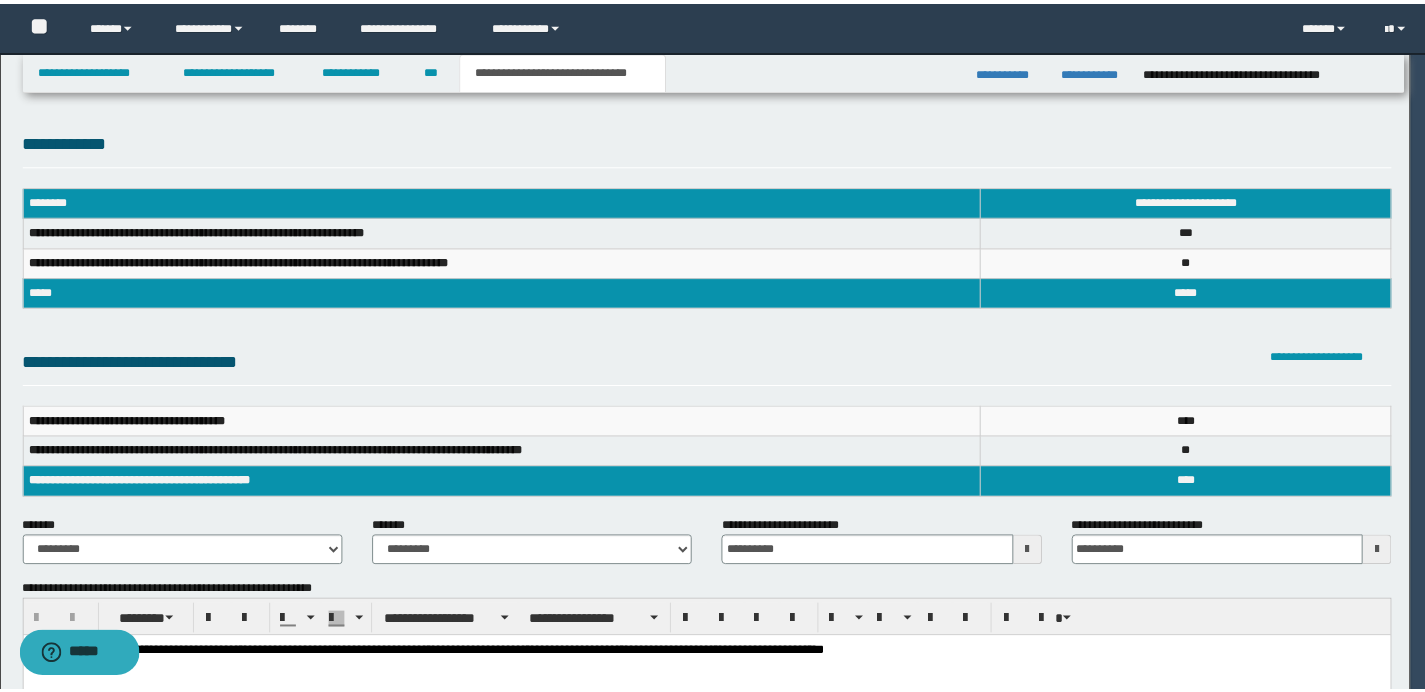 scroll, scrollTop: 0, scrollLeft: 0, axis: both 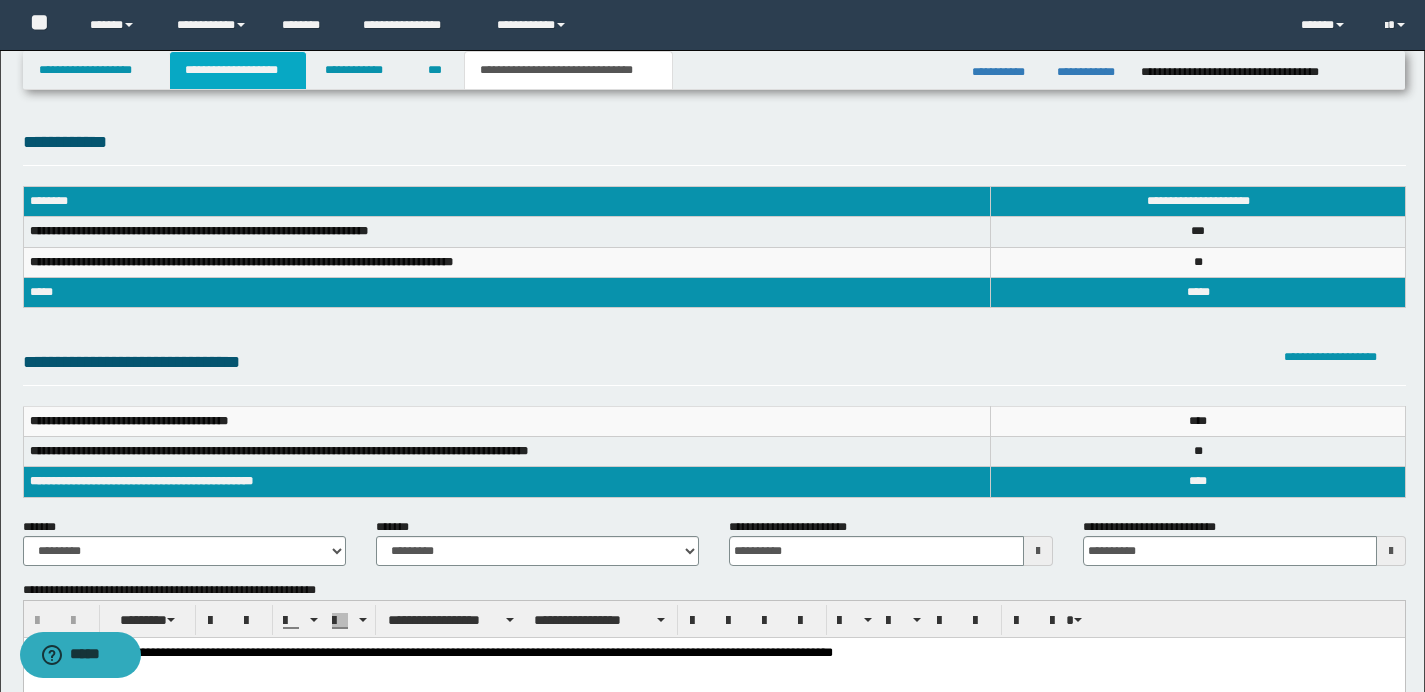 click on "**********" at bounding box center (238, 70) 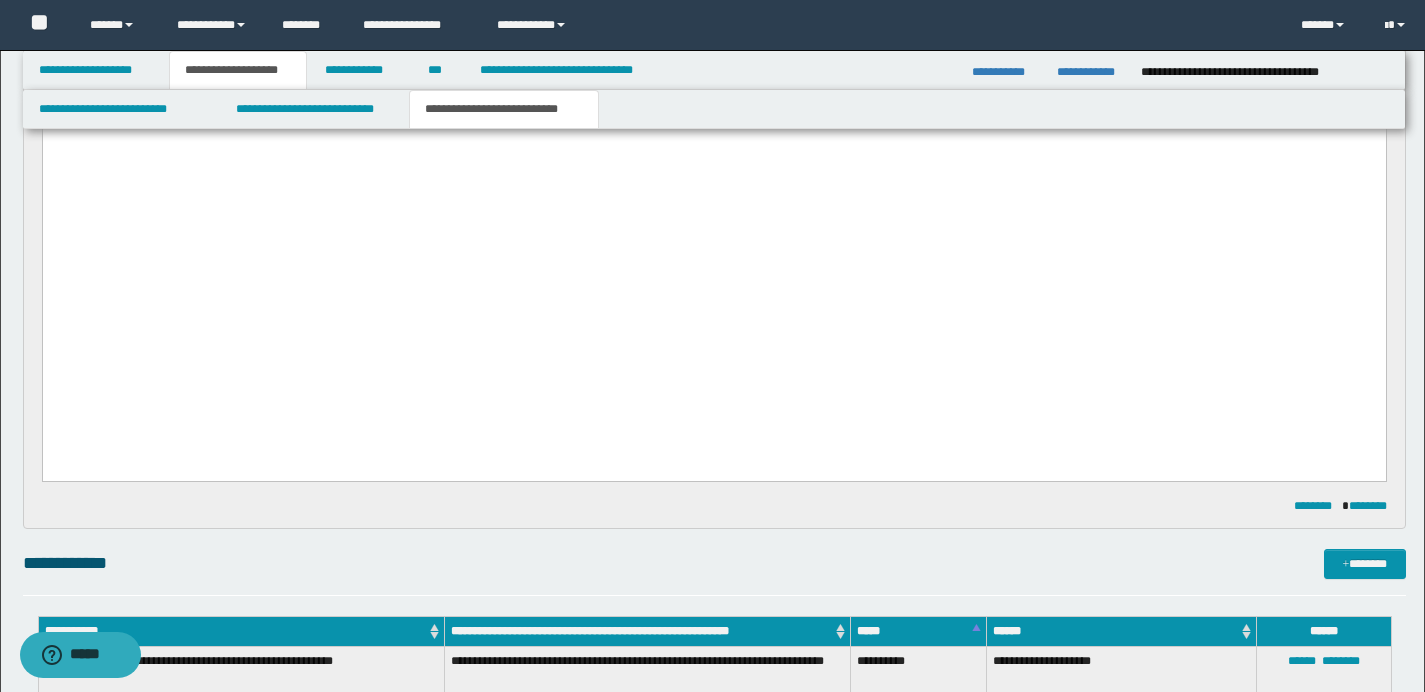 scroll, scrollTop: 2726, scrollLeft: 0, axis: vertical 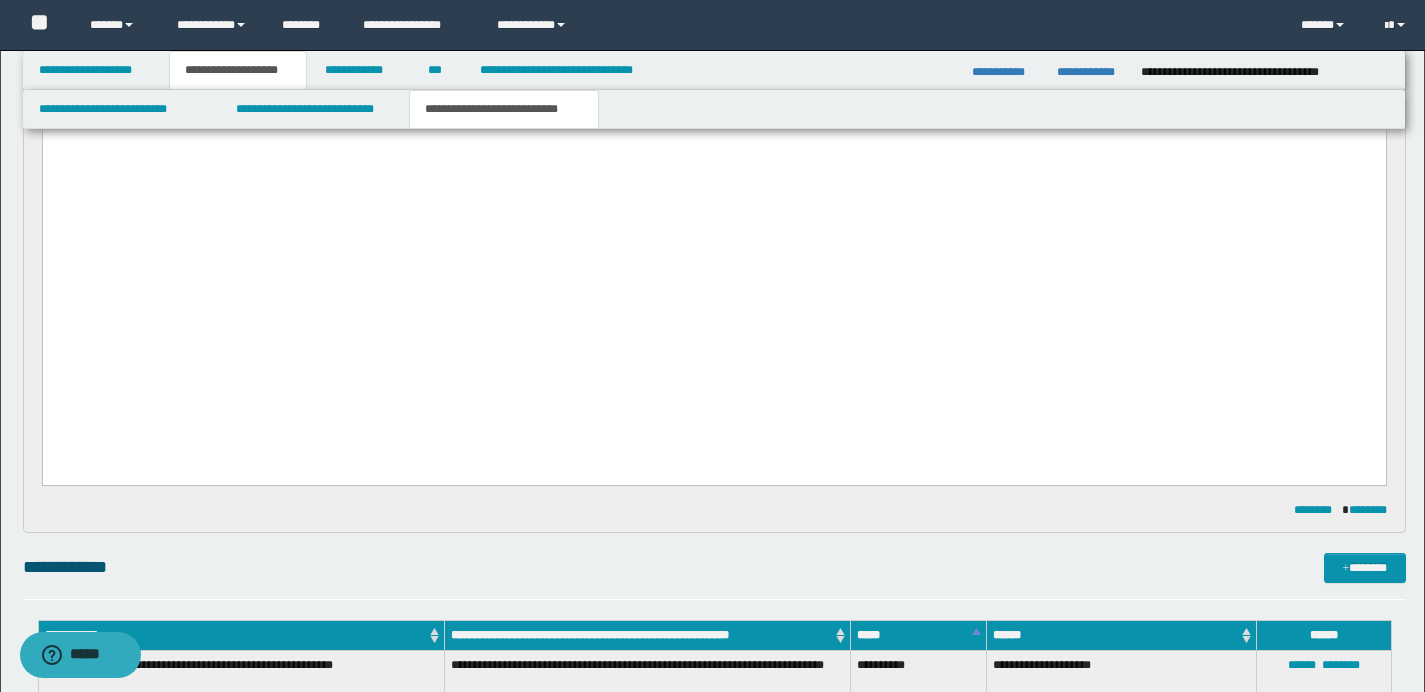 click on "**********" at bounding box center [713, 75] 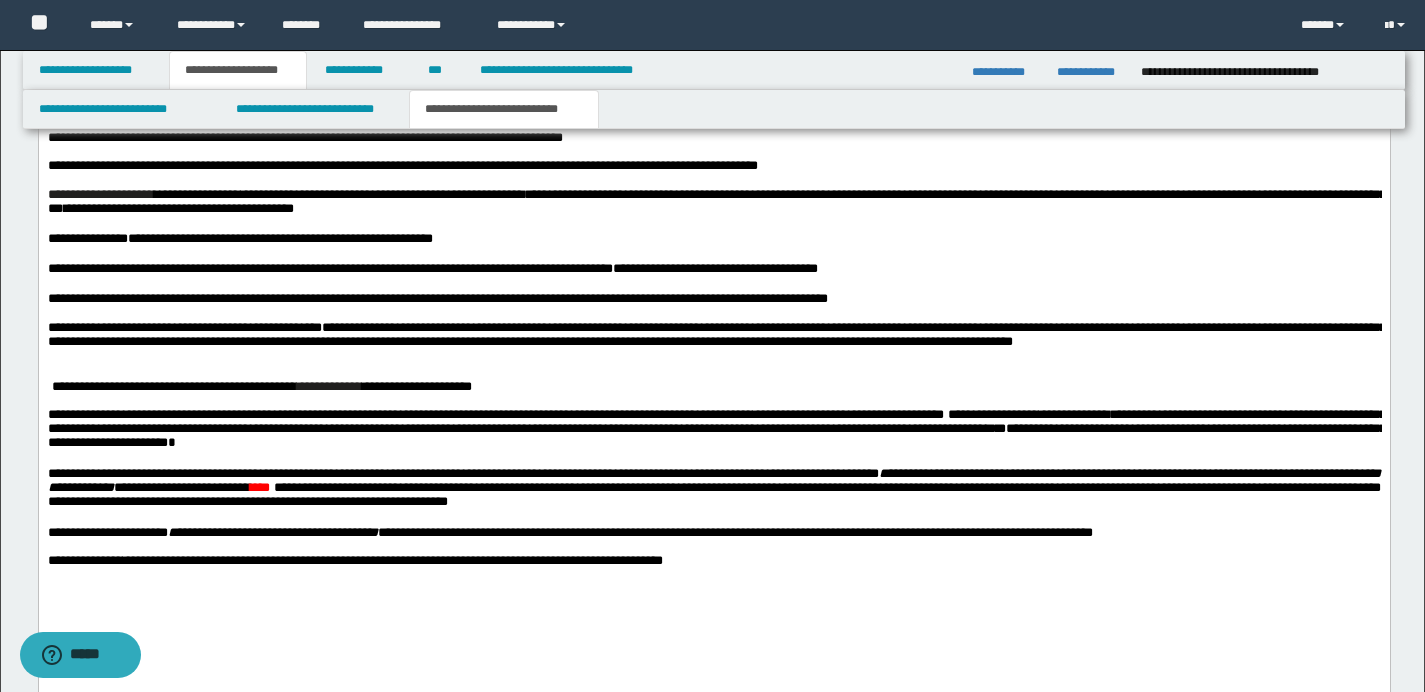 scroll, scrollTop: 3464, scrollLeft: 0, axis: vertical 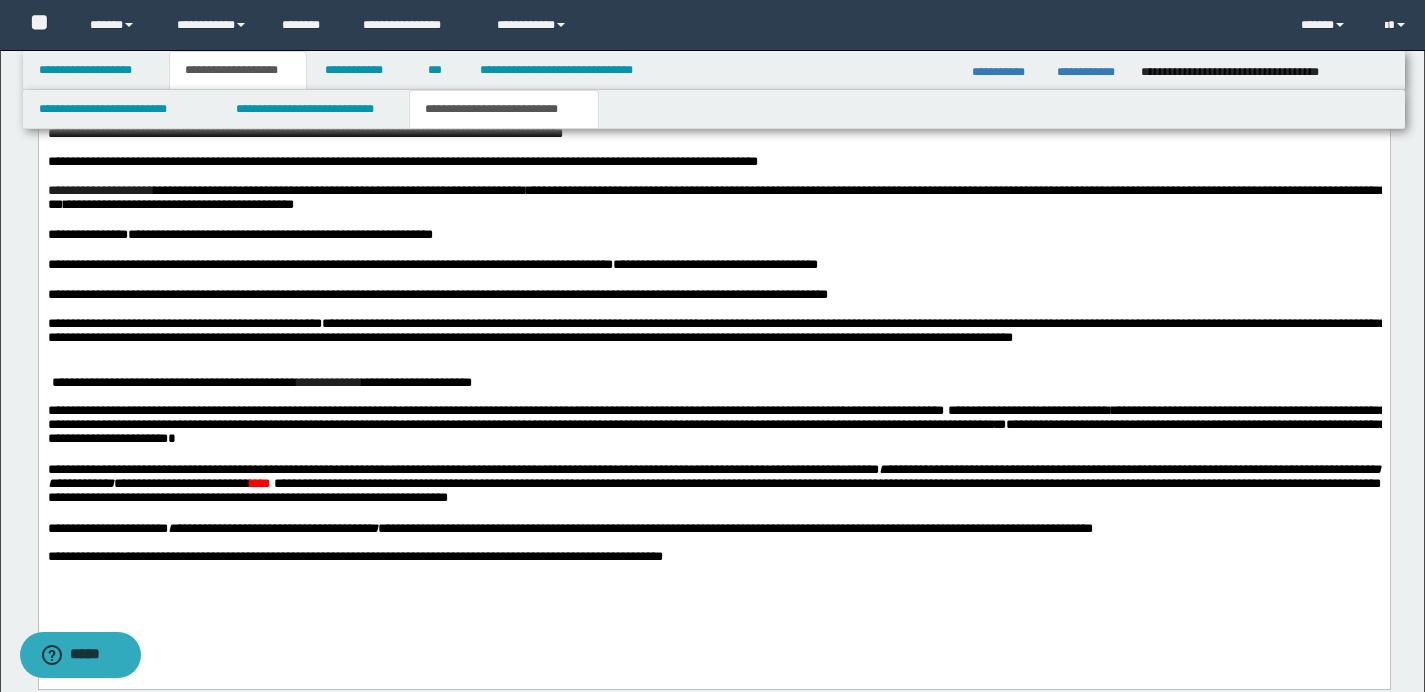 click on "**********" at bounding box center (569, 528) 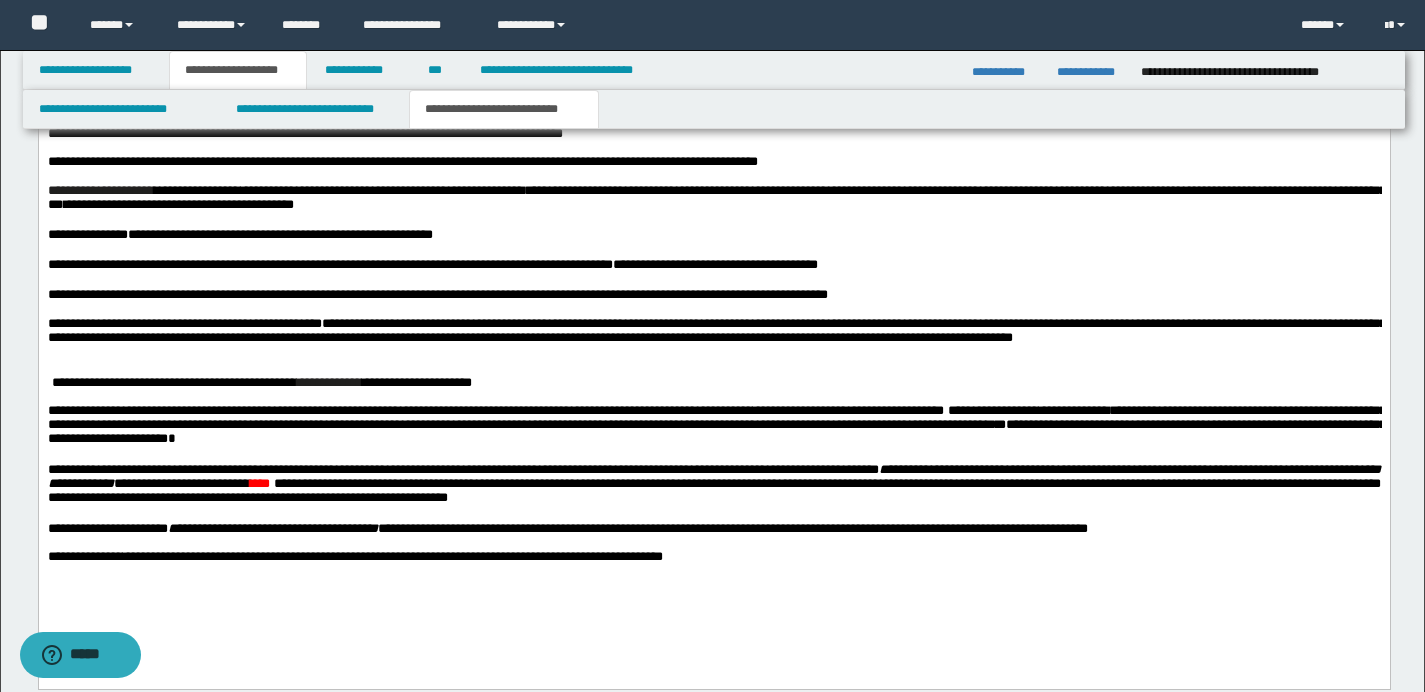 click on "**********" at bounding box center (713, 529) 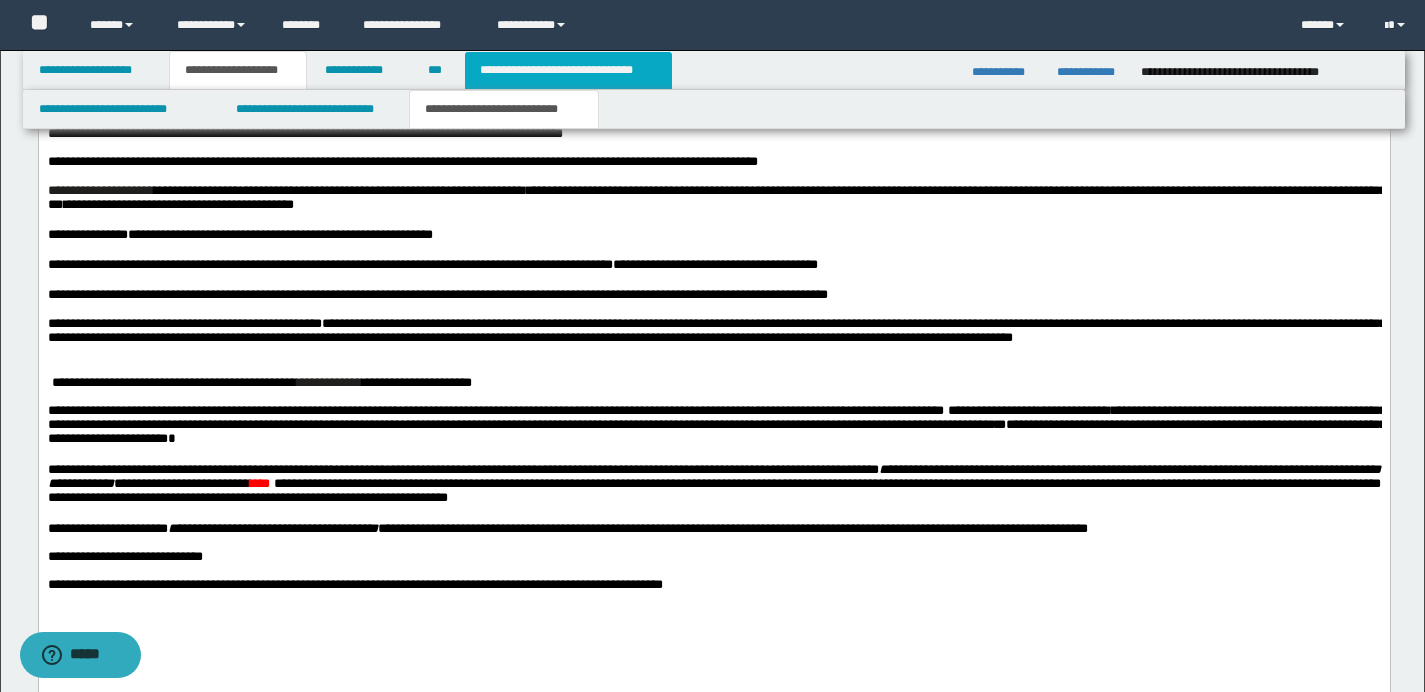 click on "**********" at bounding box center [568, 70] 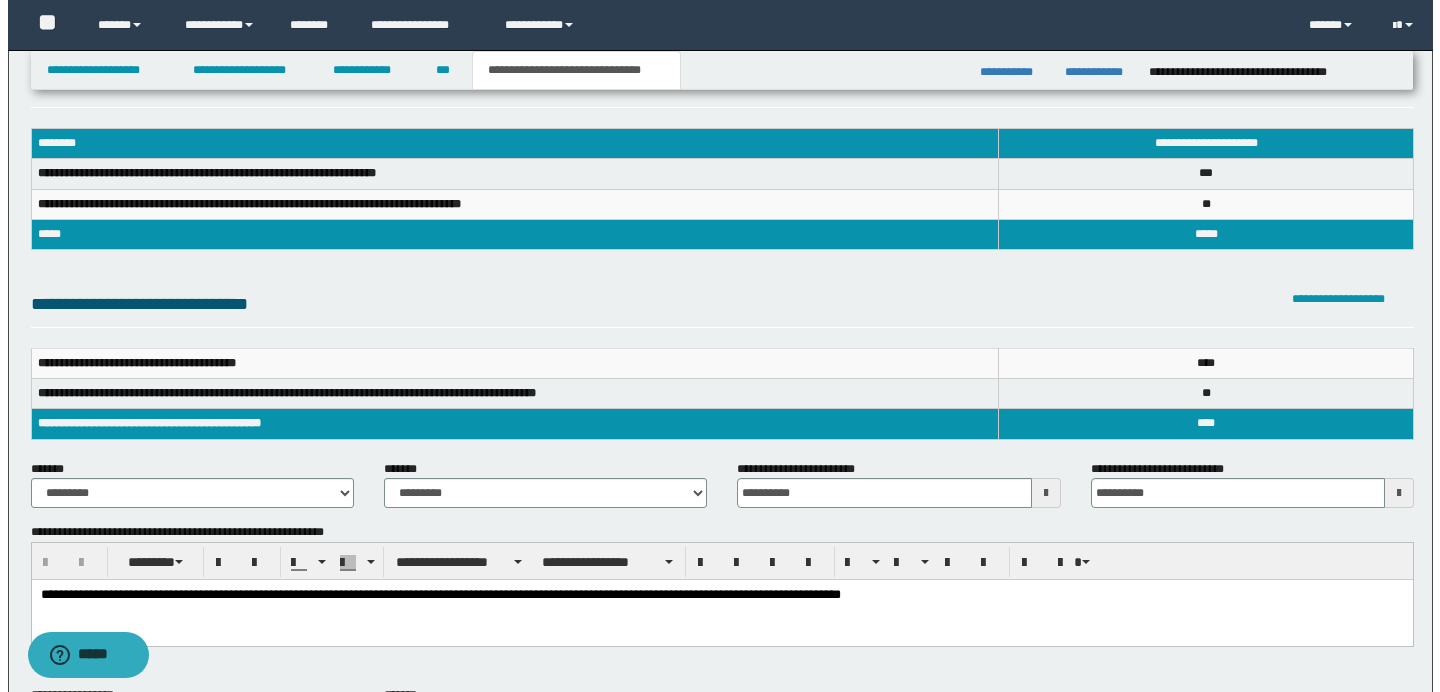 scroll, scrollTop: 0, scrollLeft: 0, axis: both 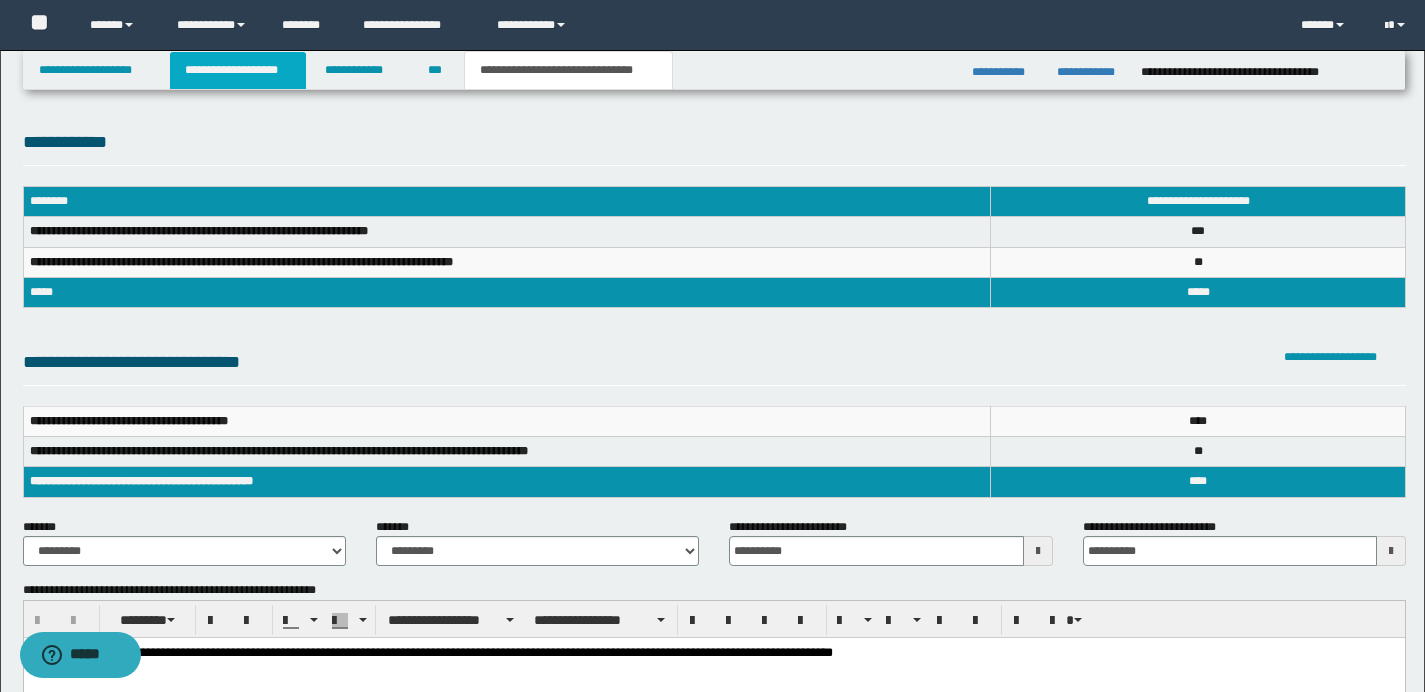 click on "**********" at bounding box center (238, 70) 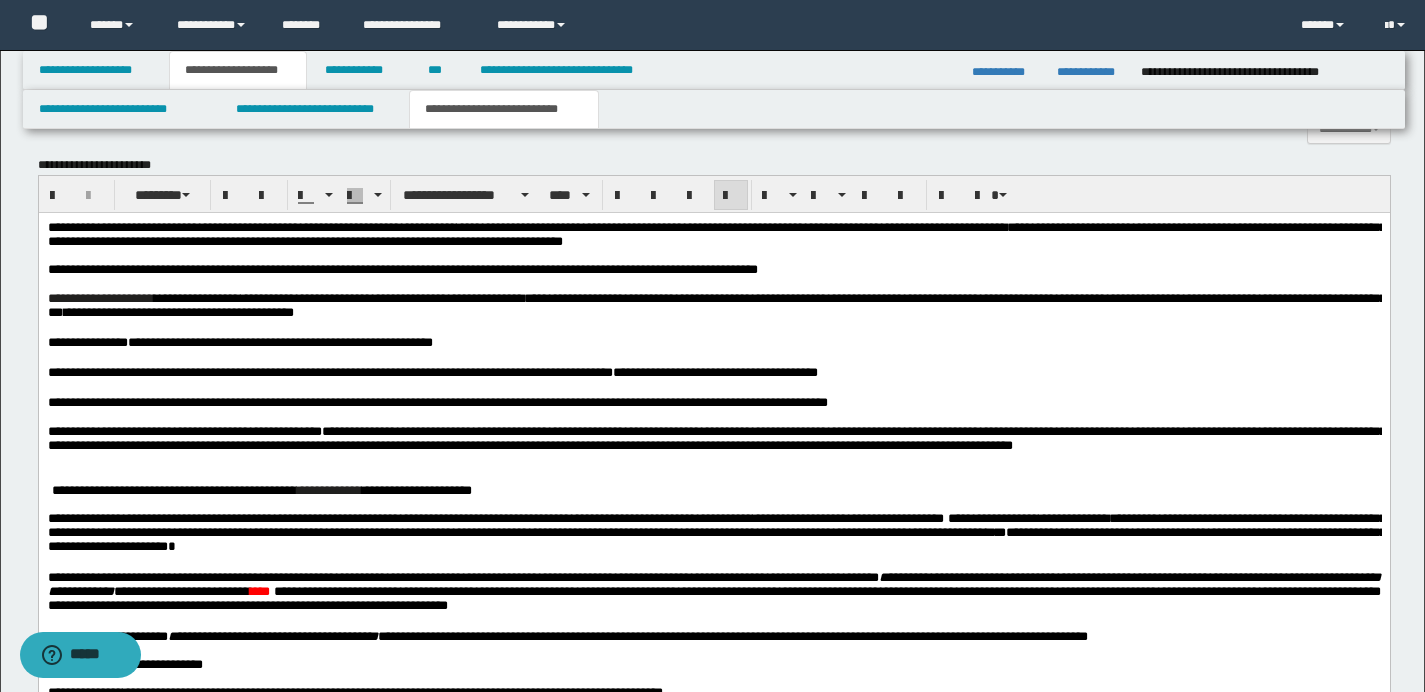 scroll, scrollTop: 3705, scrollLeft: 0, axis: vertical 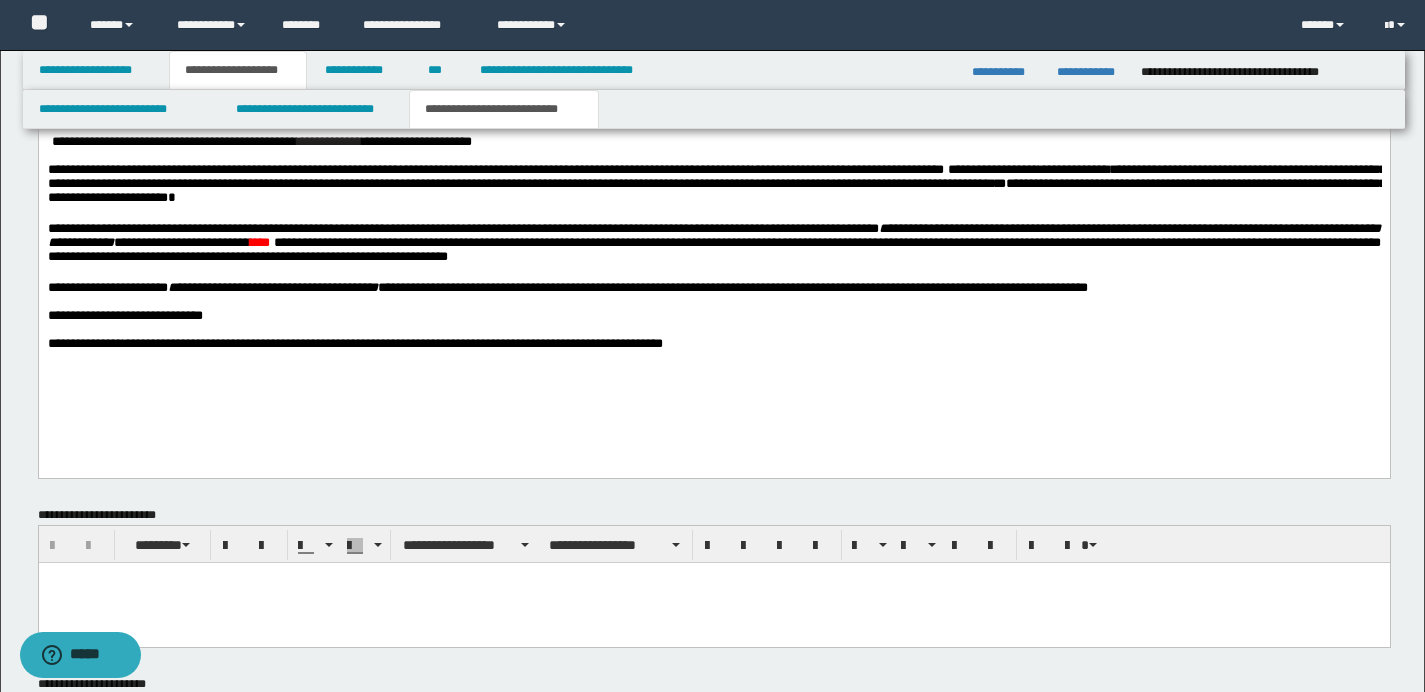 click on "**********" at bounding box center [713, 317] 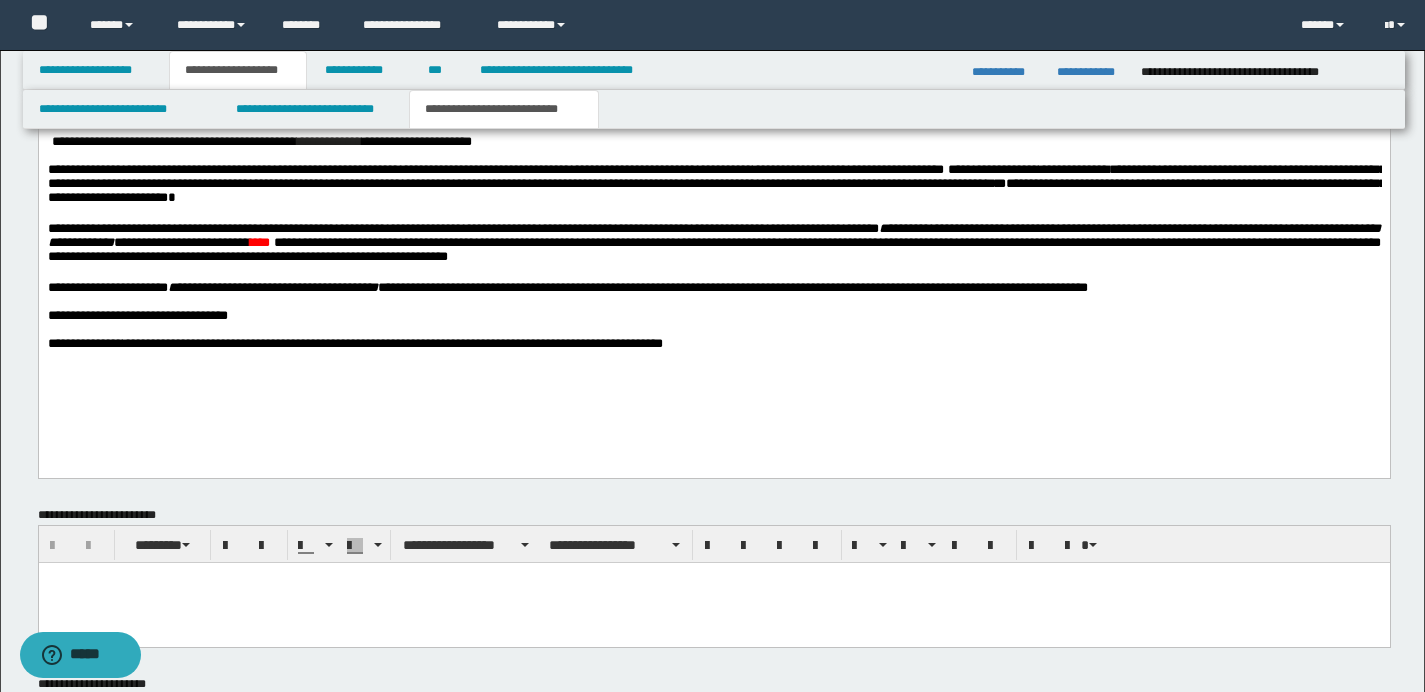 click on "**********" at bounding box center (137, 316) 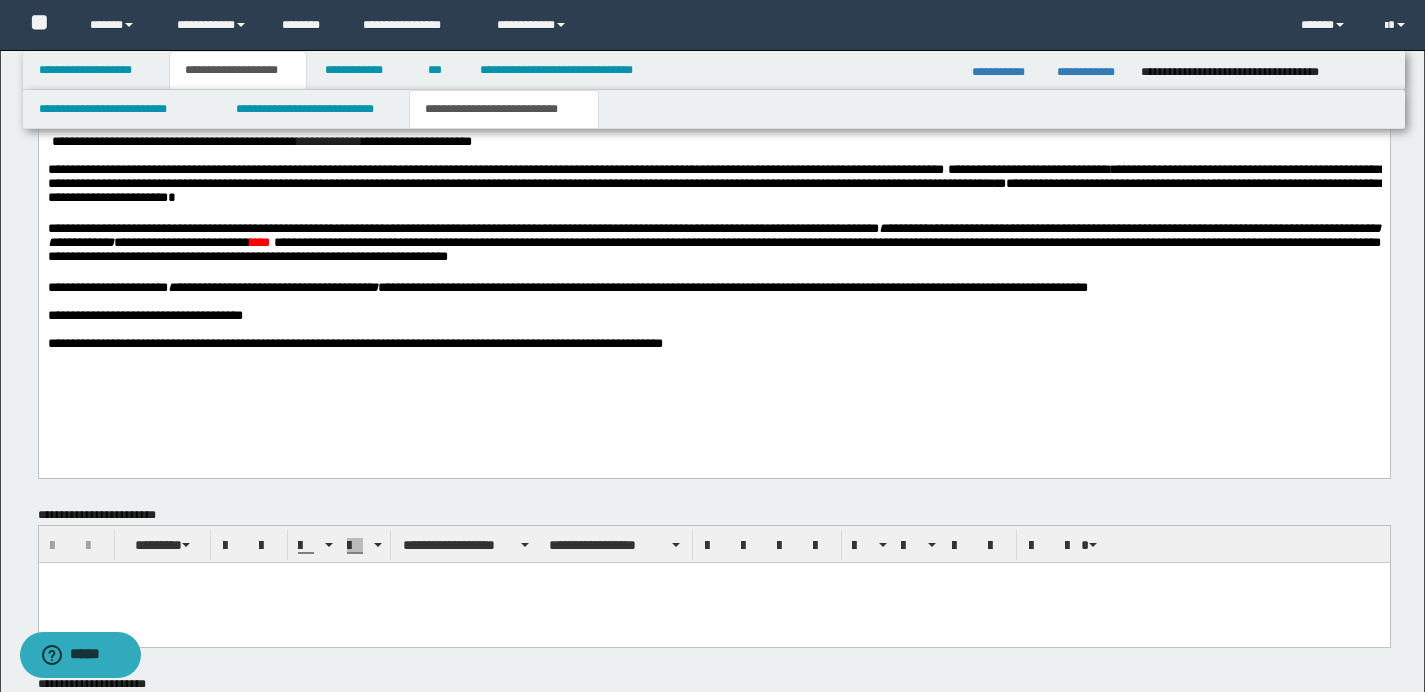 click on "**********" at bounding box center (713, 345) 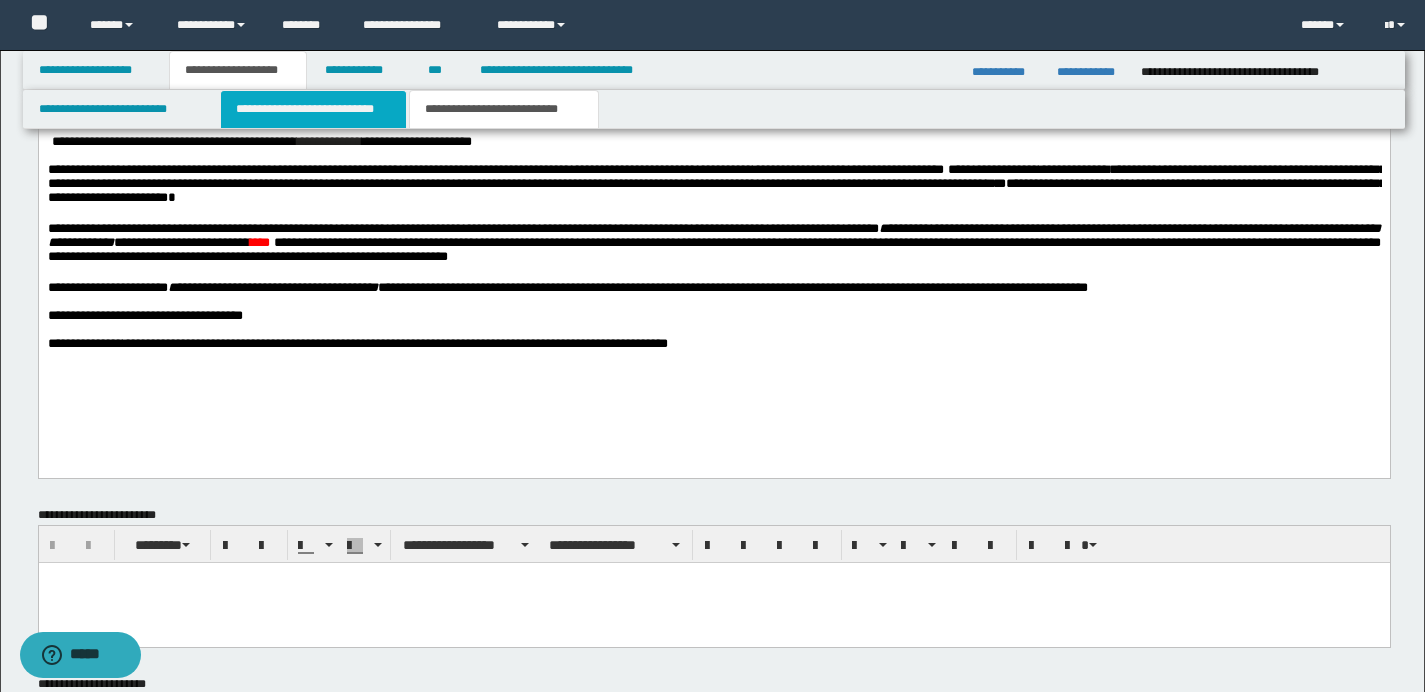 click on "**********" at bounding box center [314, 109] 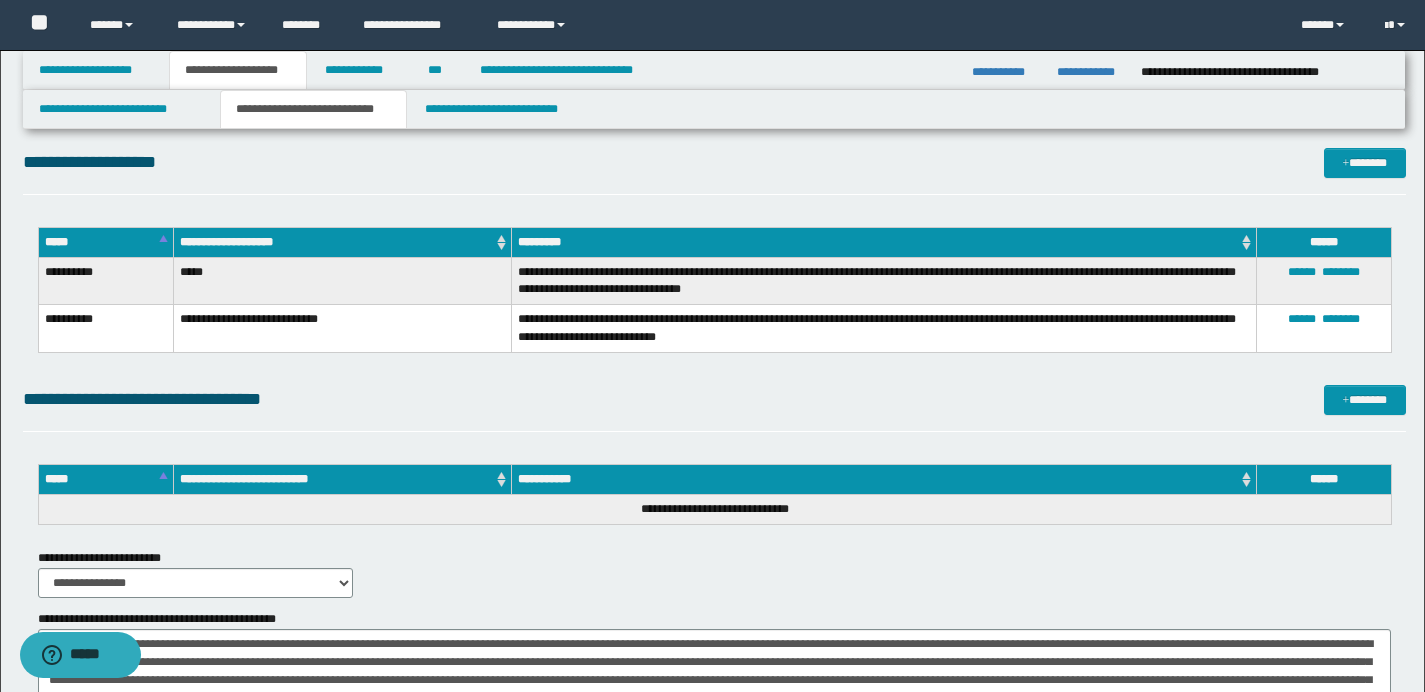 scroll, scrollTop: 4155, scrollLeft: 0, axis: vertical 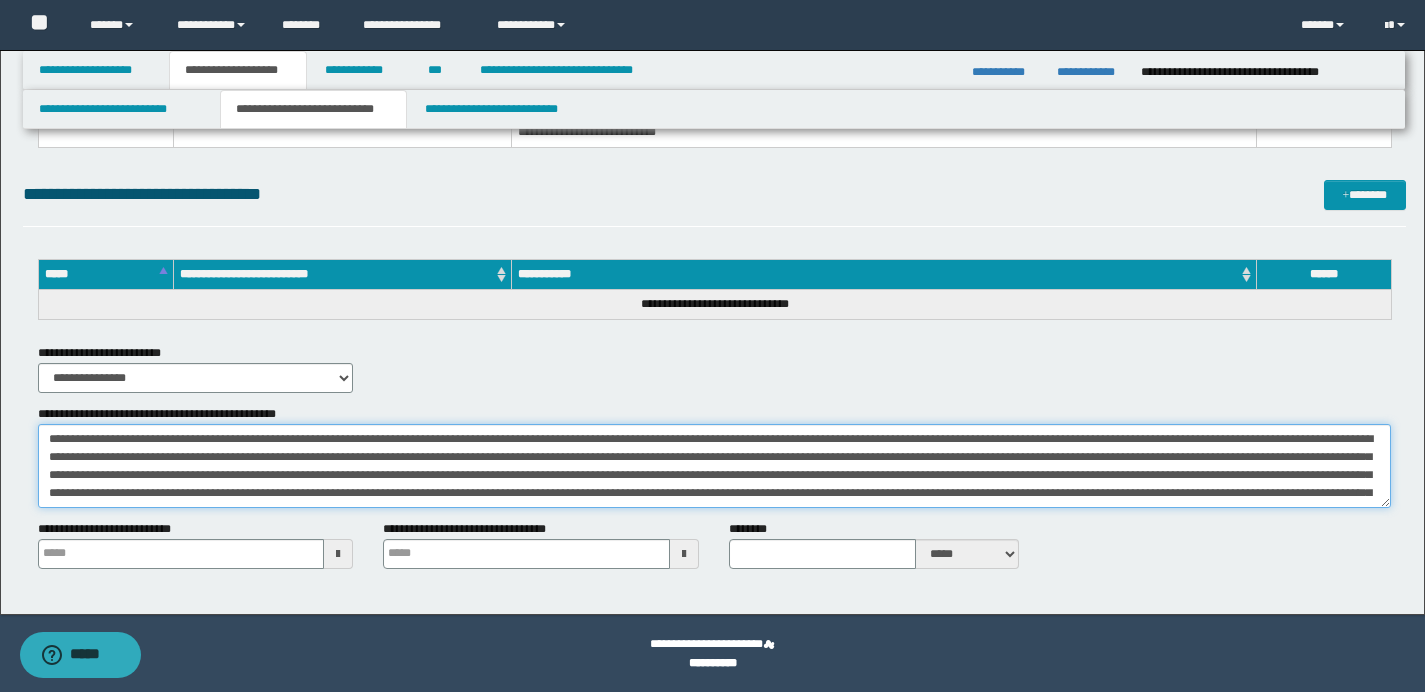 click on "**********" at bounding box center (714, 466) 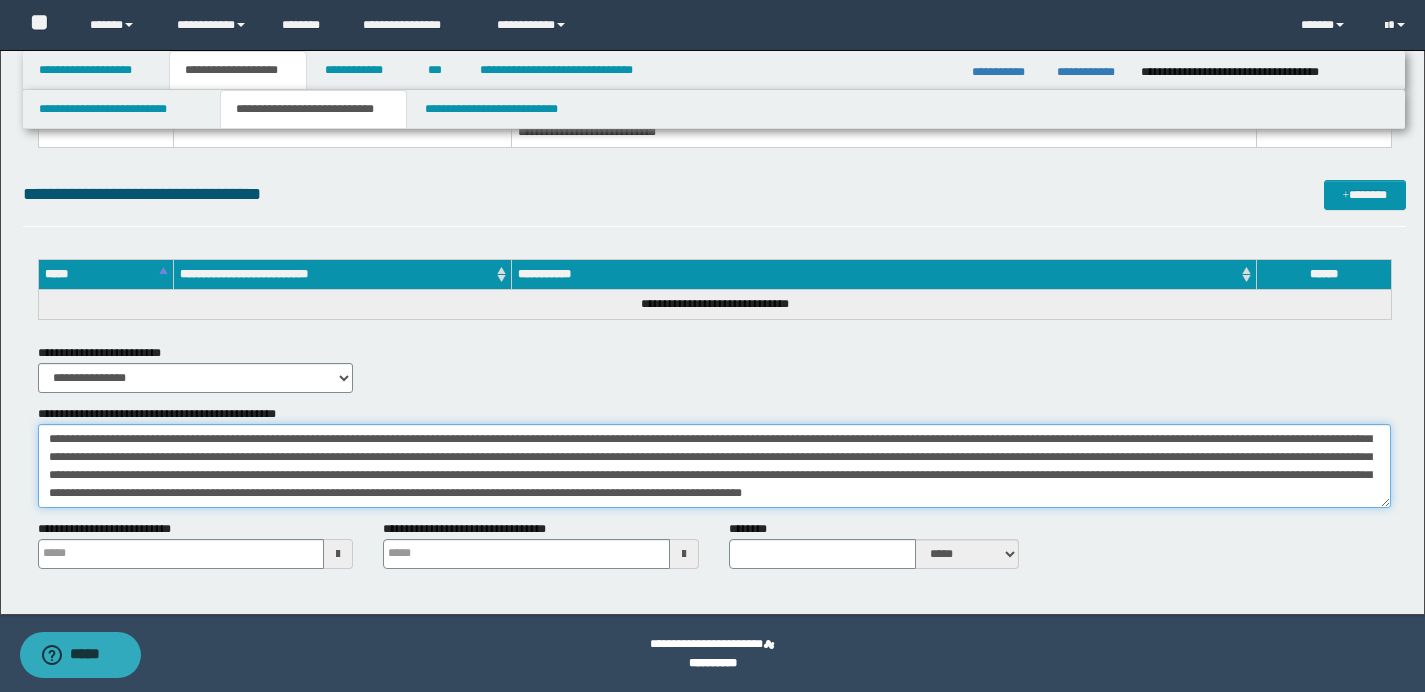 scroll, scrollTop: 108, scrollLeft: 0, axis: vertical 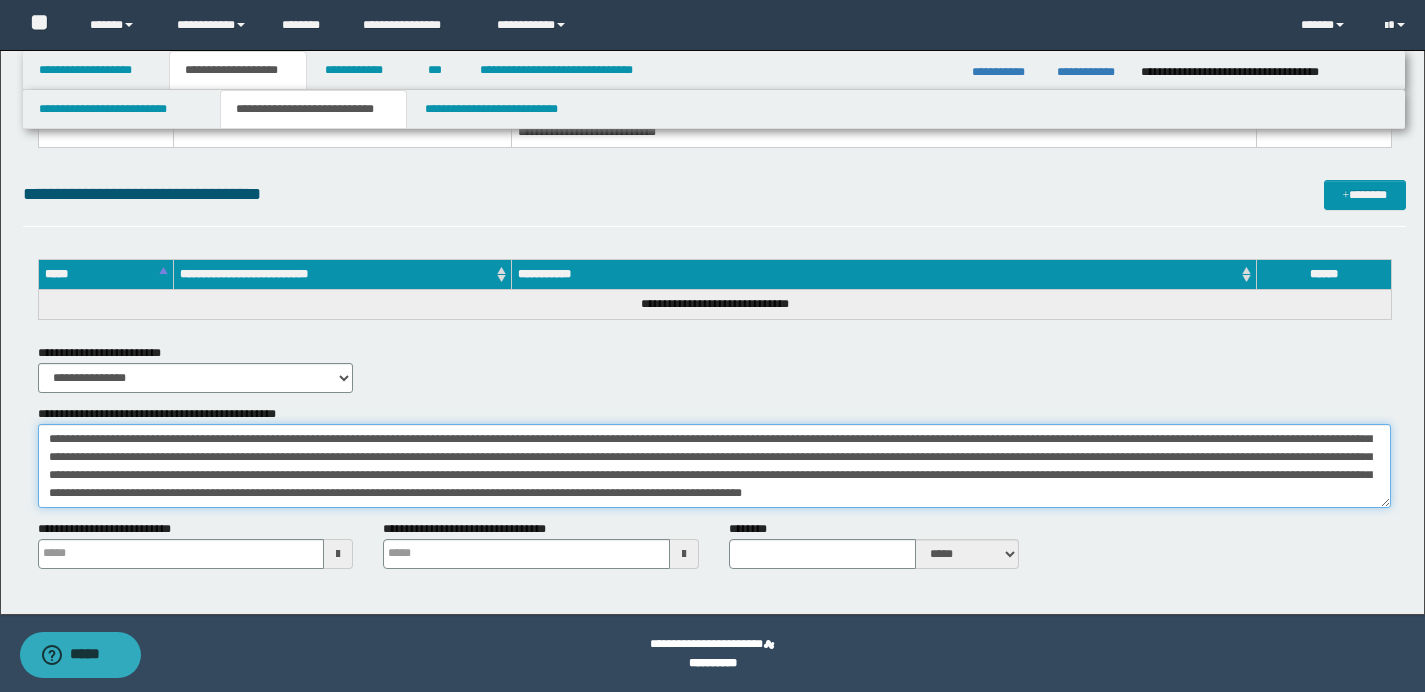 click on "**********" at bounding box center (714, 466) 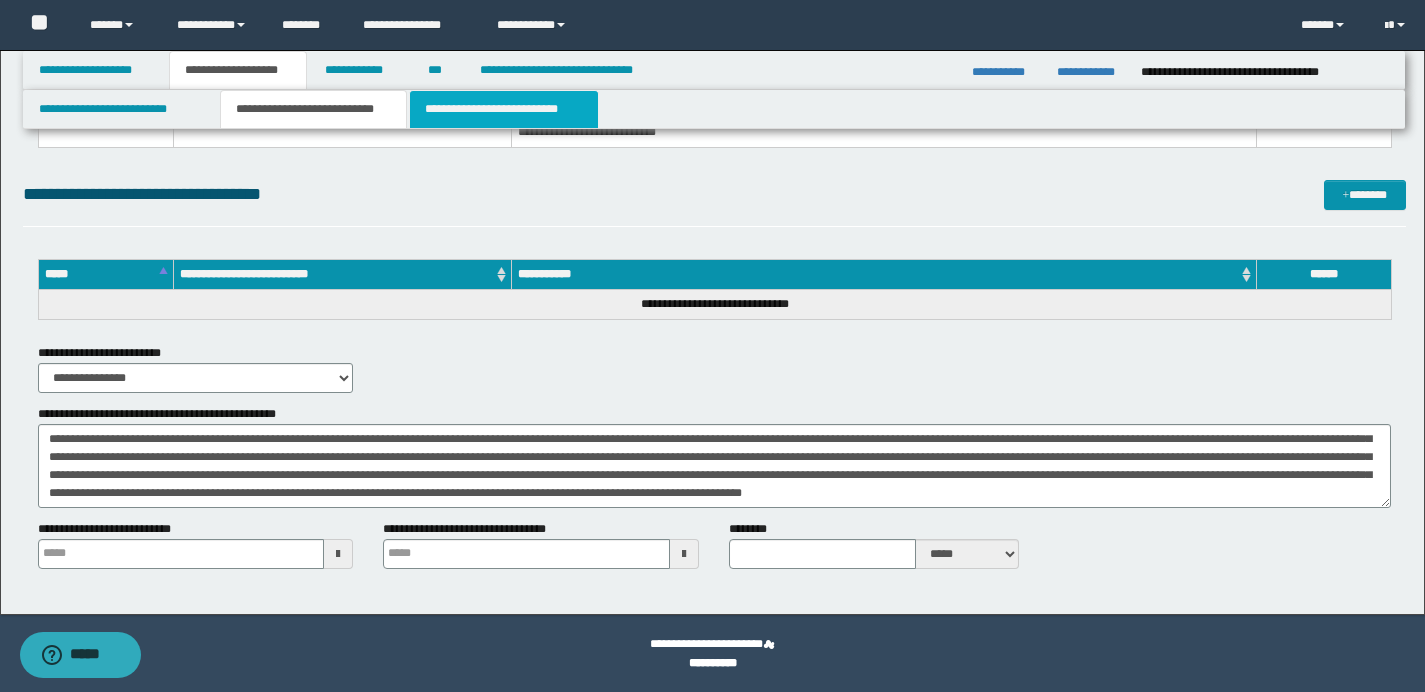 drag, startPoint x: 506, startPoint y: 117, endPoint x: 489, endPoint y: 534, distance: 417.34637 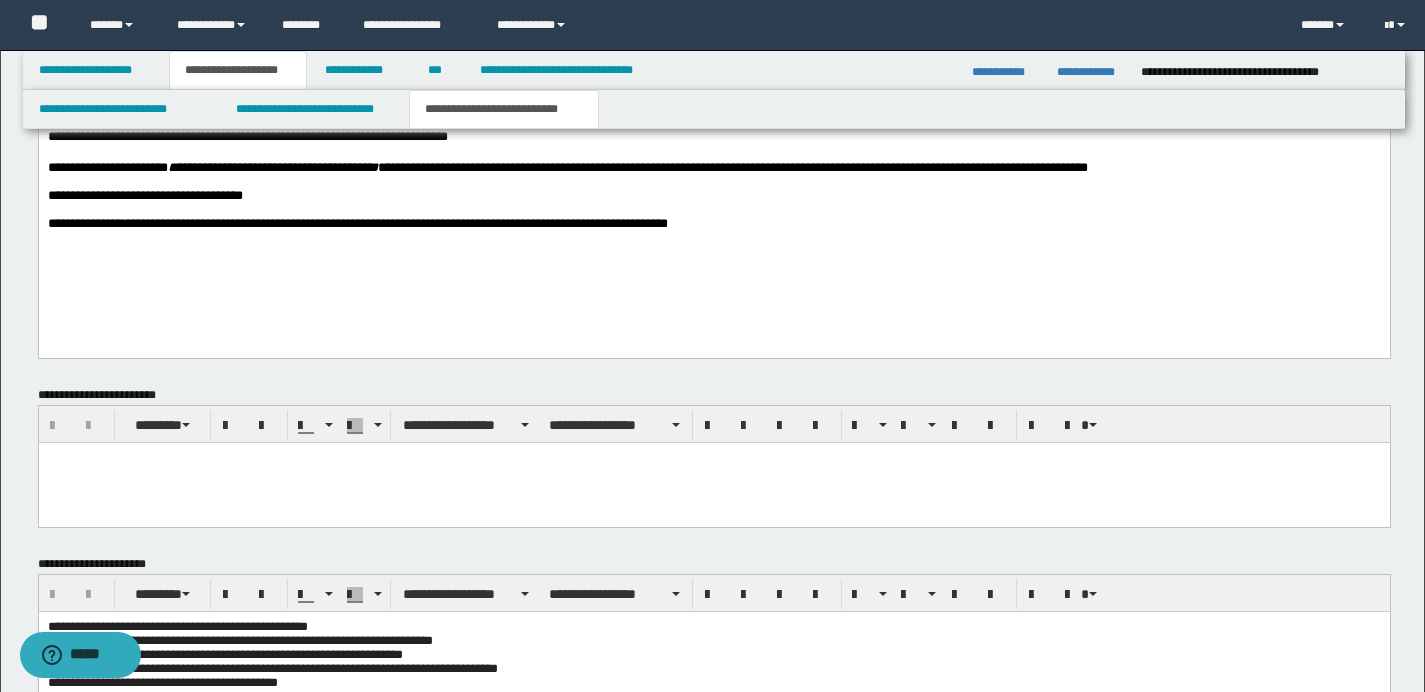 scroll, scrollTop: 3794, scrollLeft: 0, axis: vertical 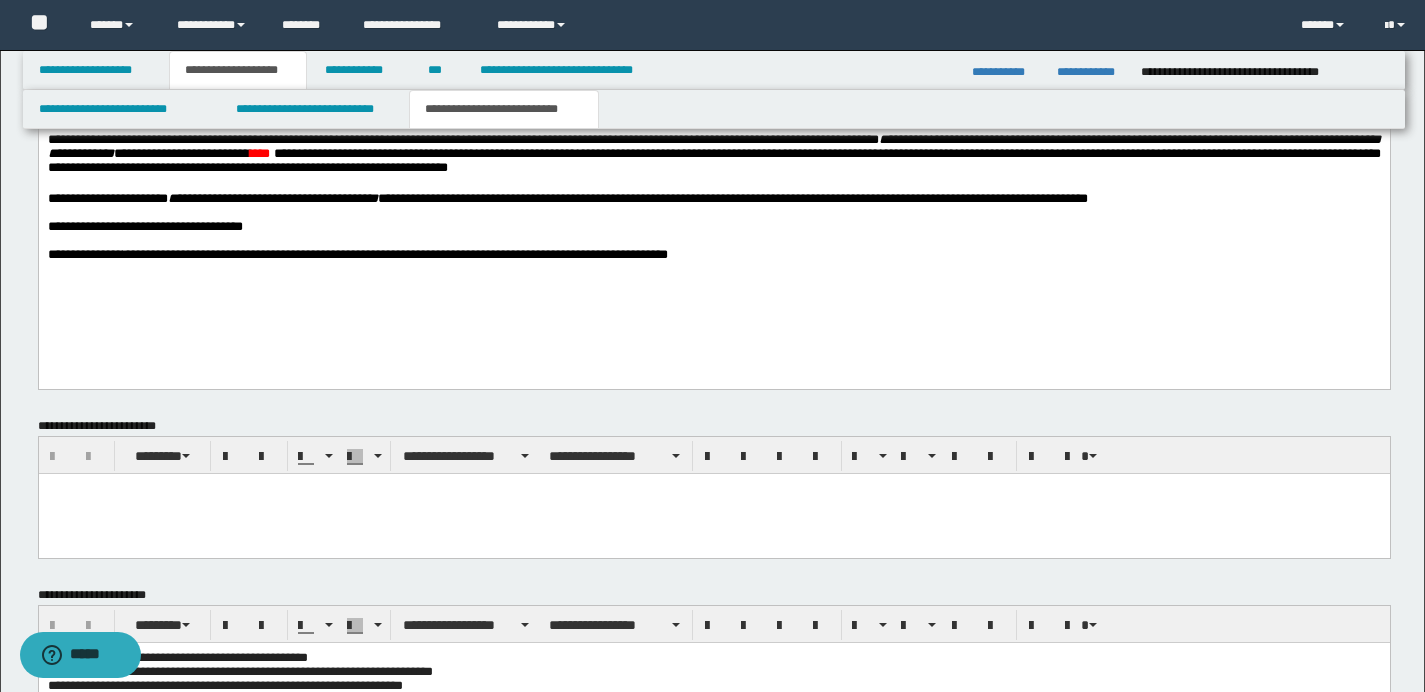click on "**********" at bounding box center (713, 256) 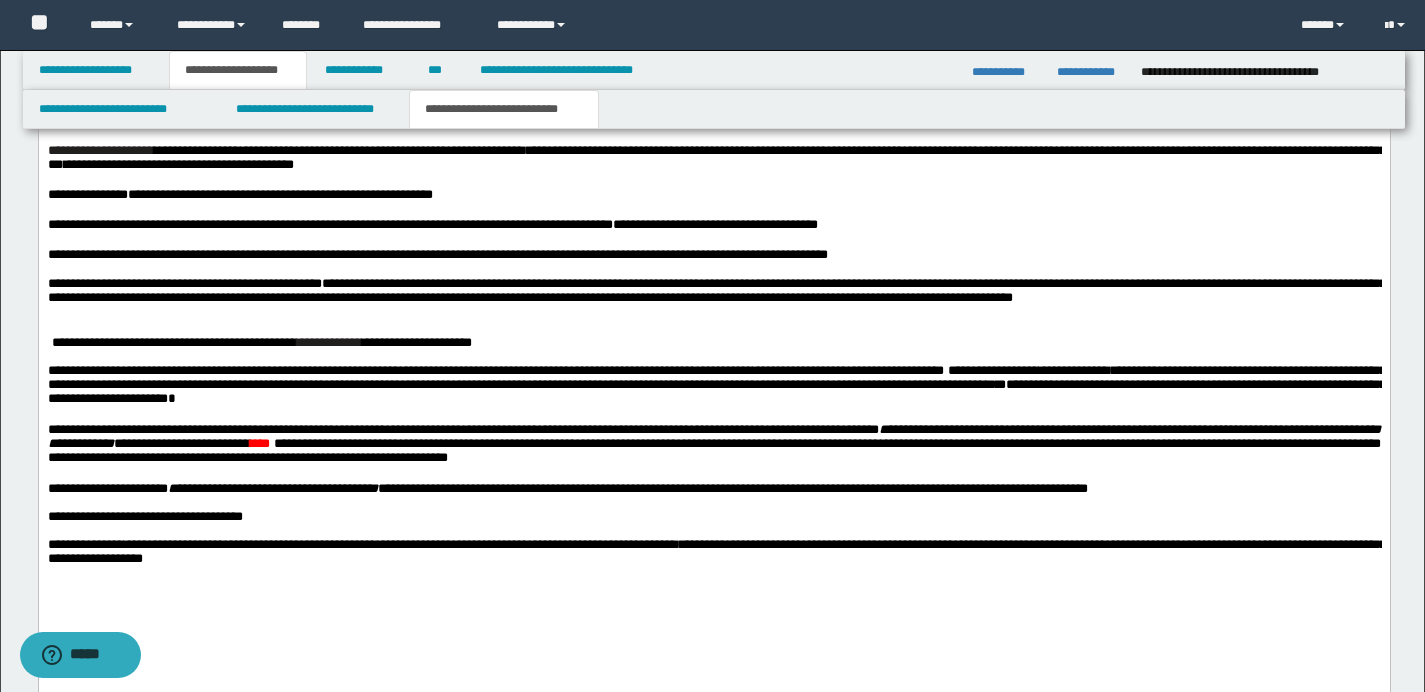 scroll, scrollTop: 3500, scrollLeft: 0, axis: vertical 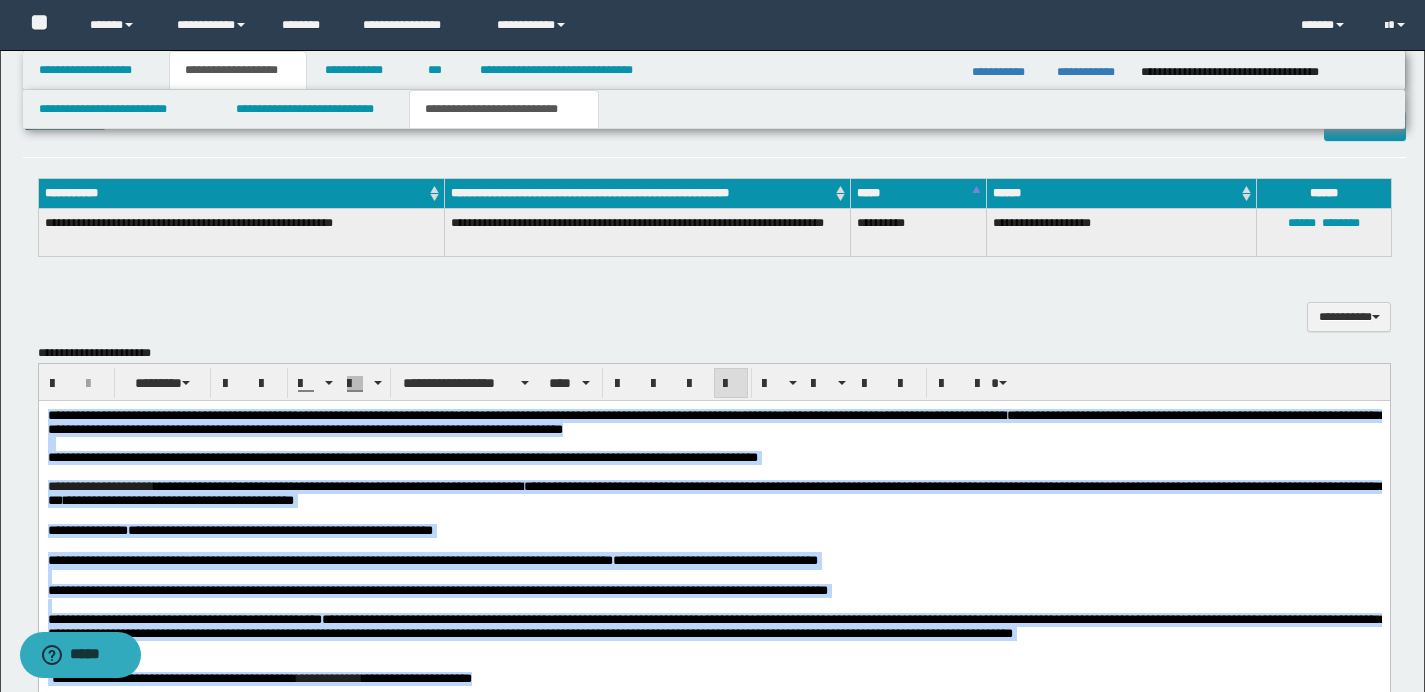 drag, startPoint x: 404, startPoint y: 930, endPoint x: 112, endPoint y: 574, distance: 460.43457 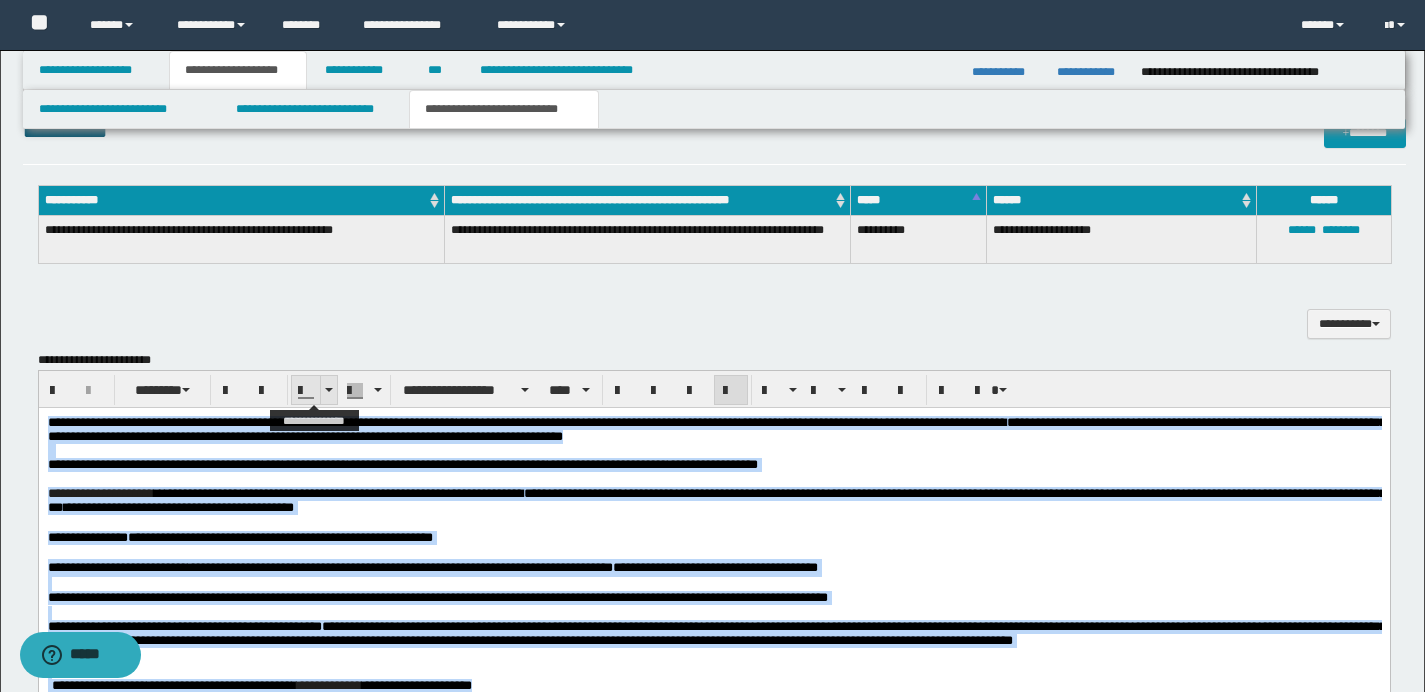 click at bounding box center [306, 391] 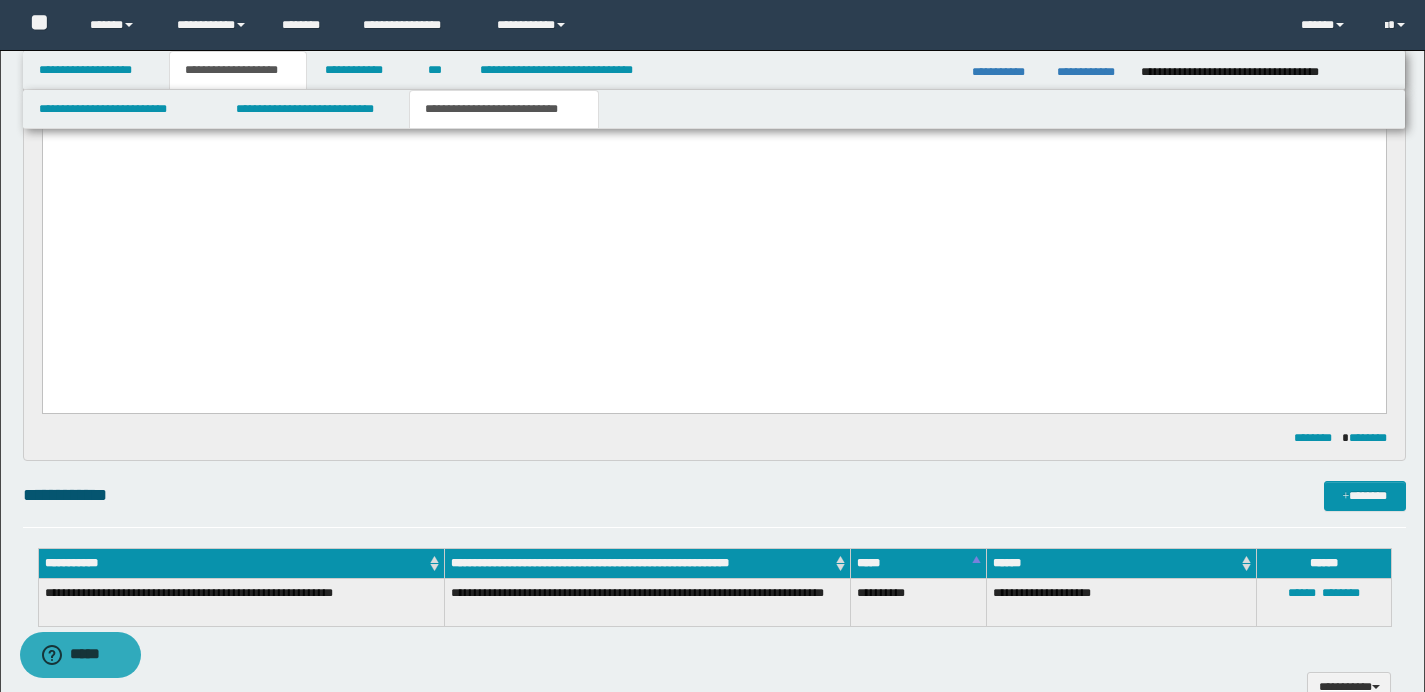 scroll, scrollTop: 2737, scrollLeft: 0, axis: vertical 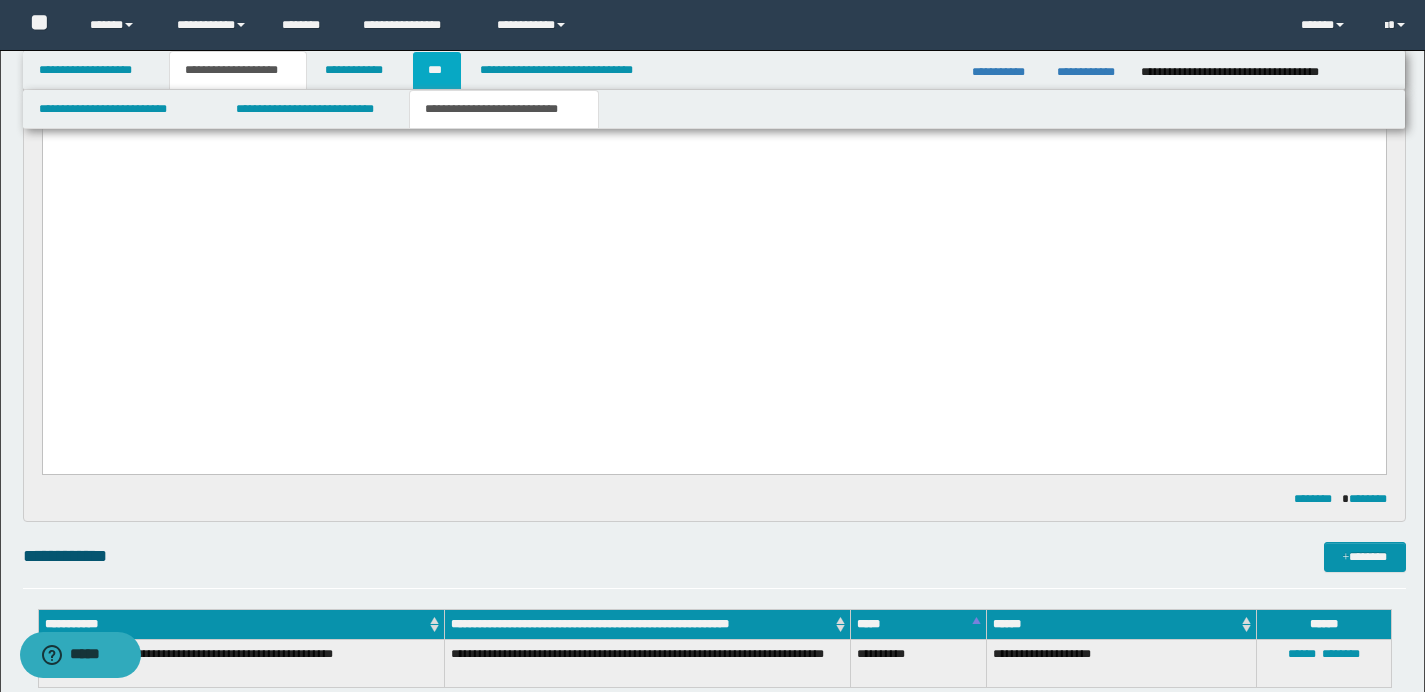 click on "***" at bounding box center [437, 70] 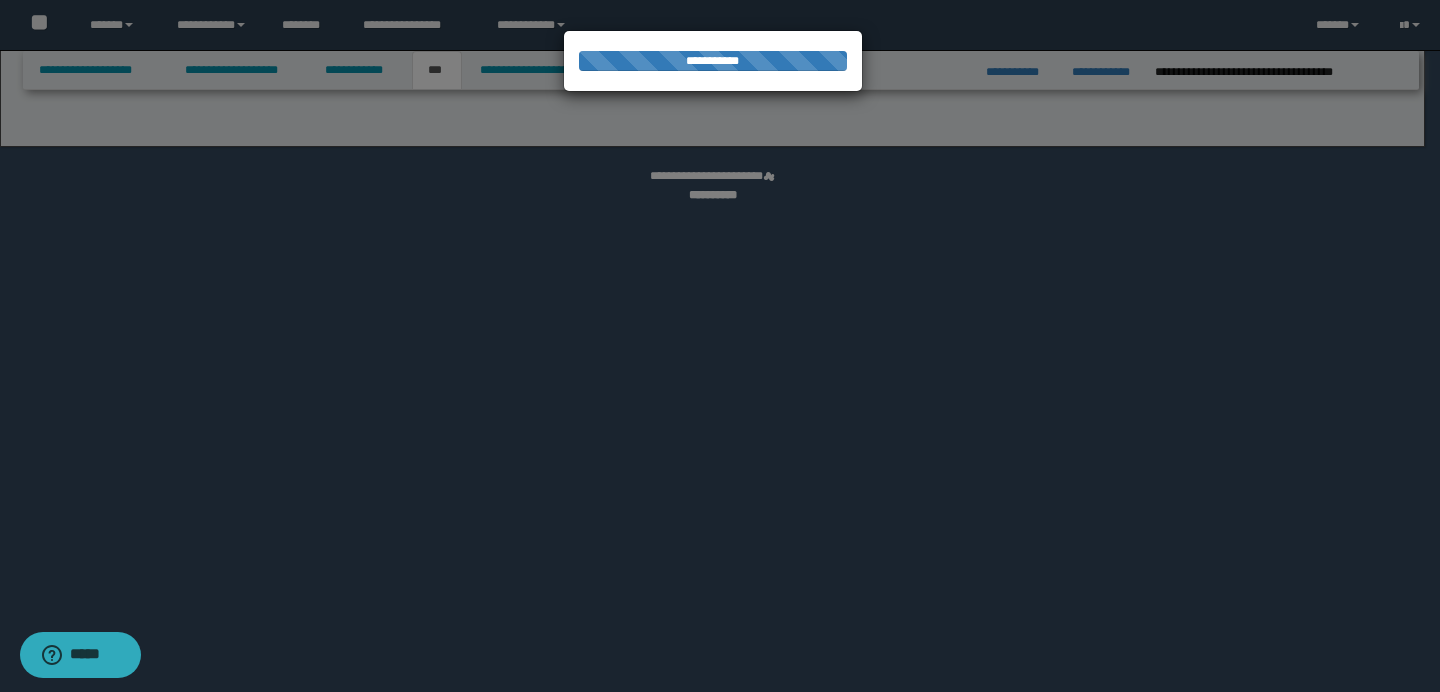 select on "*" 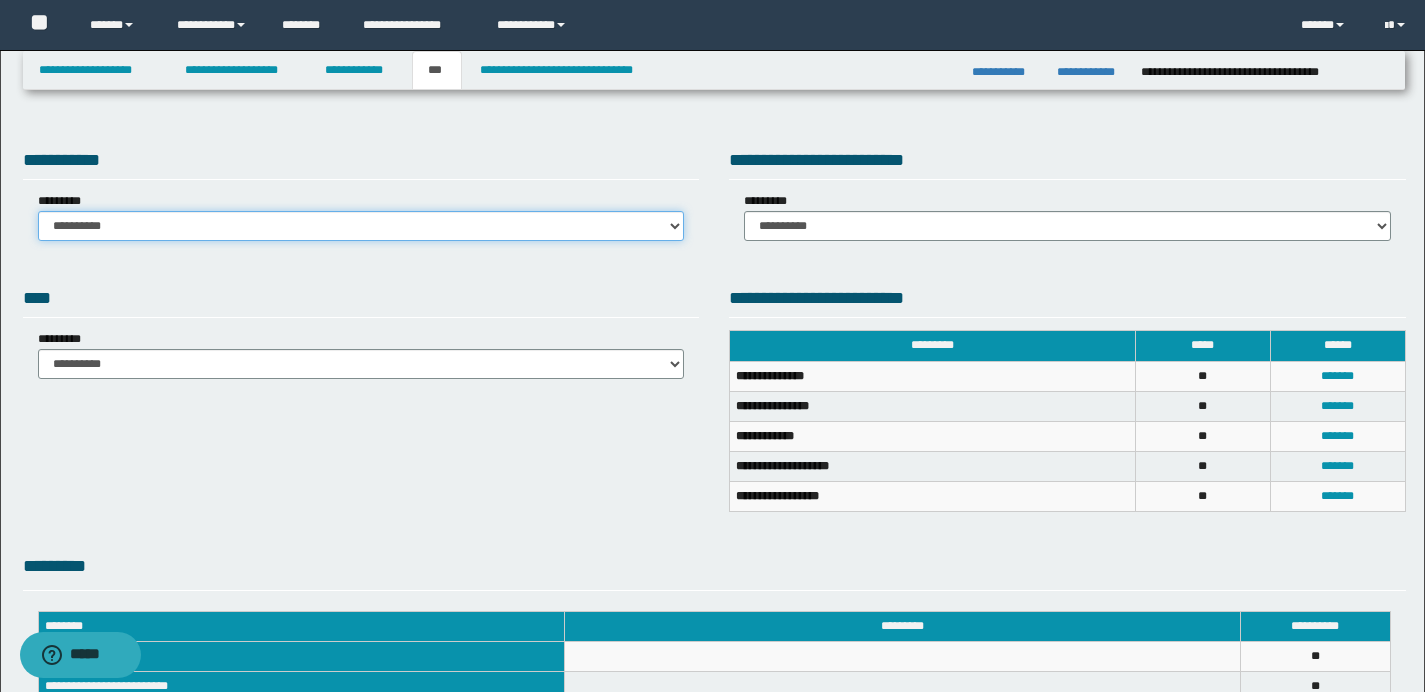 click on "**********" at bounding box center (361, 226) 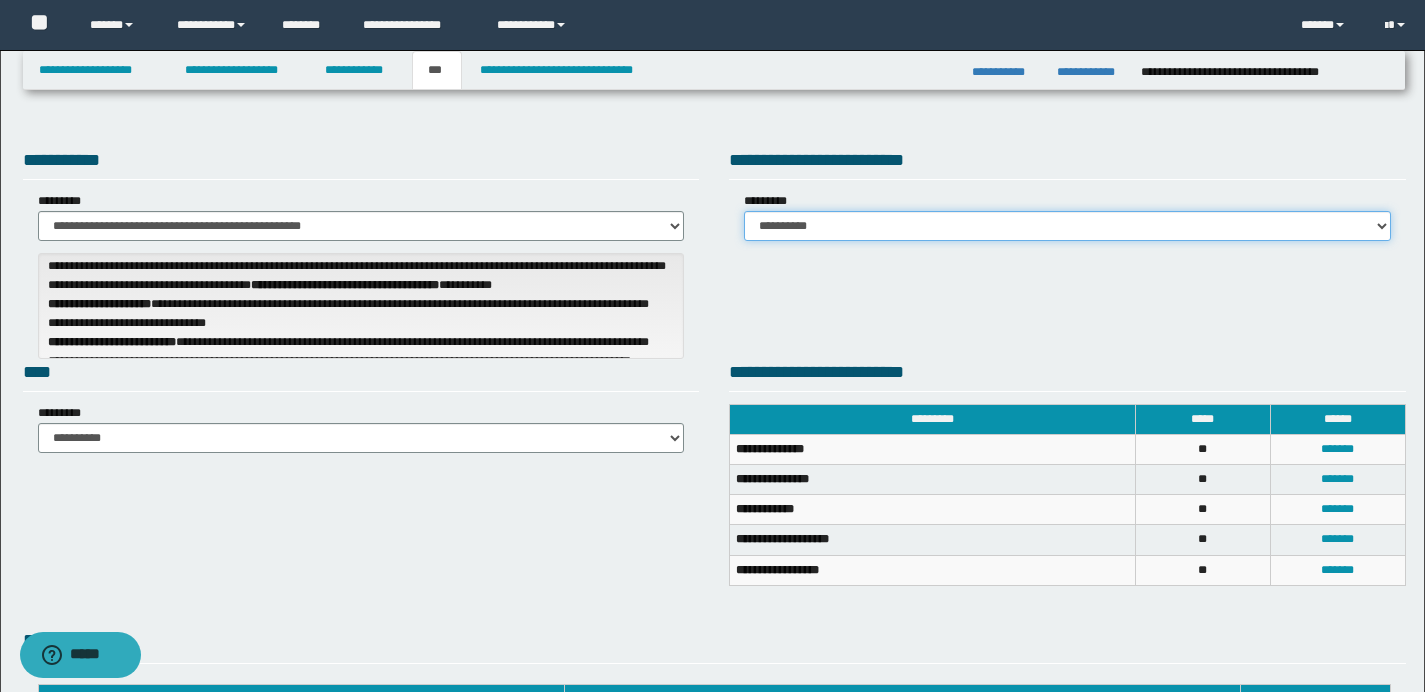 click on "**********" at bounding box center (1067, 226) 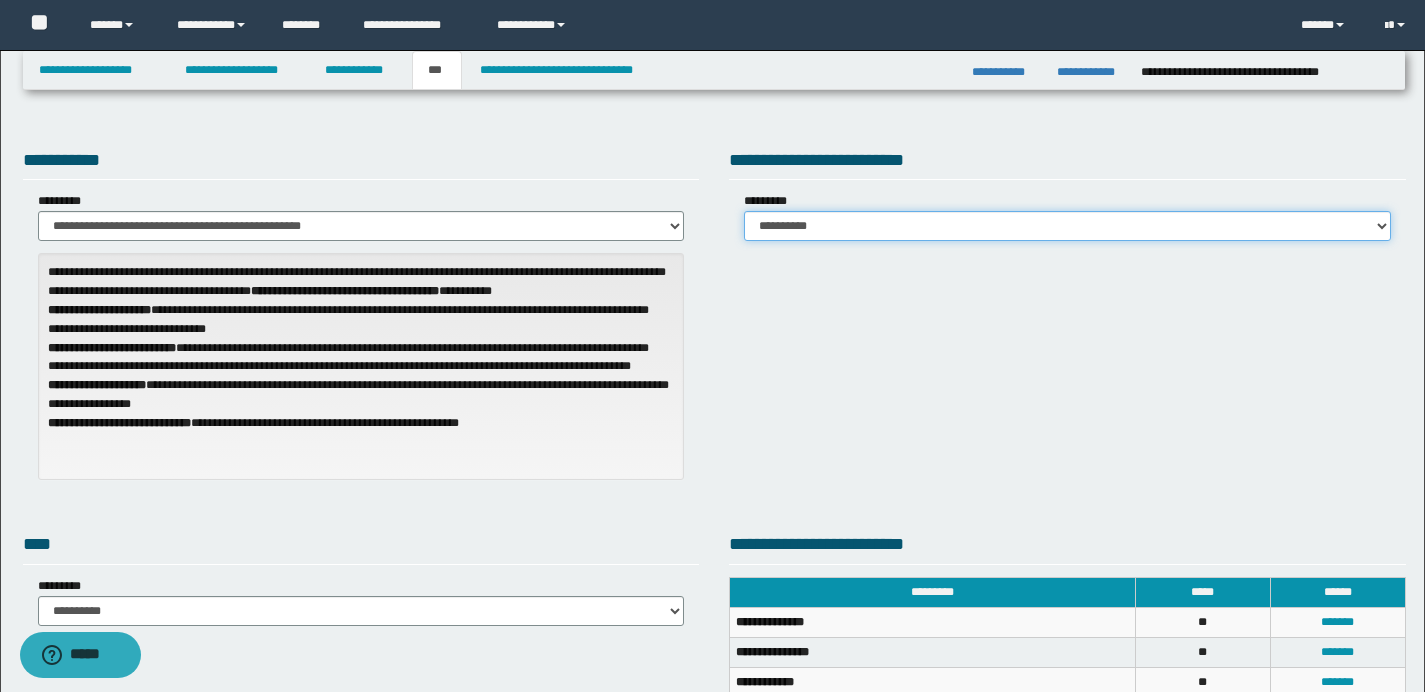 select on "*" 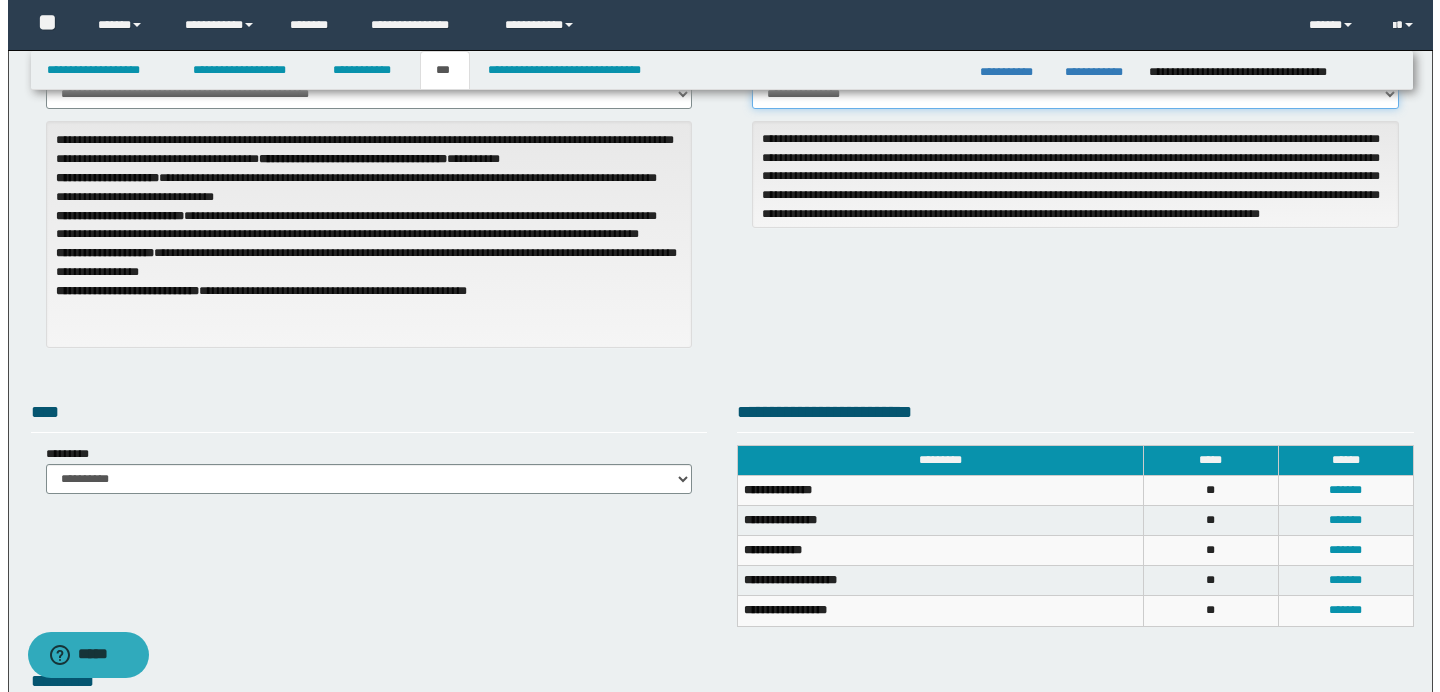 scroll, scrollTop: 175, scrollLeft: 0, axis: vertical 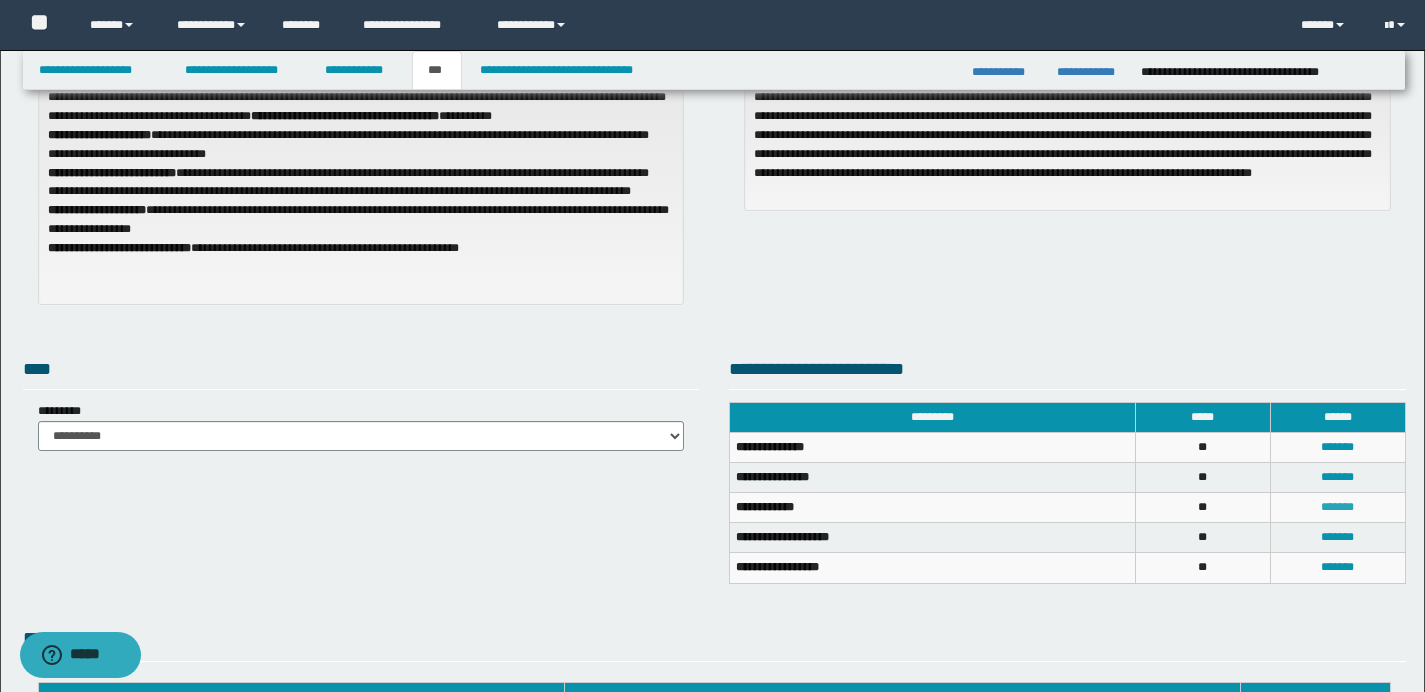 click on "*******" at bounding box center [1337, 507] 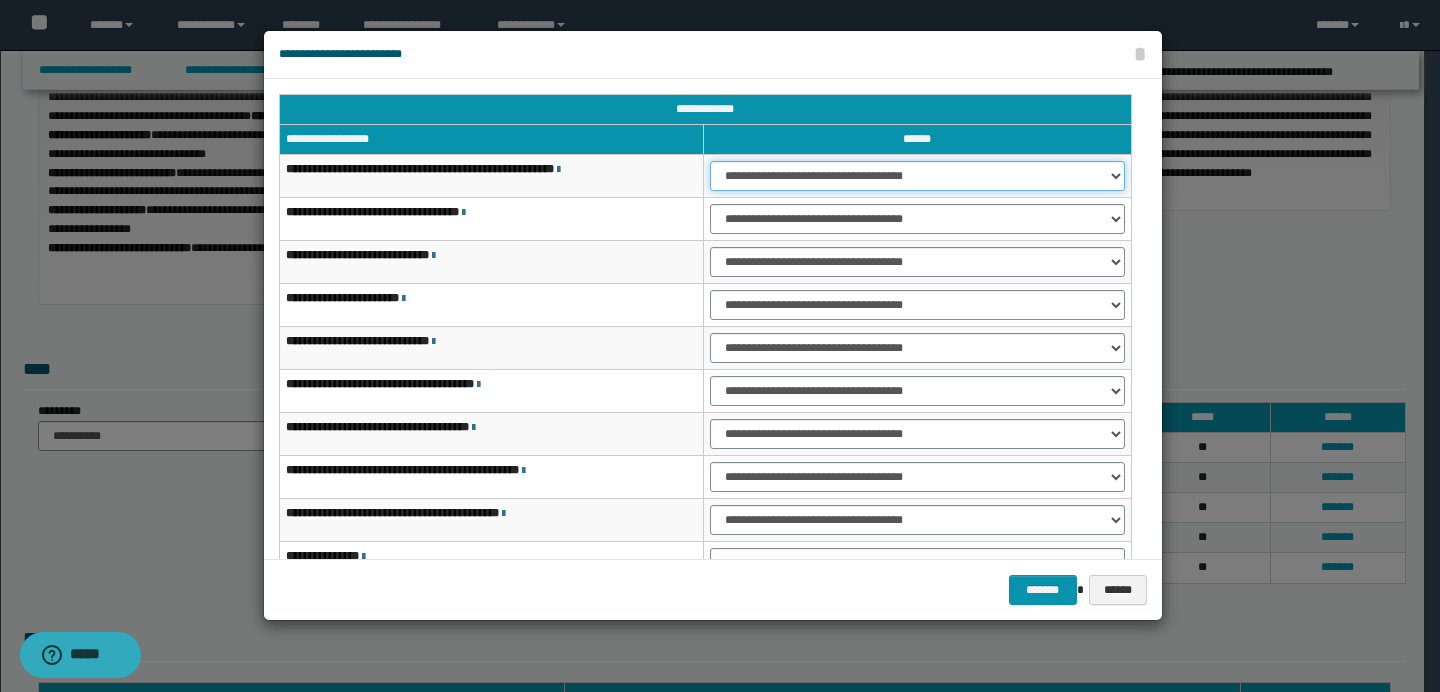 click on "**********" at bounding box center [917, 176] 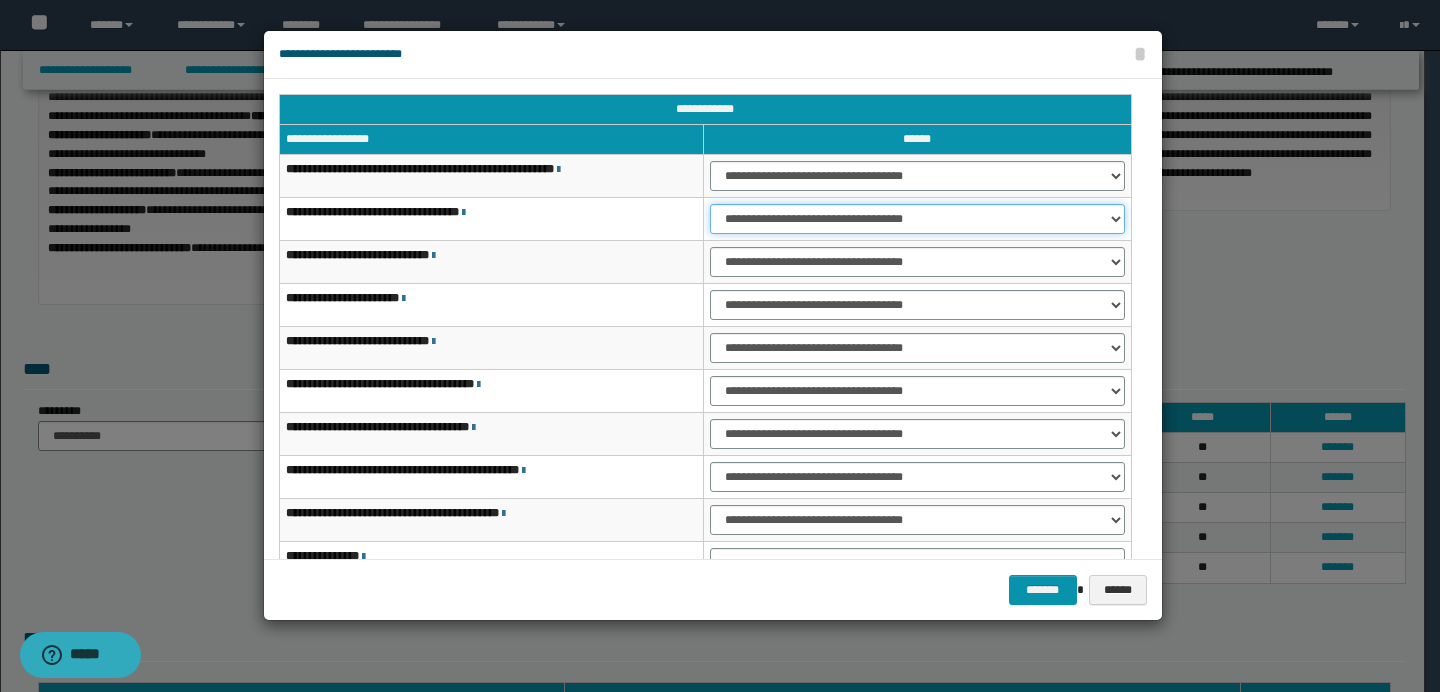 click on "**********" at bounding box center [917, 219] 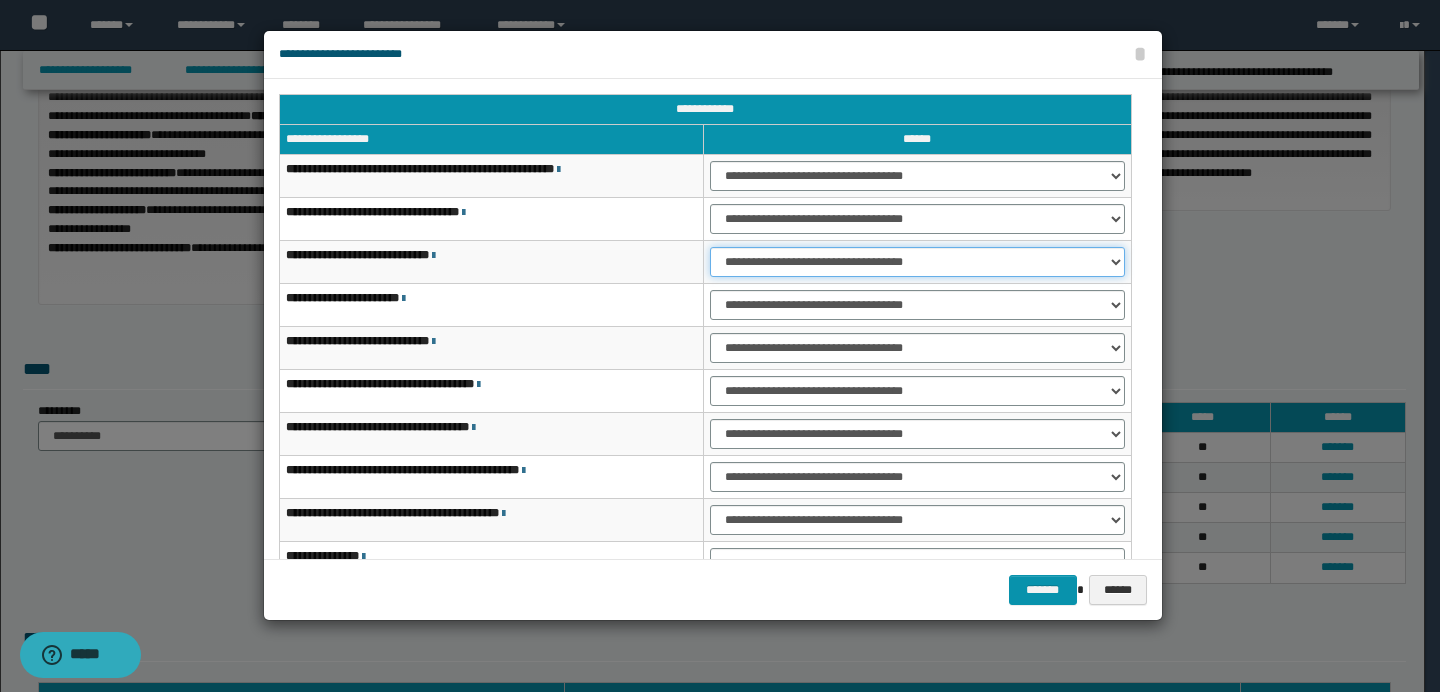 click on "**********" at bounding box center [917, 262] 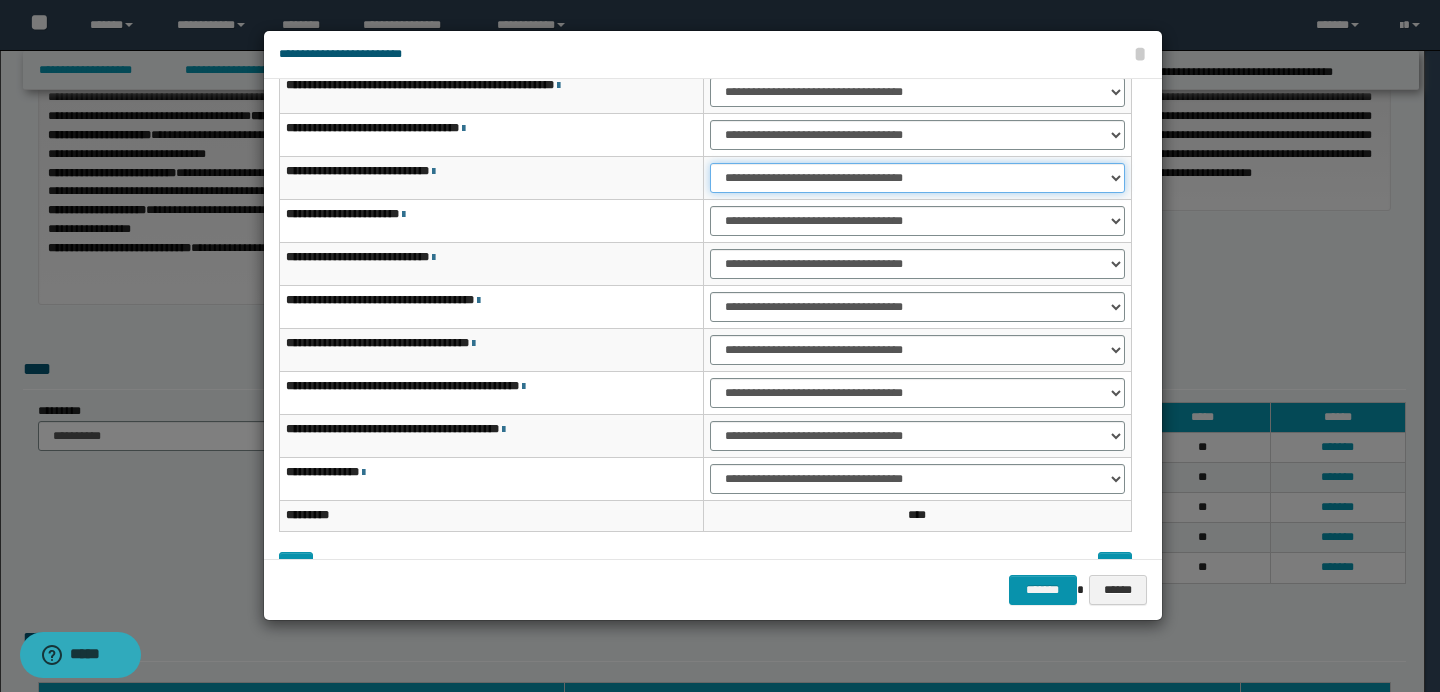 scroll, scrollTop: 121, scrollLeft: 0, axis: vertical 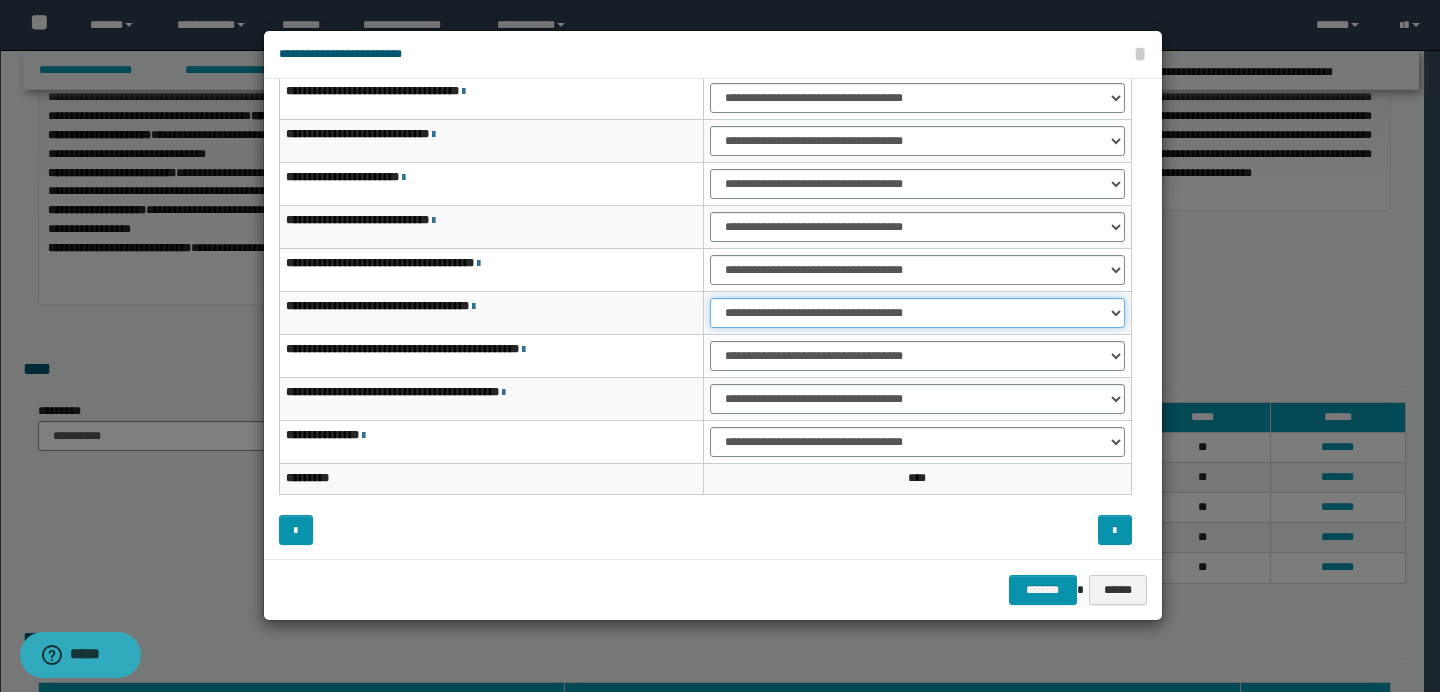 click on "**********" at bounding box center [917, 313] 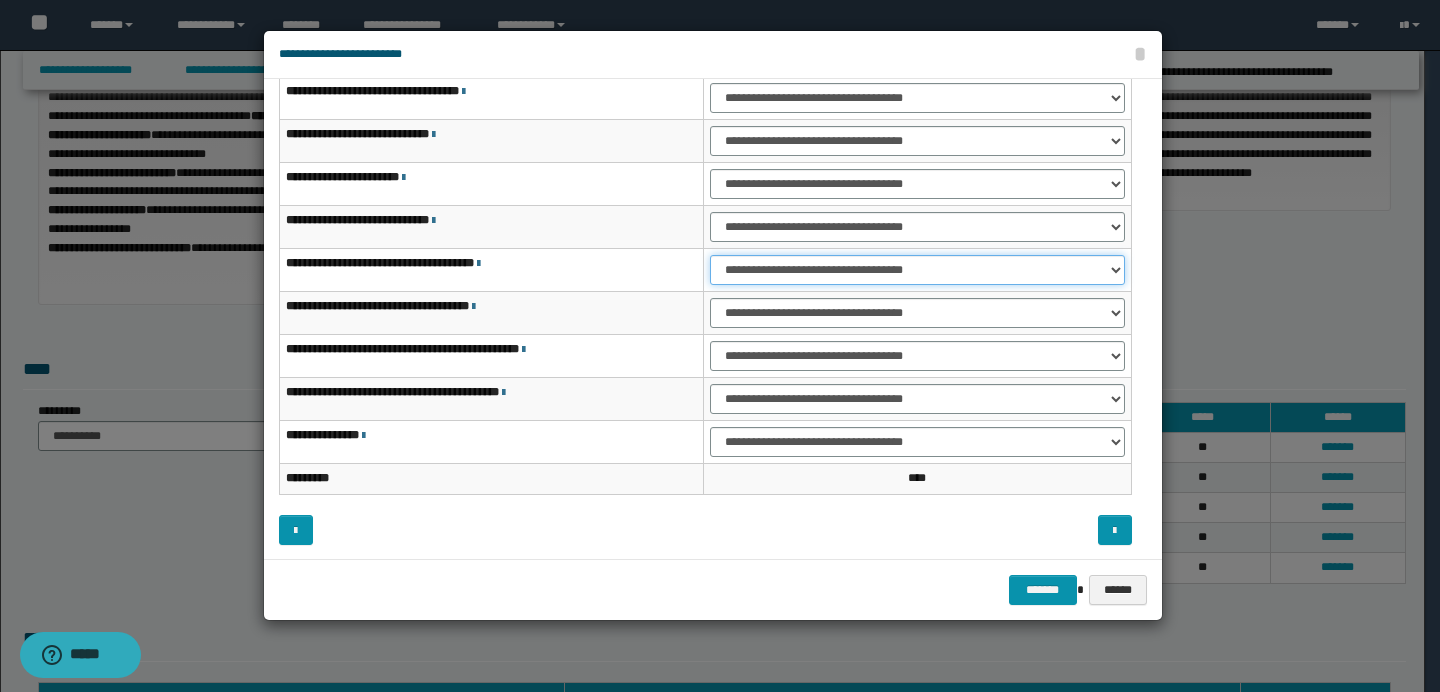 click on "**********" at bounding box center [917, 270] 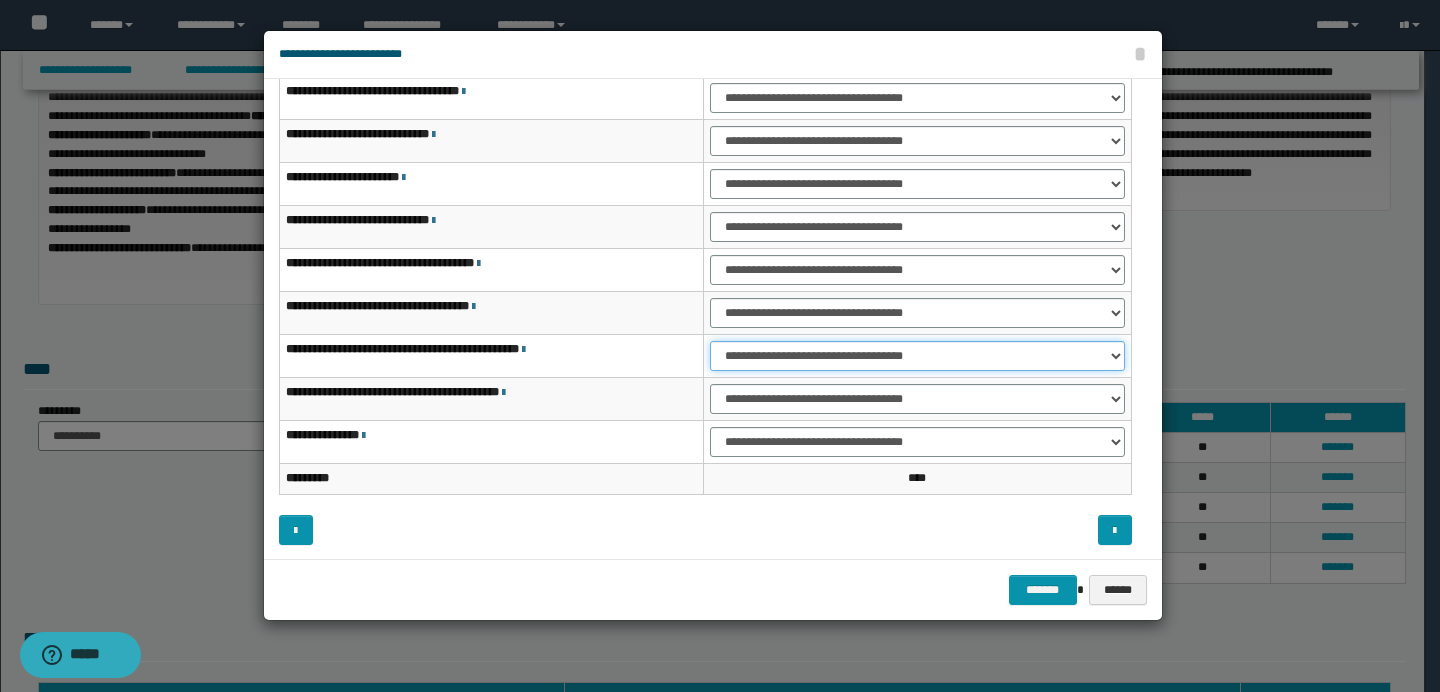 click on "**********" at bounding box center [917, 356] 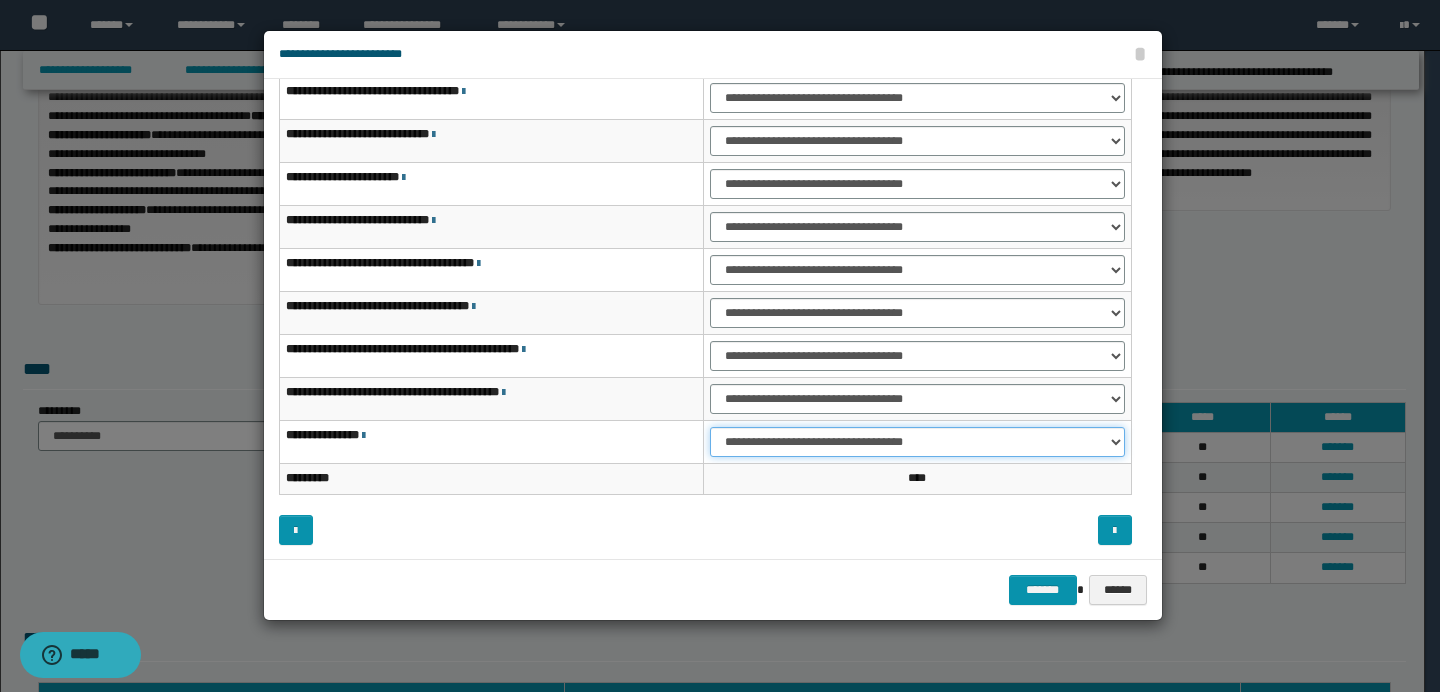 click on "**********" at bounding box center (917, 442) 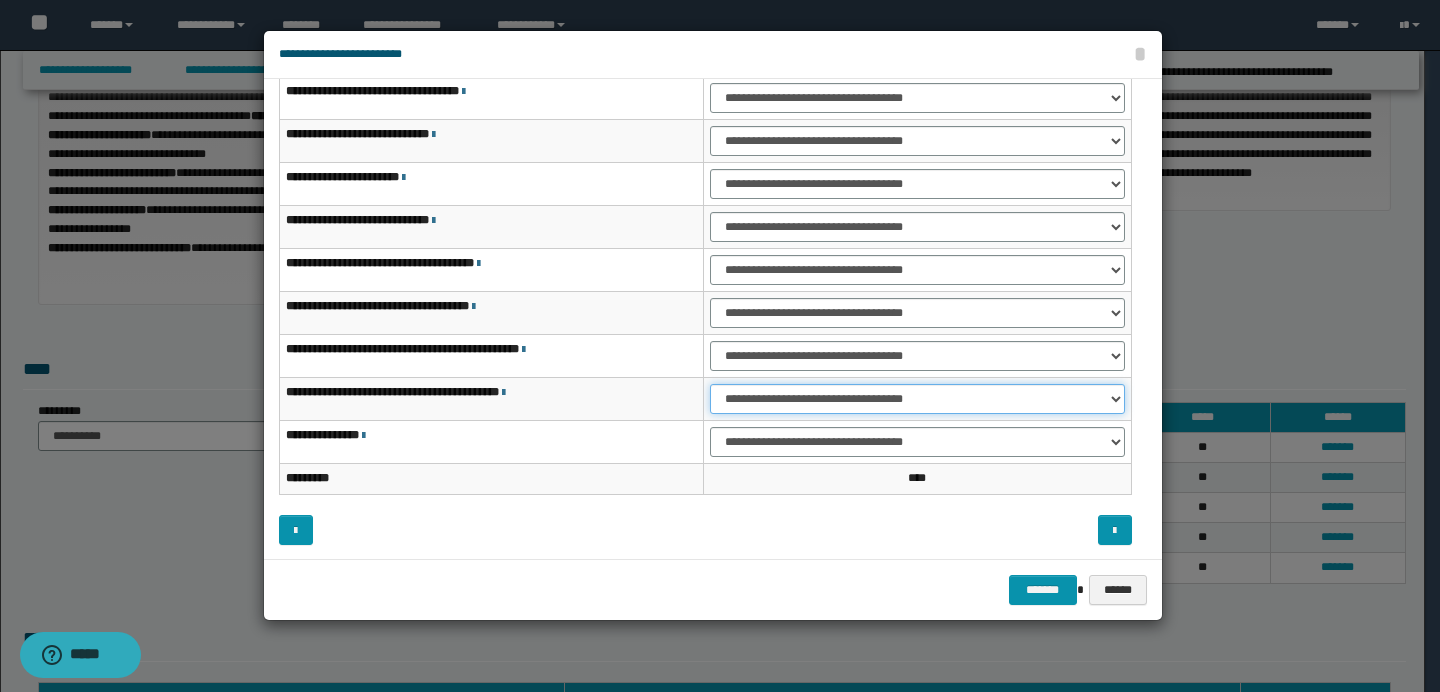 click on "**********" at bounding box center (917, 399) 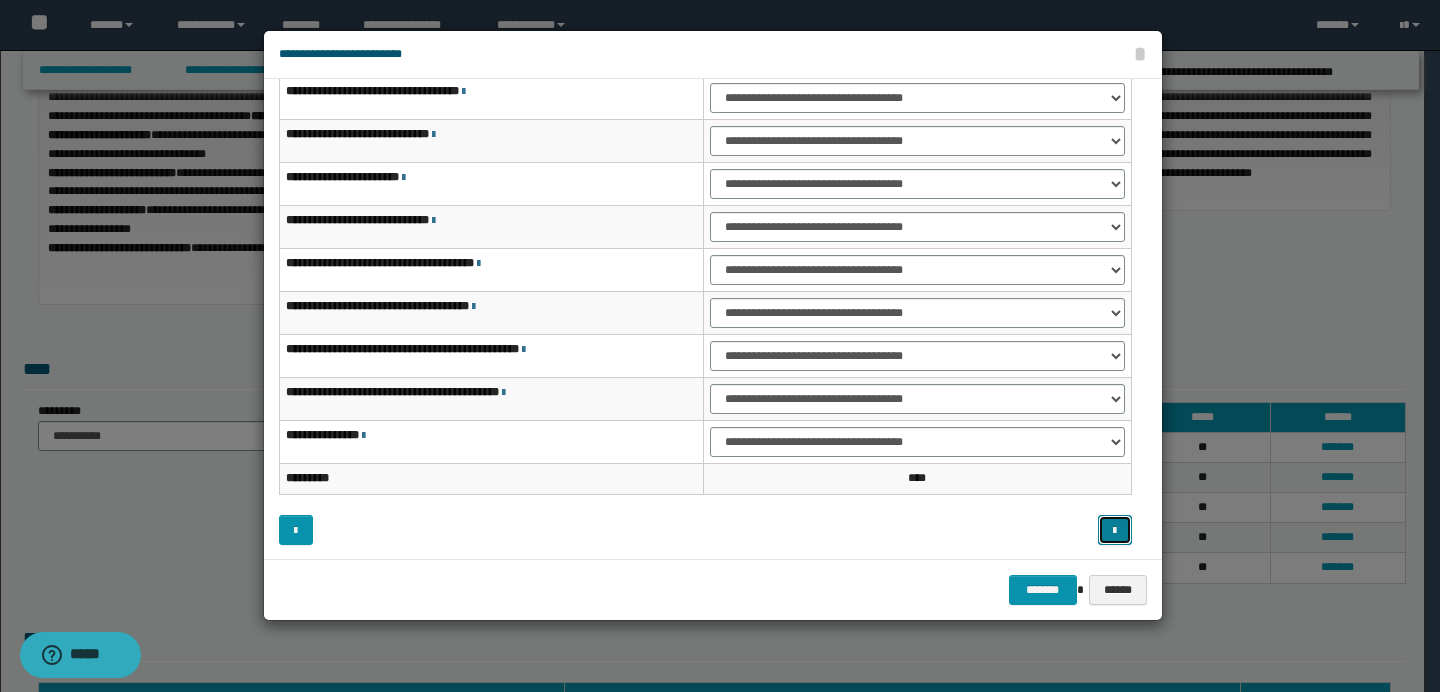 click at bounding box center (1115, 530) 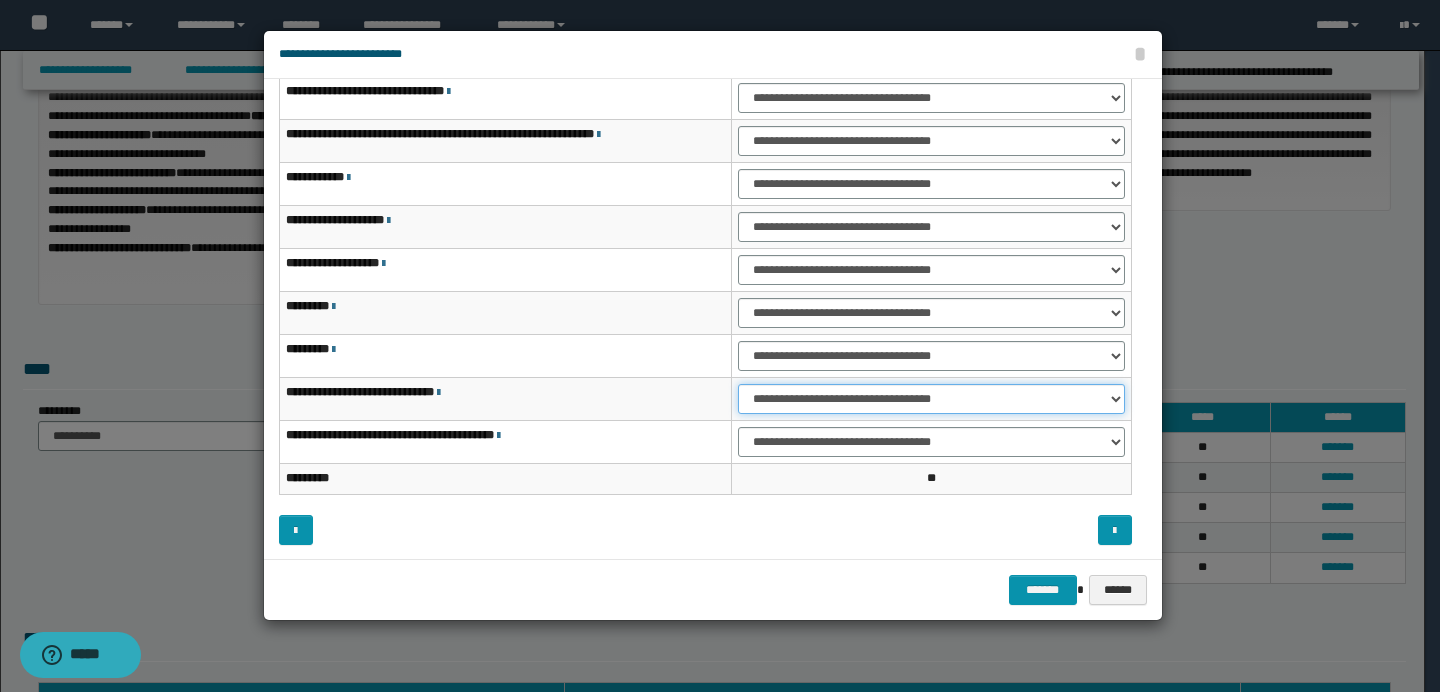 click on "**********" at bounding box center (931, 399) 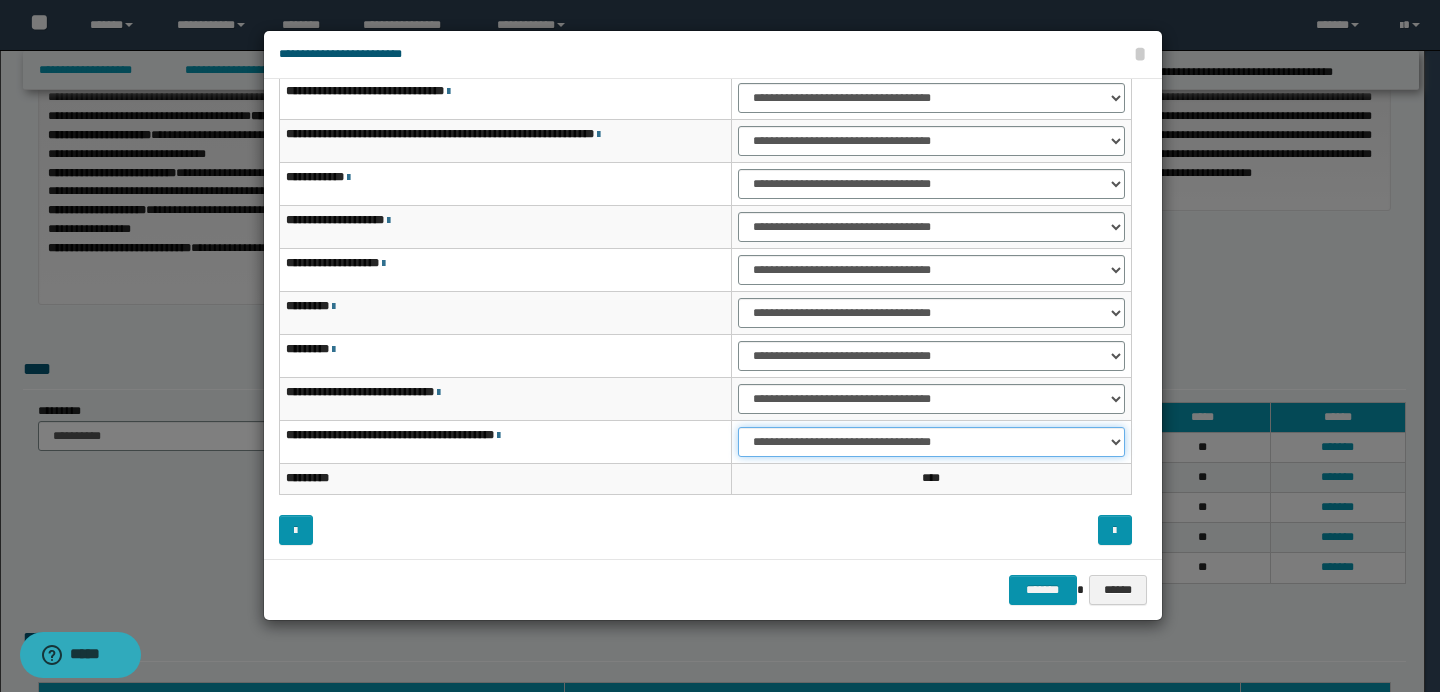 click on "**********" at bounding box center (931, 442) 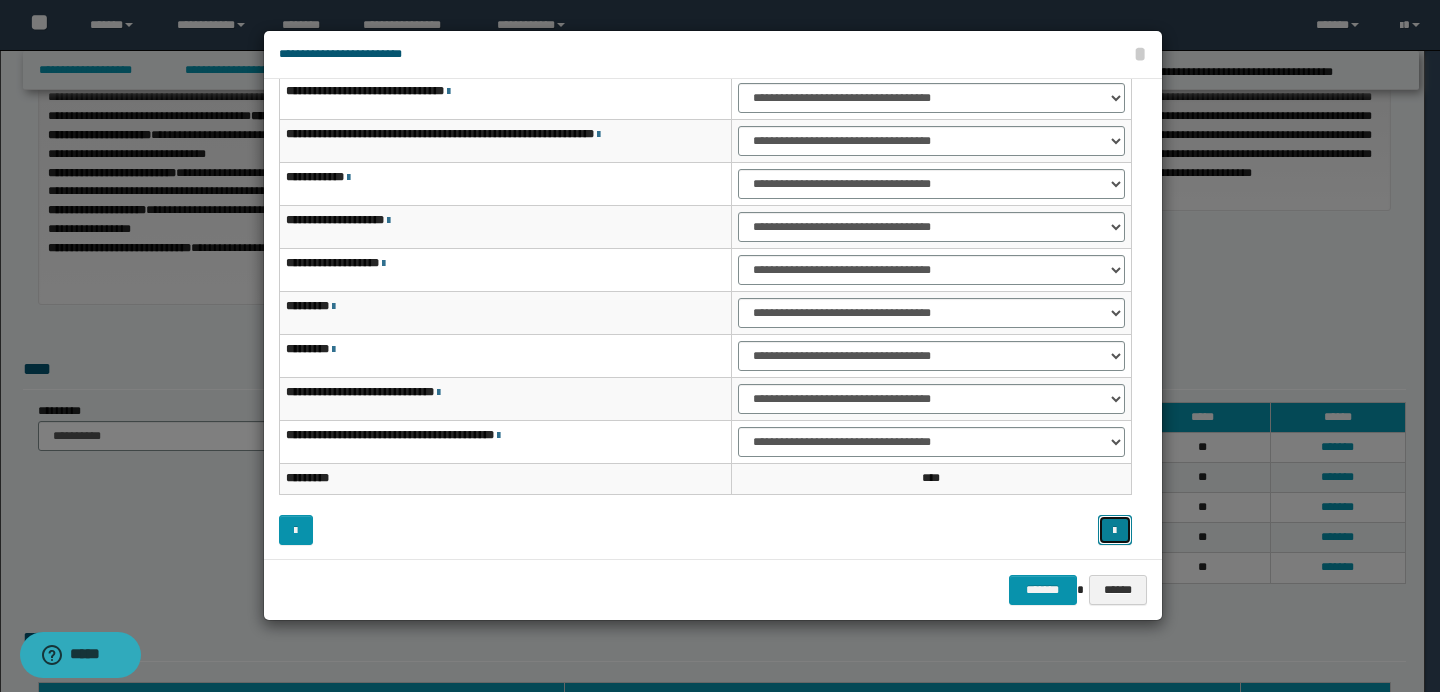 click at bounding box center [1114, 531] 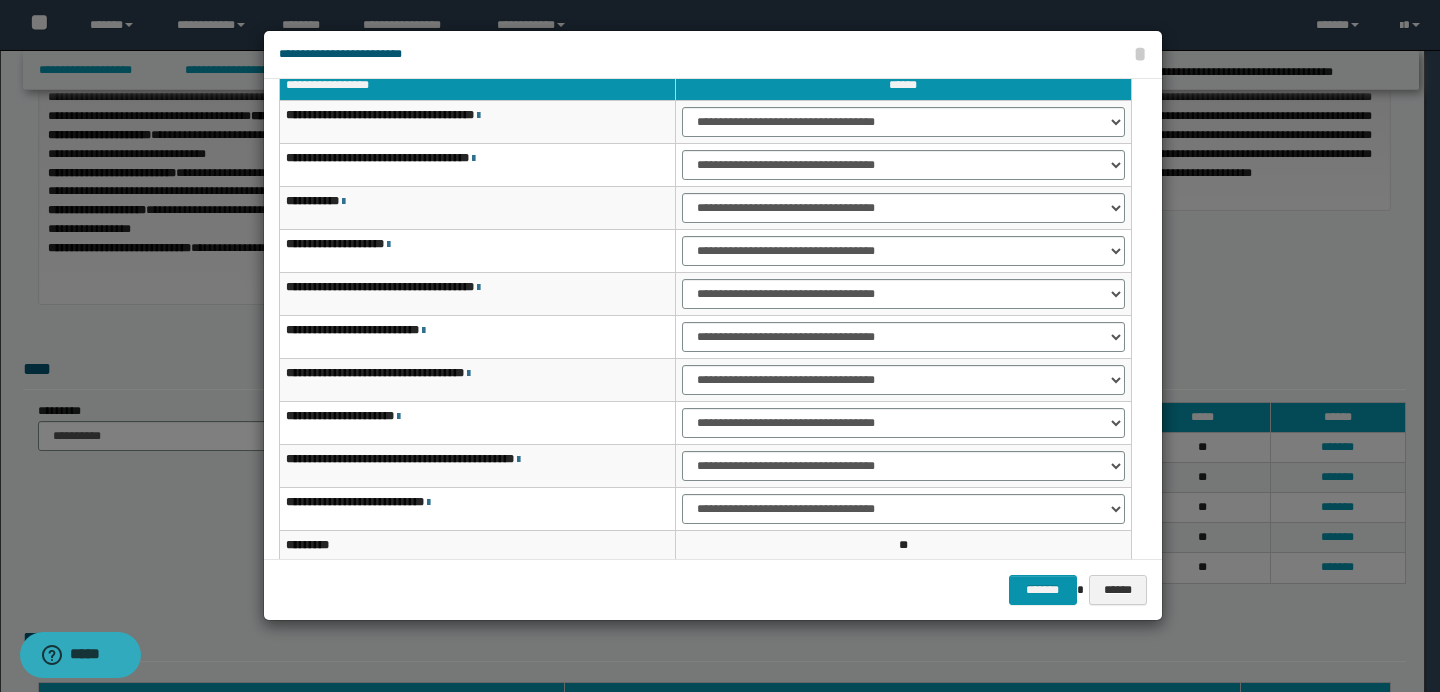 scroll, scrollTop: 0, scrollLeft: 0, axis: both 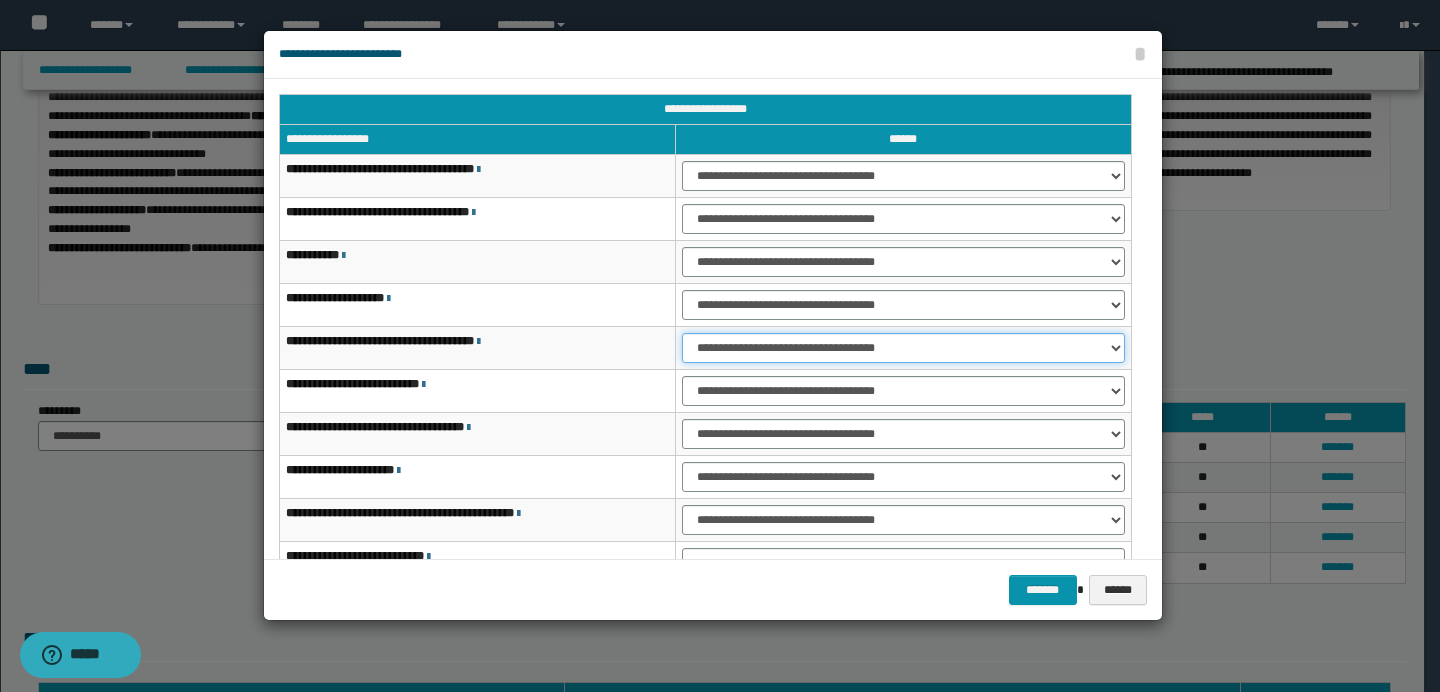 click on "**********" at bounding box center (903, 348) 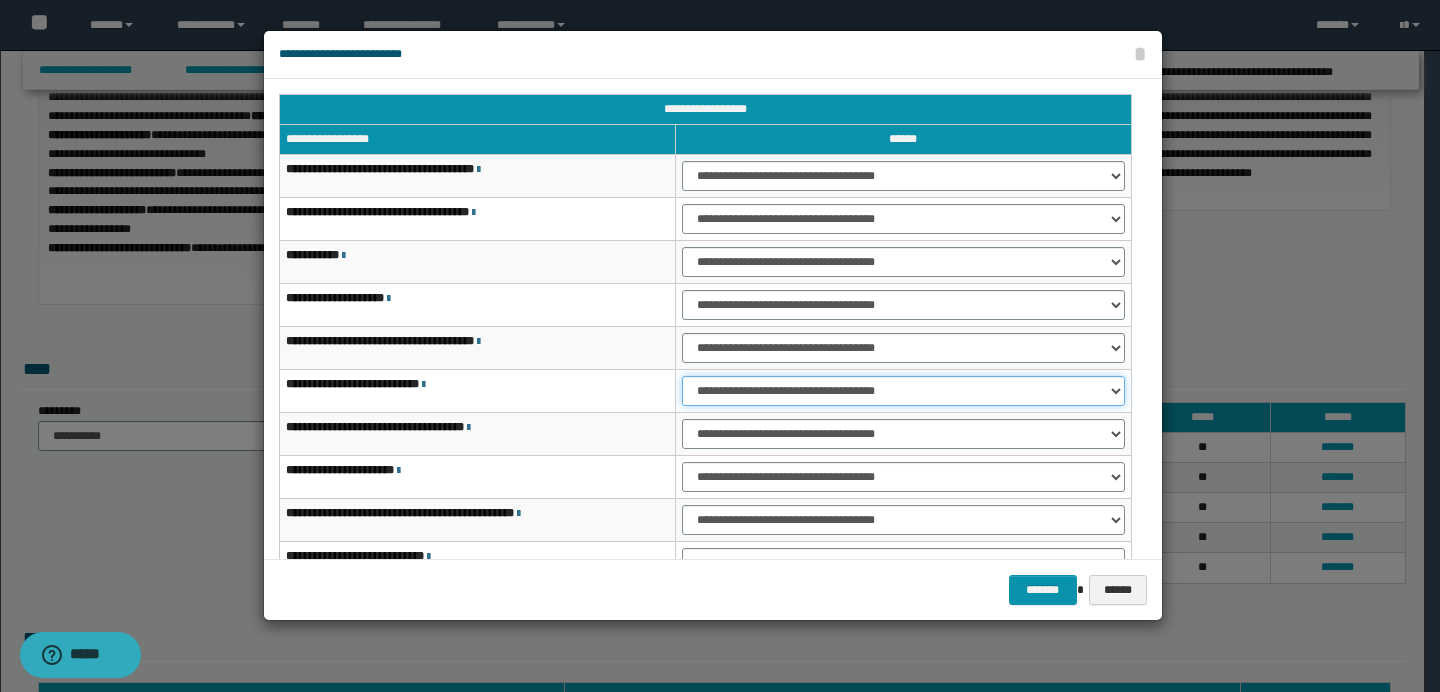 click on "**********" at bounding box center [903, 391] 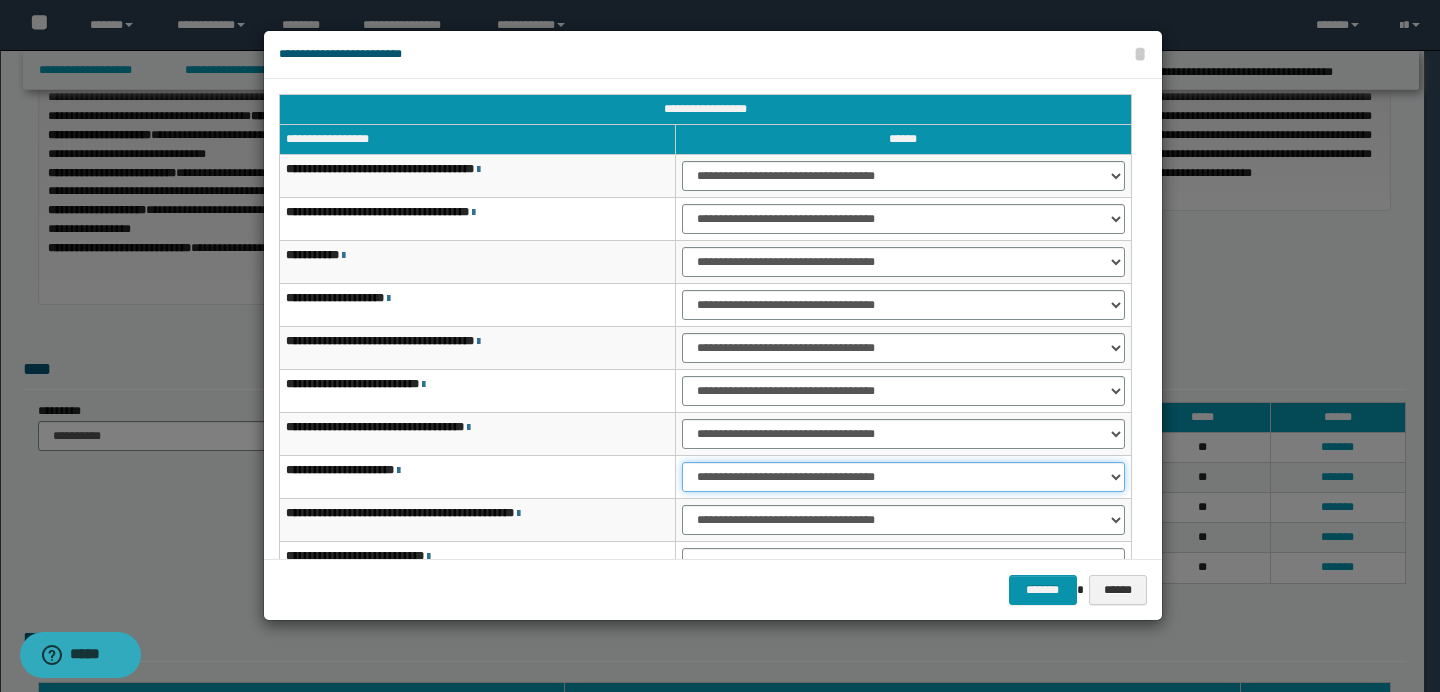 click on "**********" at bounding box center [903, 477] 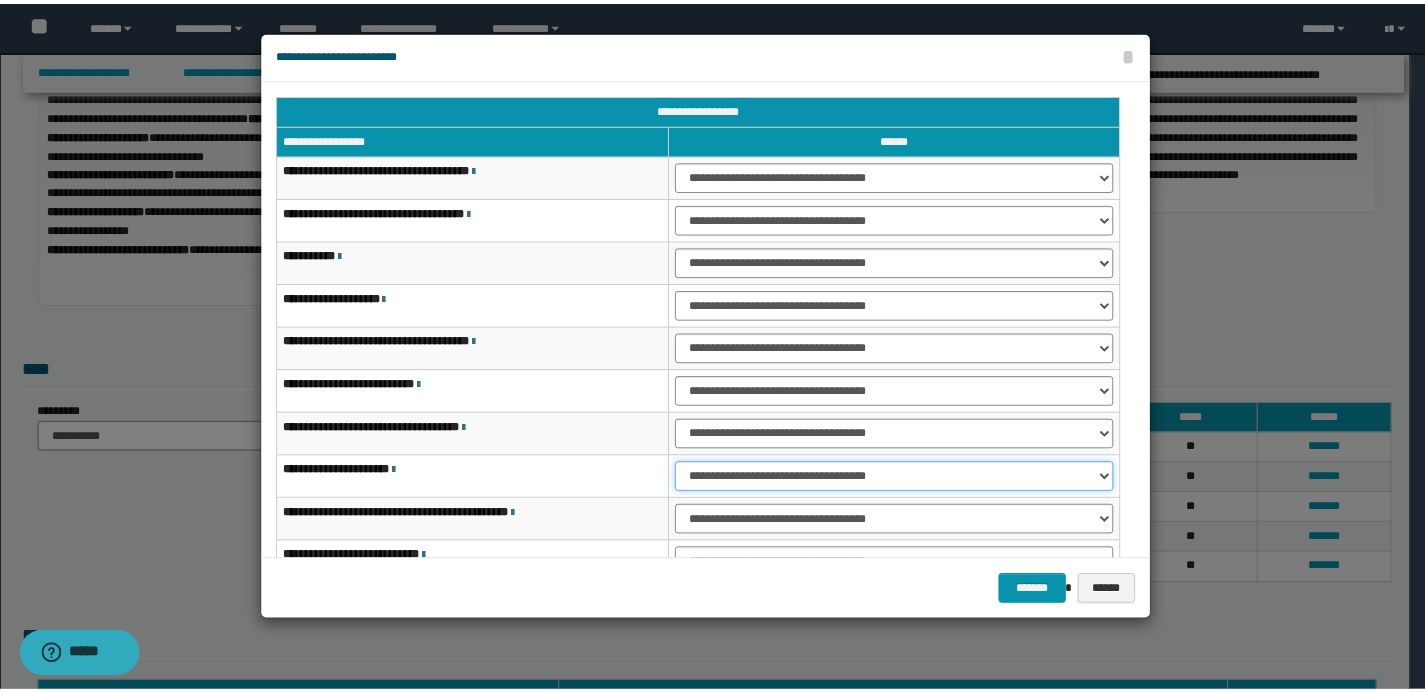 scroll, scrollTop: 121, scrollLeft: 0, axis: vertical 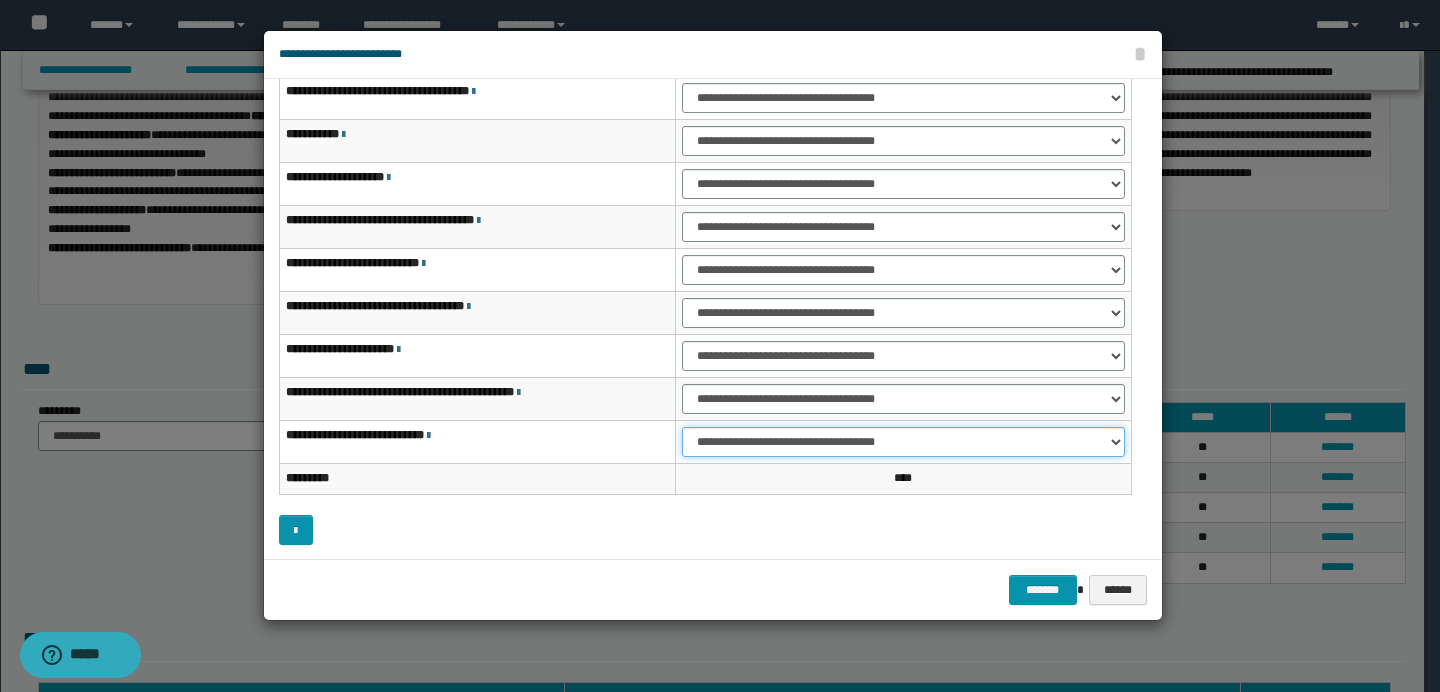 click on "**********" at bounding box center (903, 442) 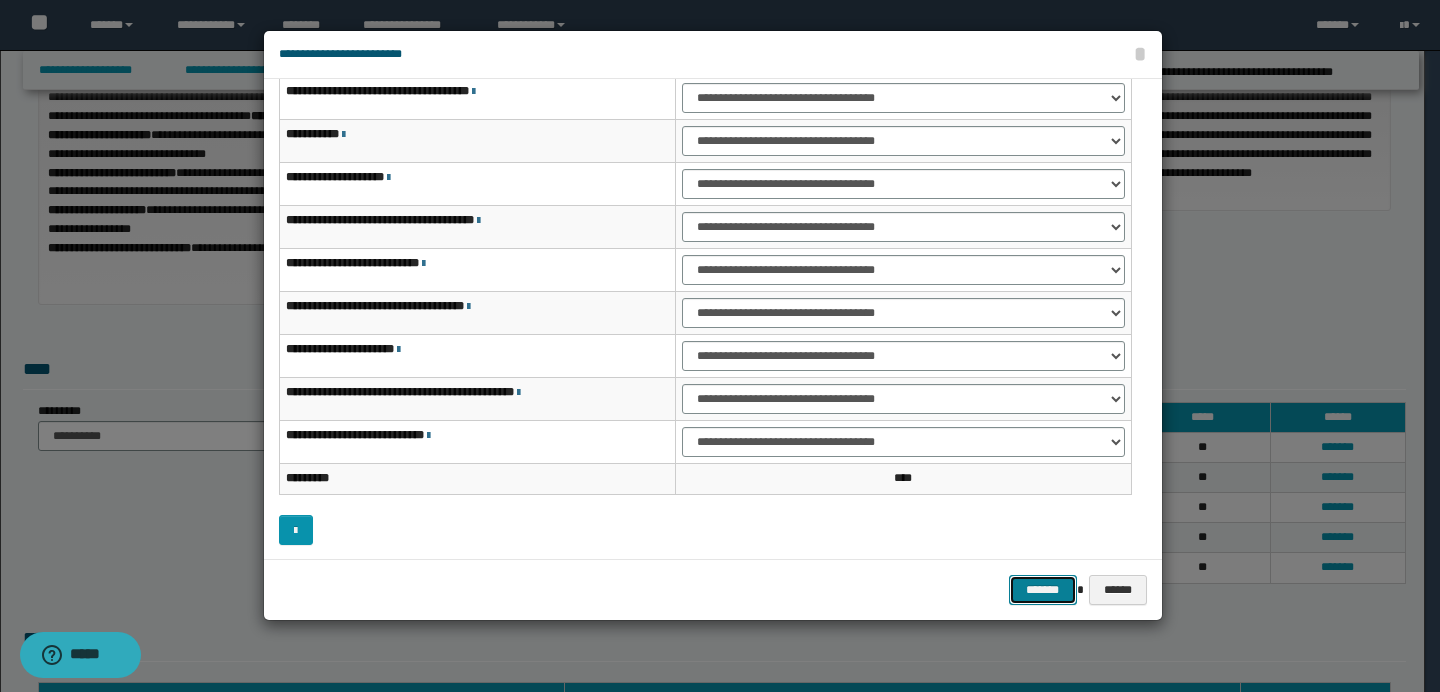 click on "*******" at bounding box center [1043, 590] 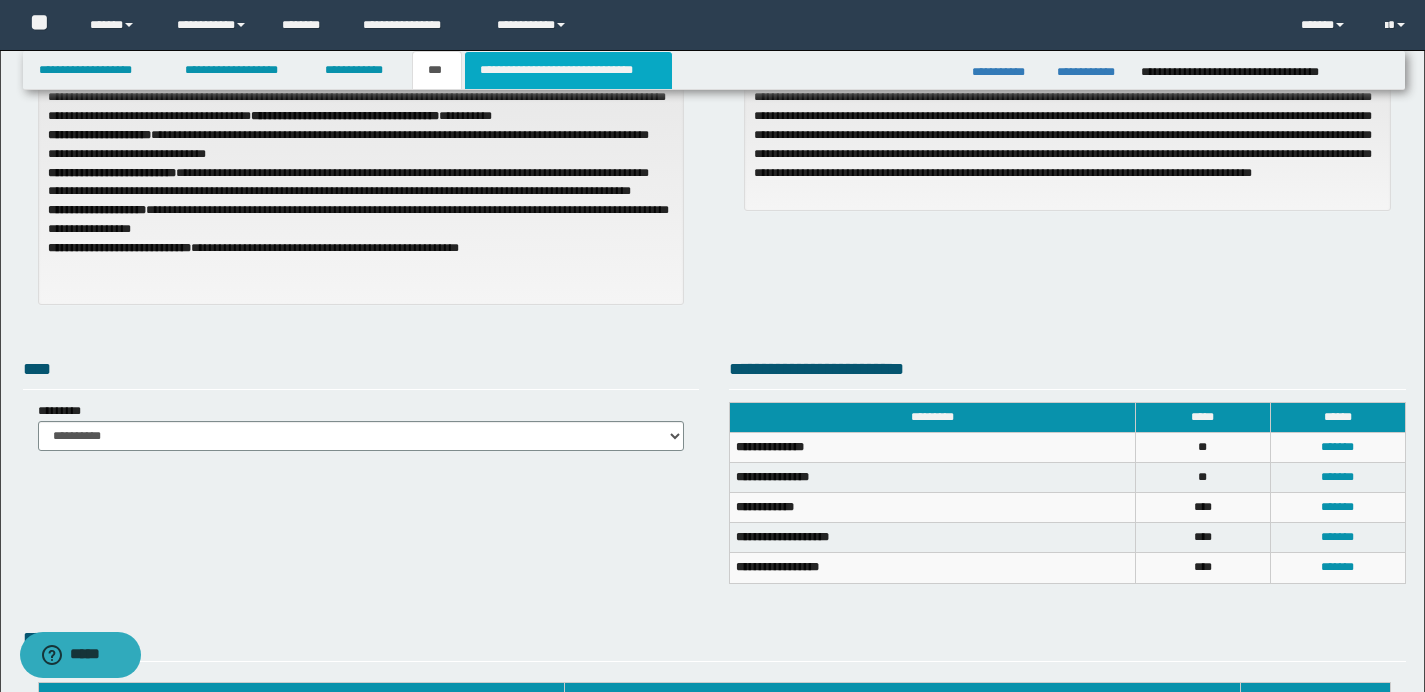click on "**********" at bounding box center [568, 70] 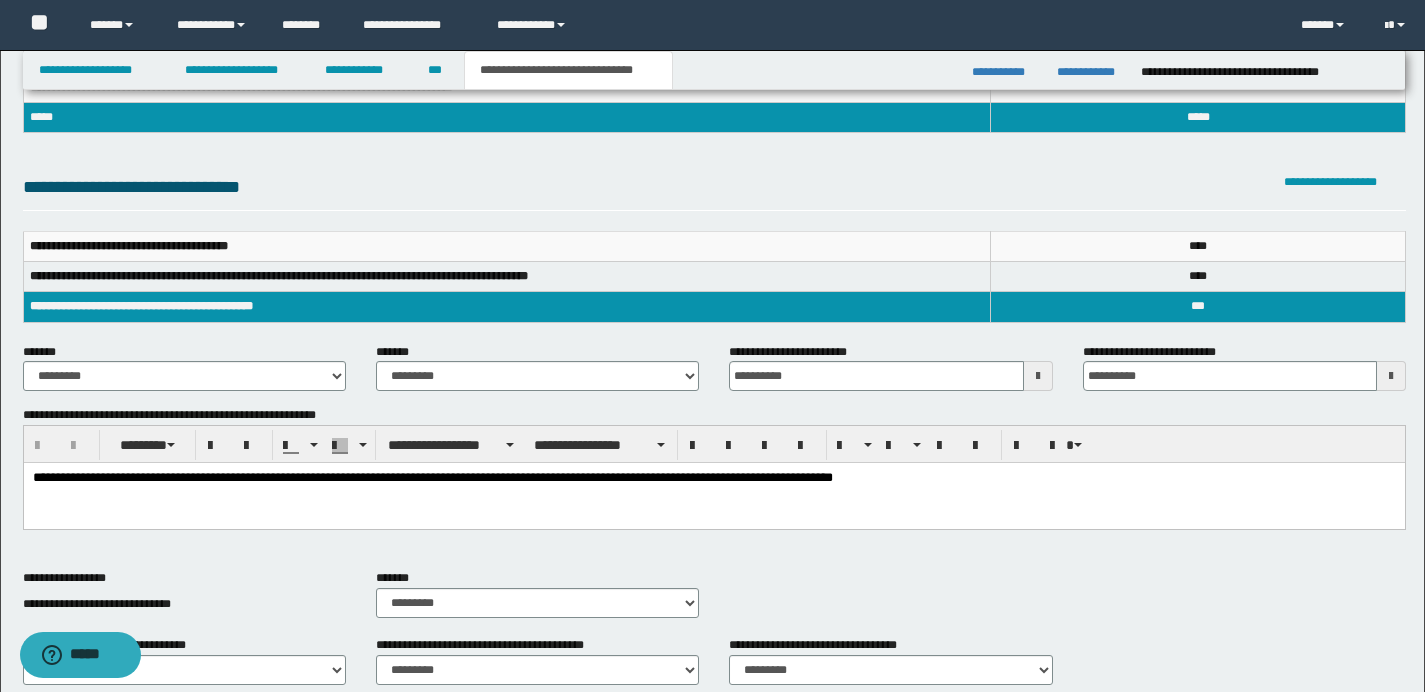 click on "**********" at bounding box center (713, 503) 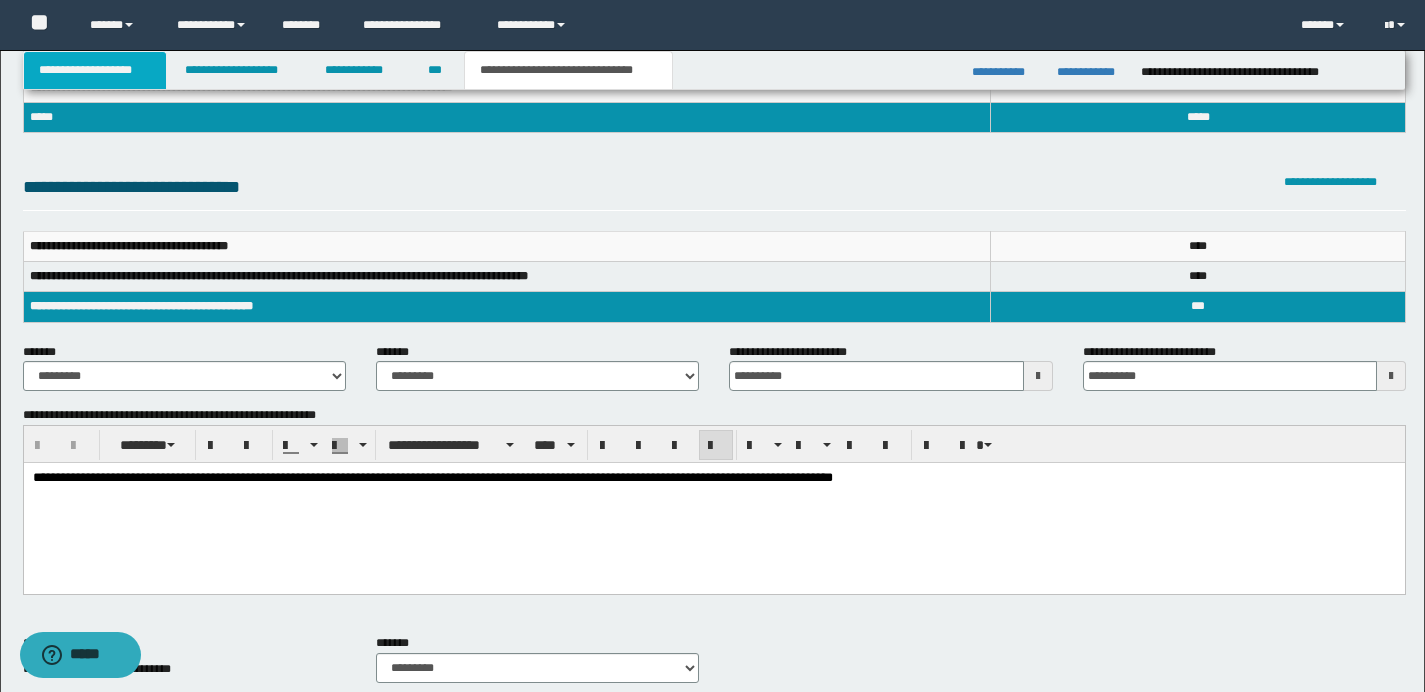 click on "**********" at bounding box center (95, 70) 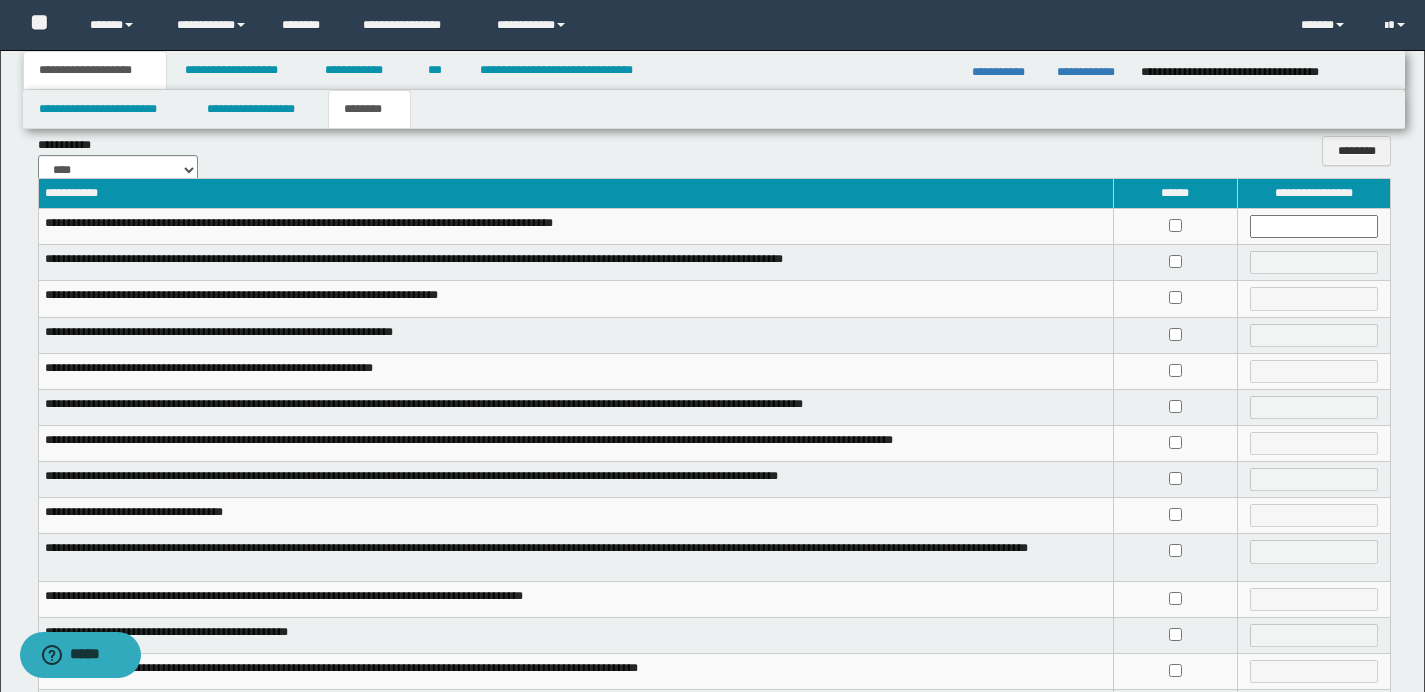 scroll, scrollTop: 0, scrollLeft: 0, axis: both 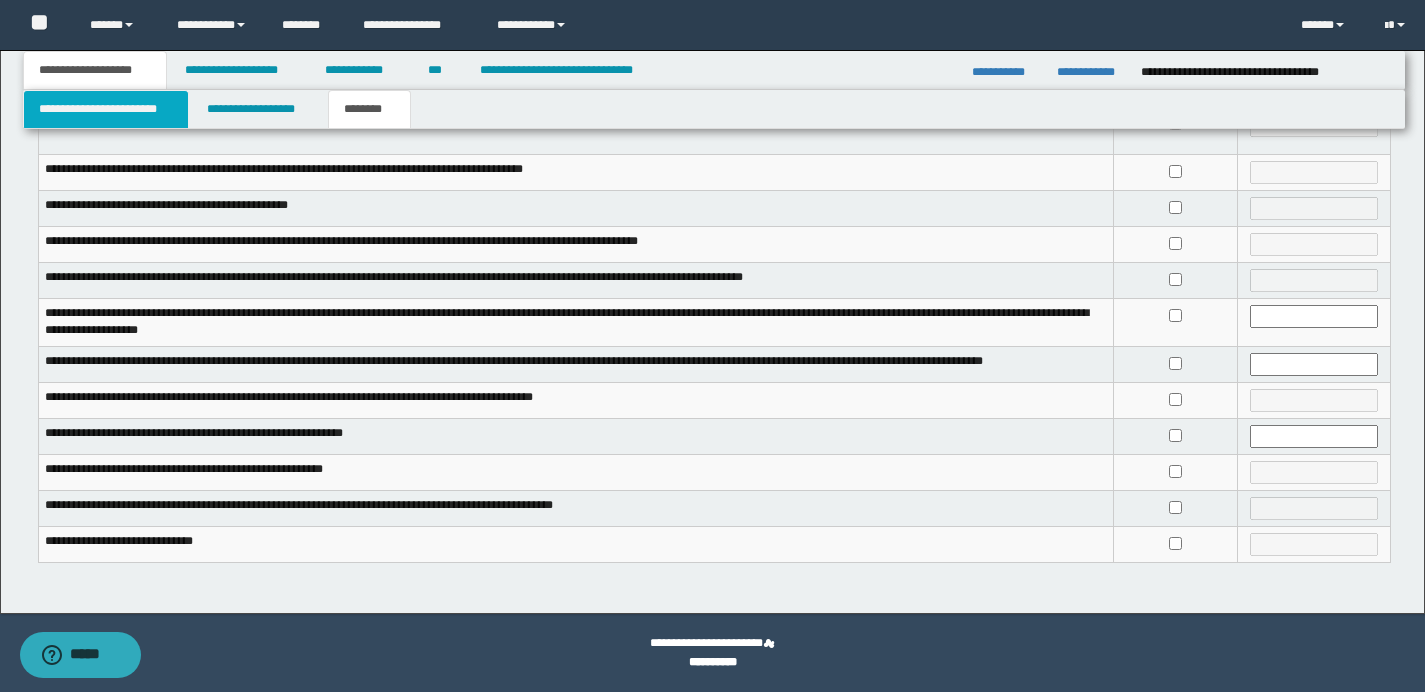 click on "**********" at bounding box center [106, 109] 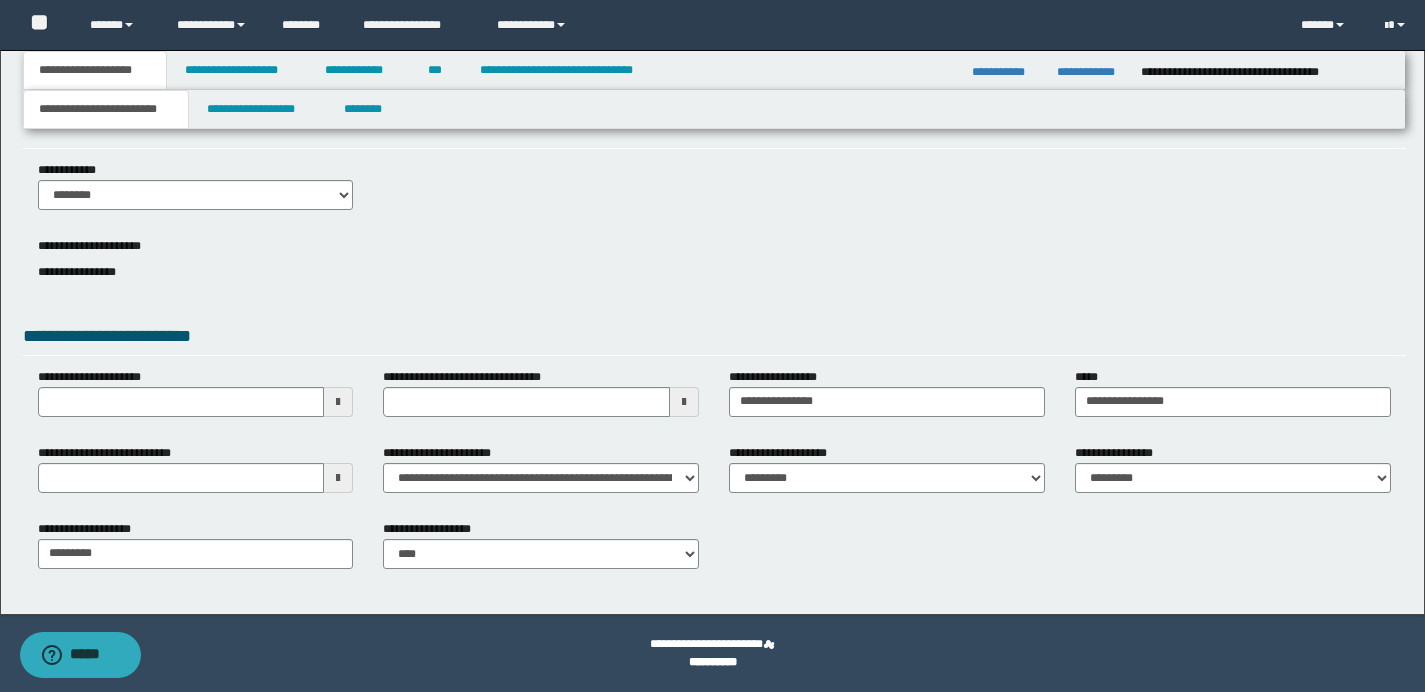 scroll, scrollTop: 53, scrollLeft: 0, axis: vertical 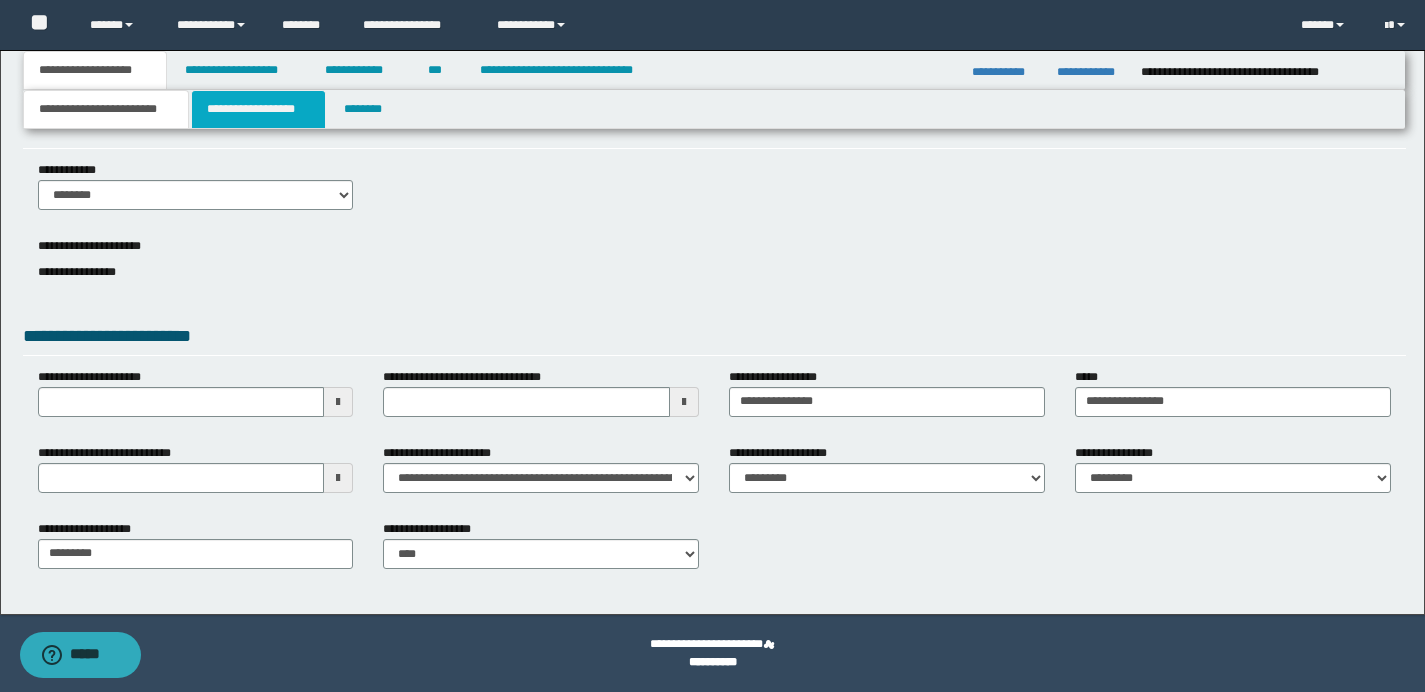 click on "**********" at bounding box center (258, 109) 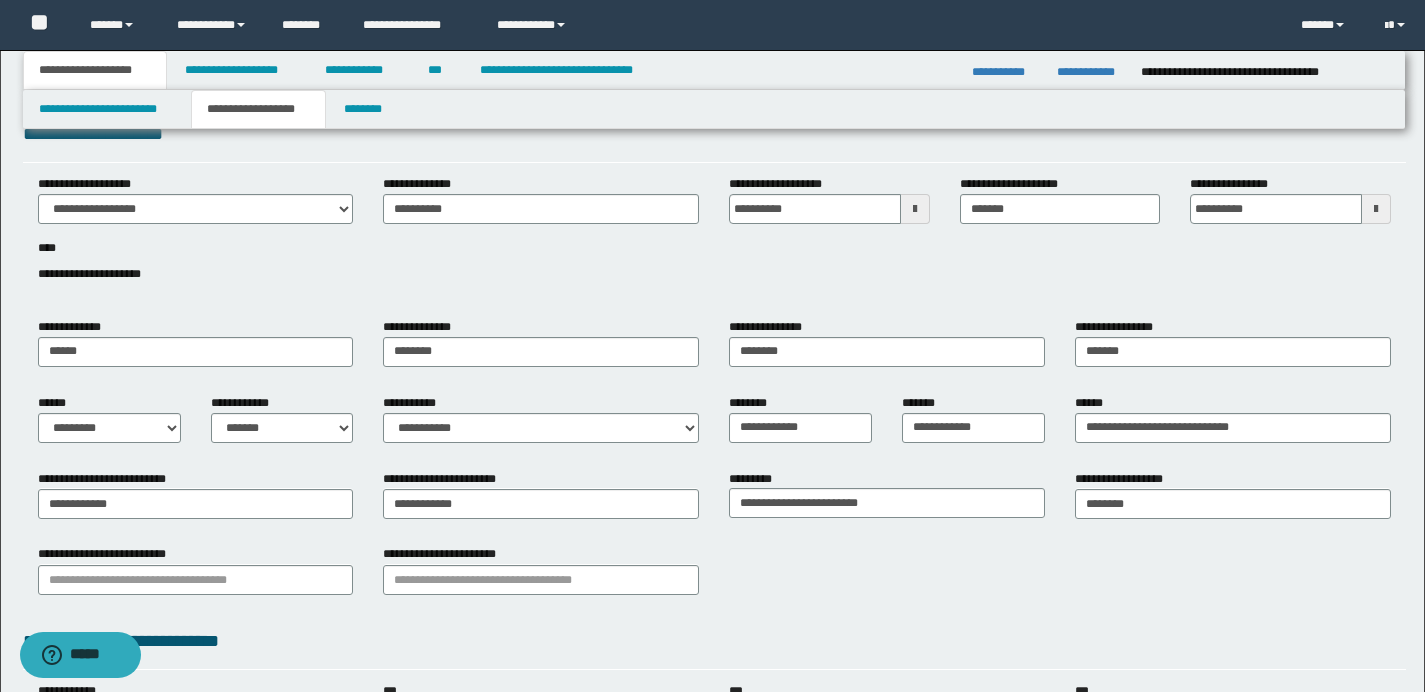 scroll, scrollTop: 0, scrollLeft: 0, axis: both 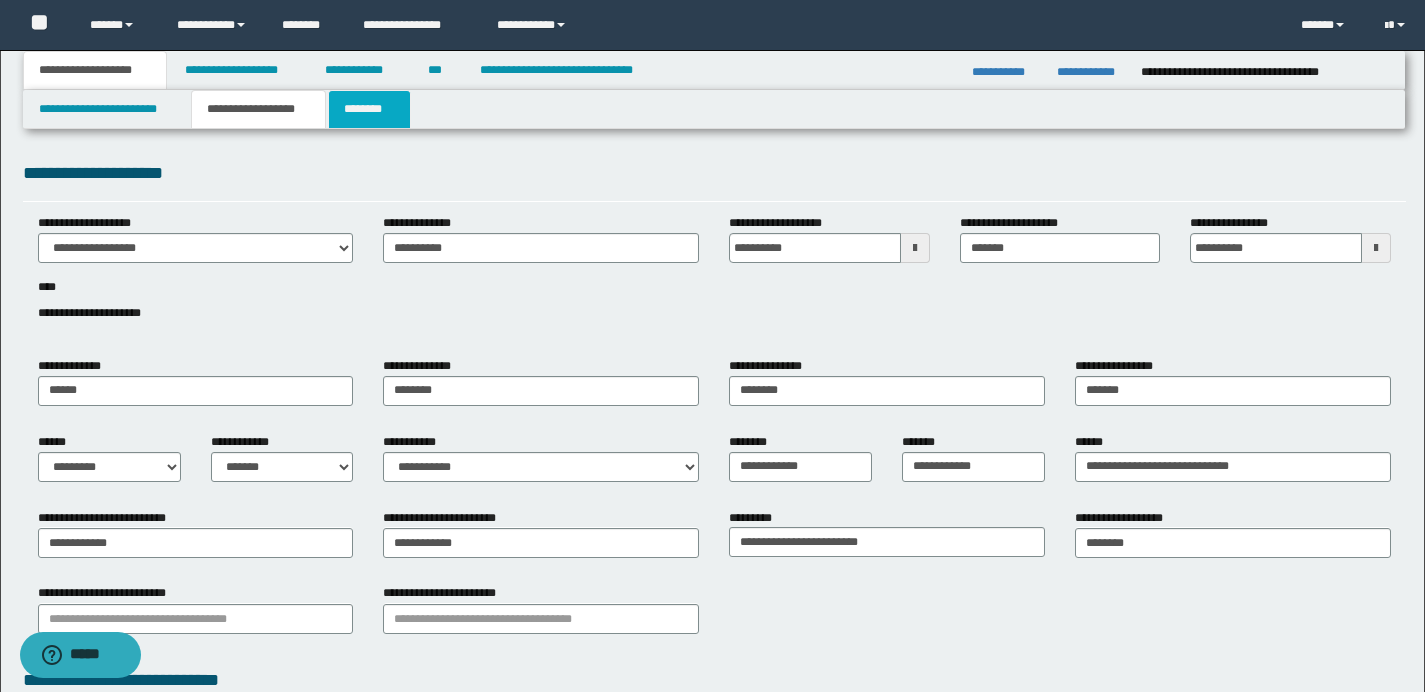 click on "********" at bounding box center (369, 109) 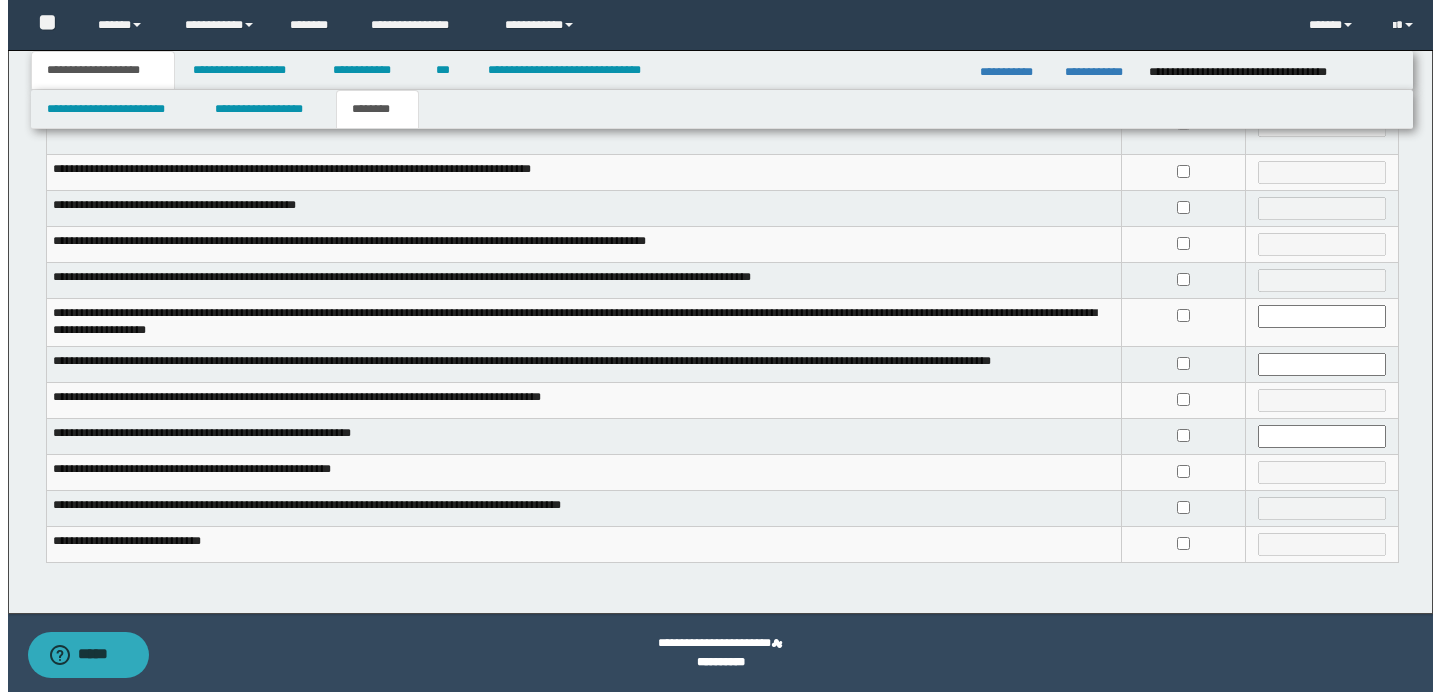 scroll, scrollTop: 0, scrollLeft: 0, axis: both 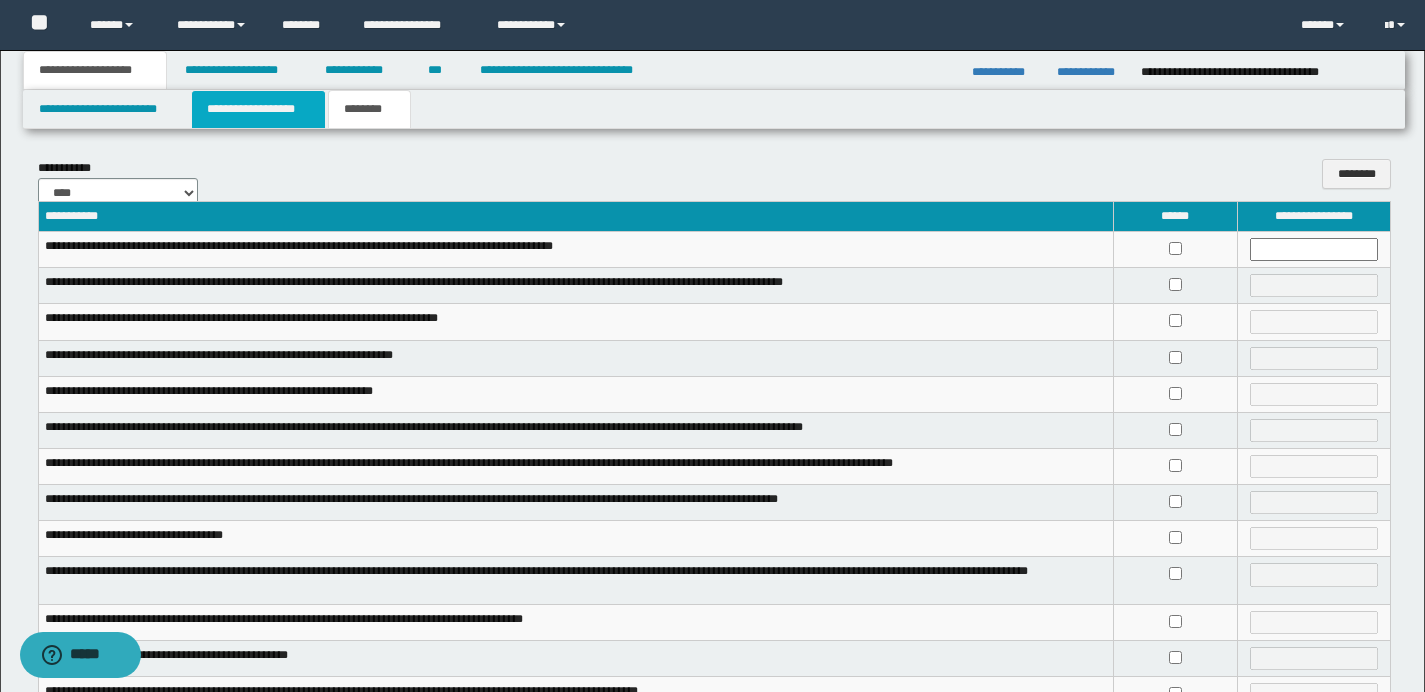 click on "**********" at bounding box center (258, 109) 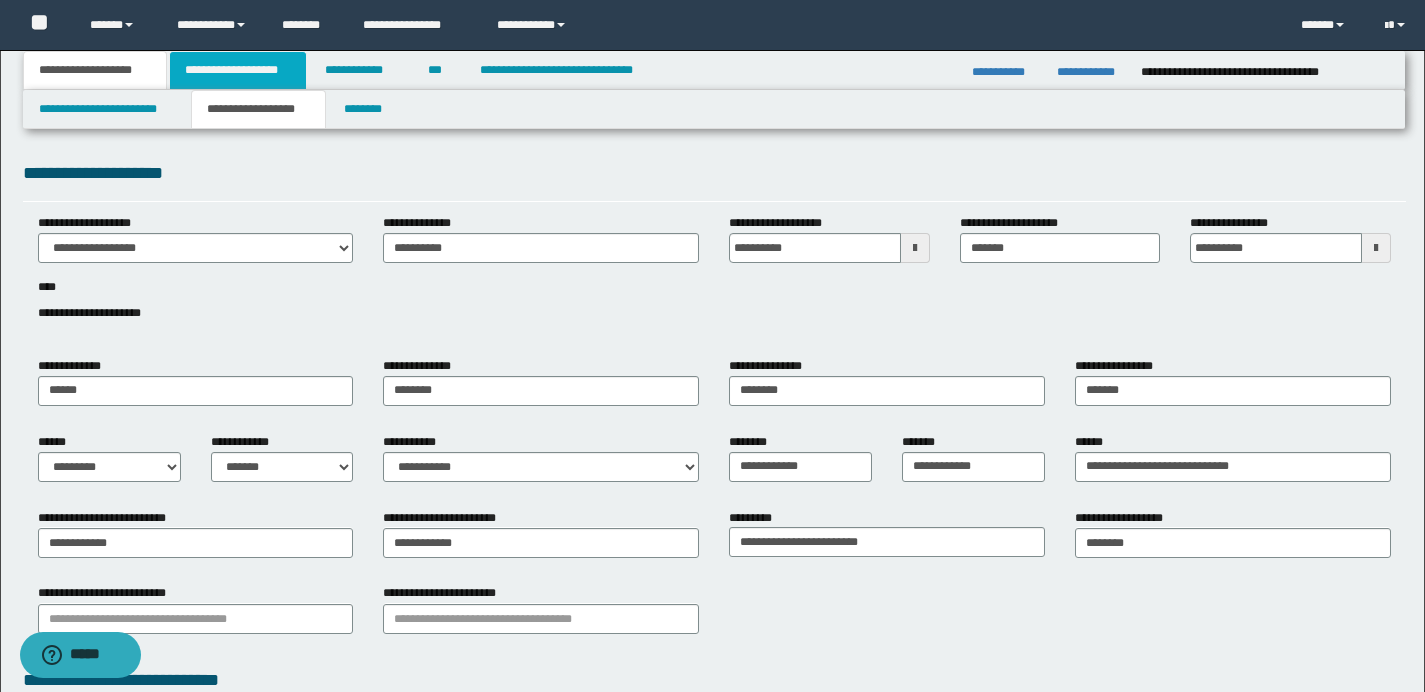 click on "**********" at bounding box center (238, 70) 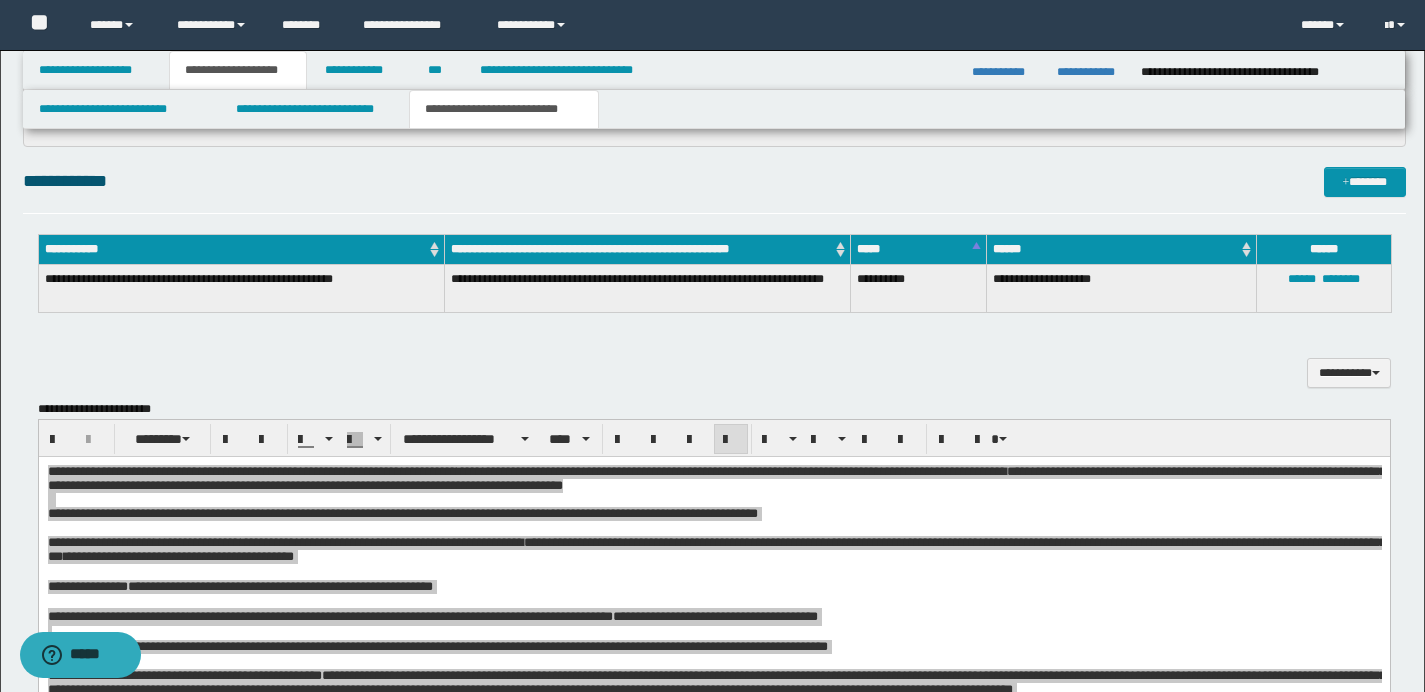 scroll, scrollTop: 3137, scrollLeft: 0, axis: vertical 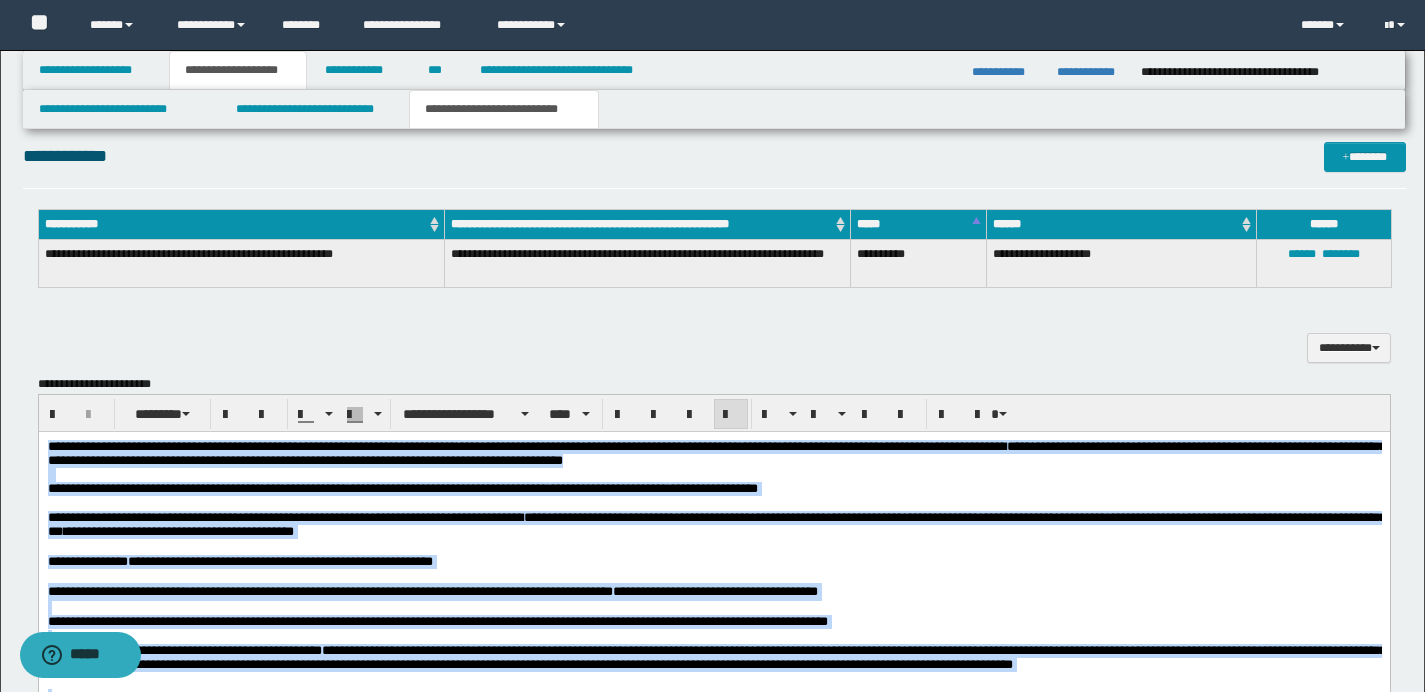 click on "**********" at bounding box center (713, 562) 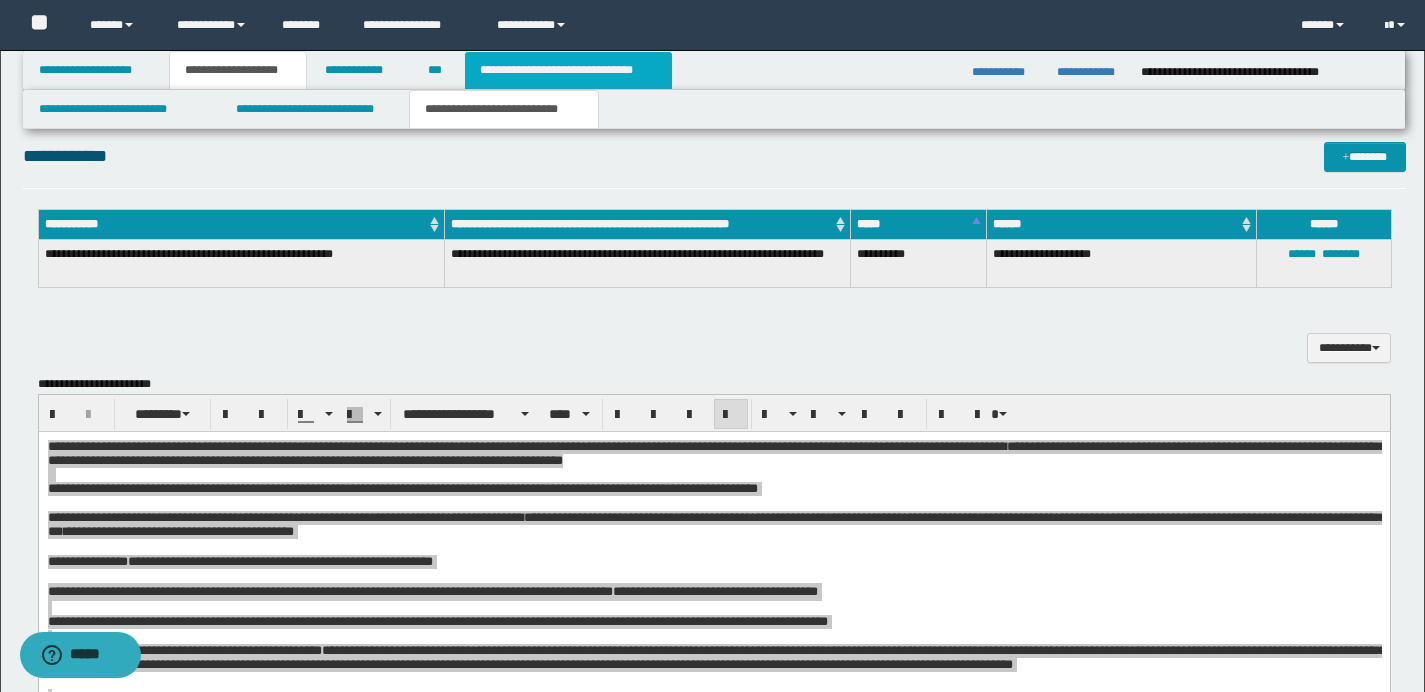 click on "**********" at bounding box center (568, 70) 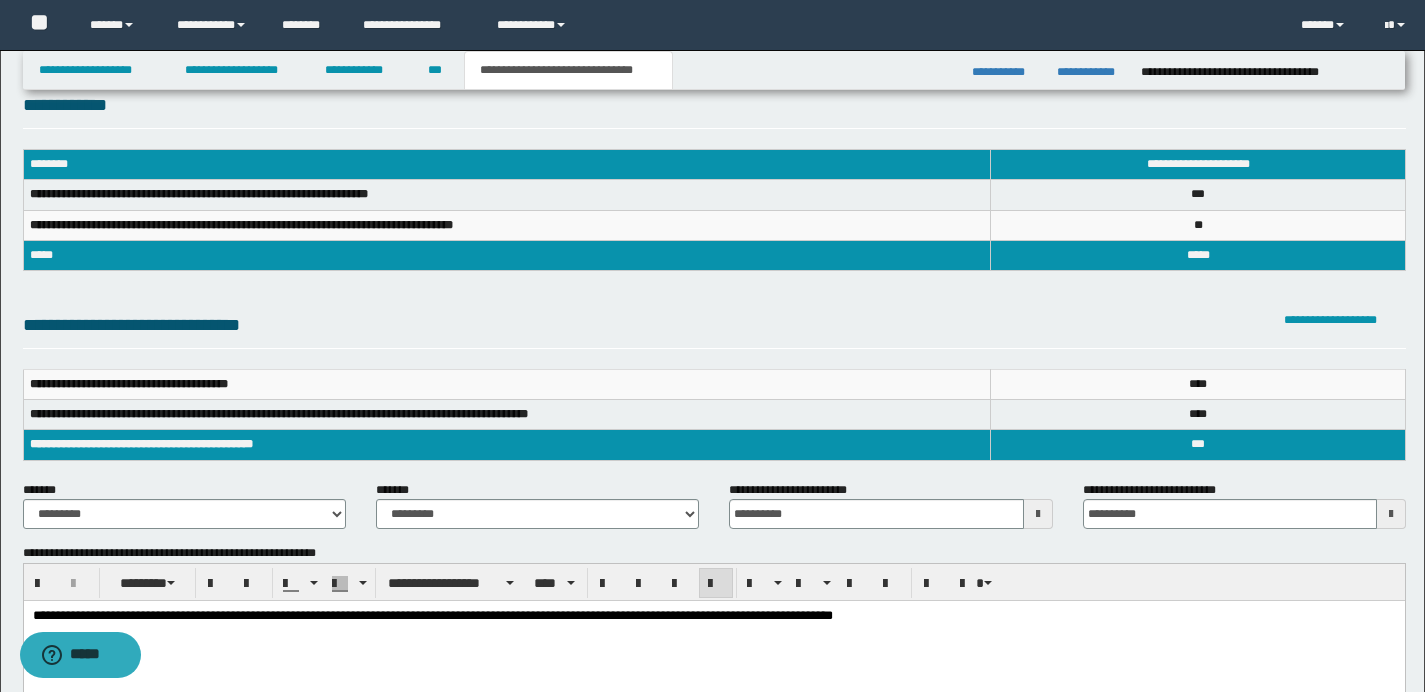 scroll, scrollTop: 0, scrollLeft: 0, axis: both 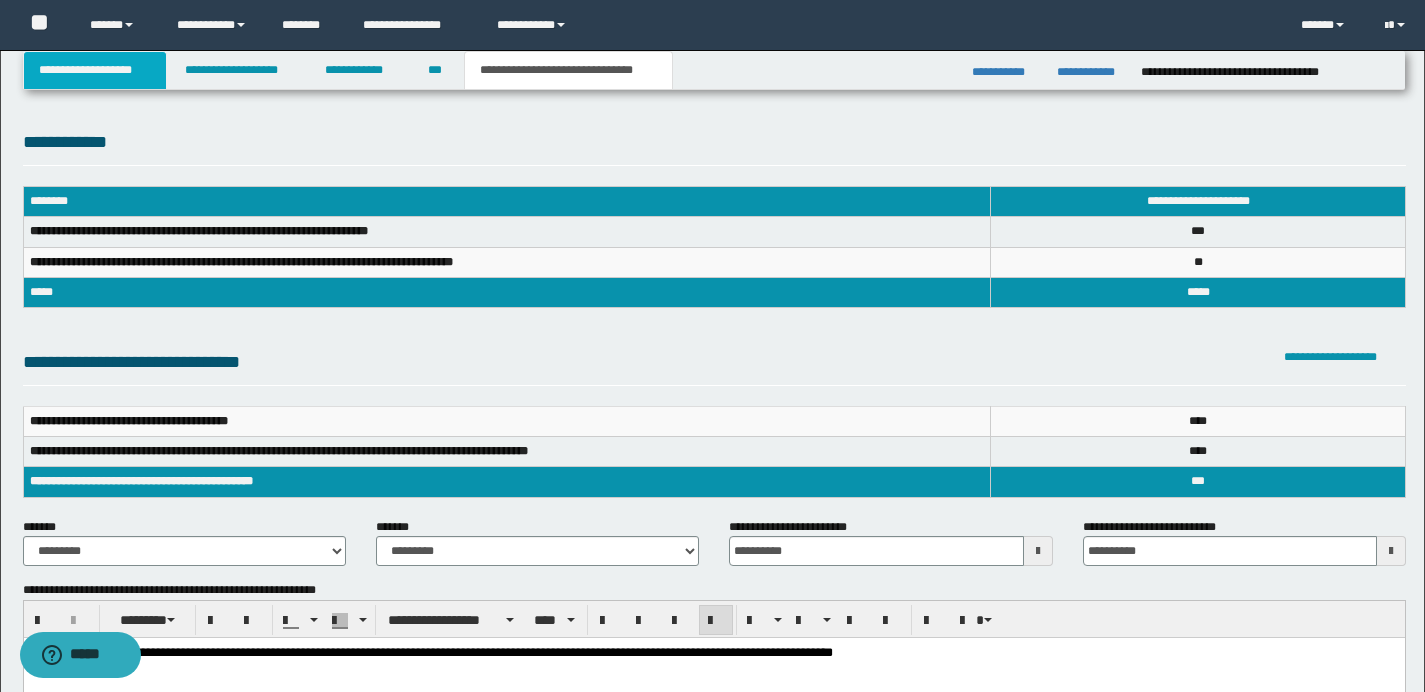 click on "**********" at bounding box center (95, 70) 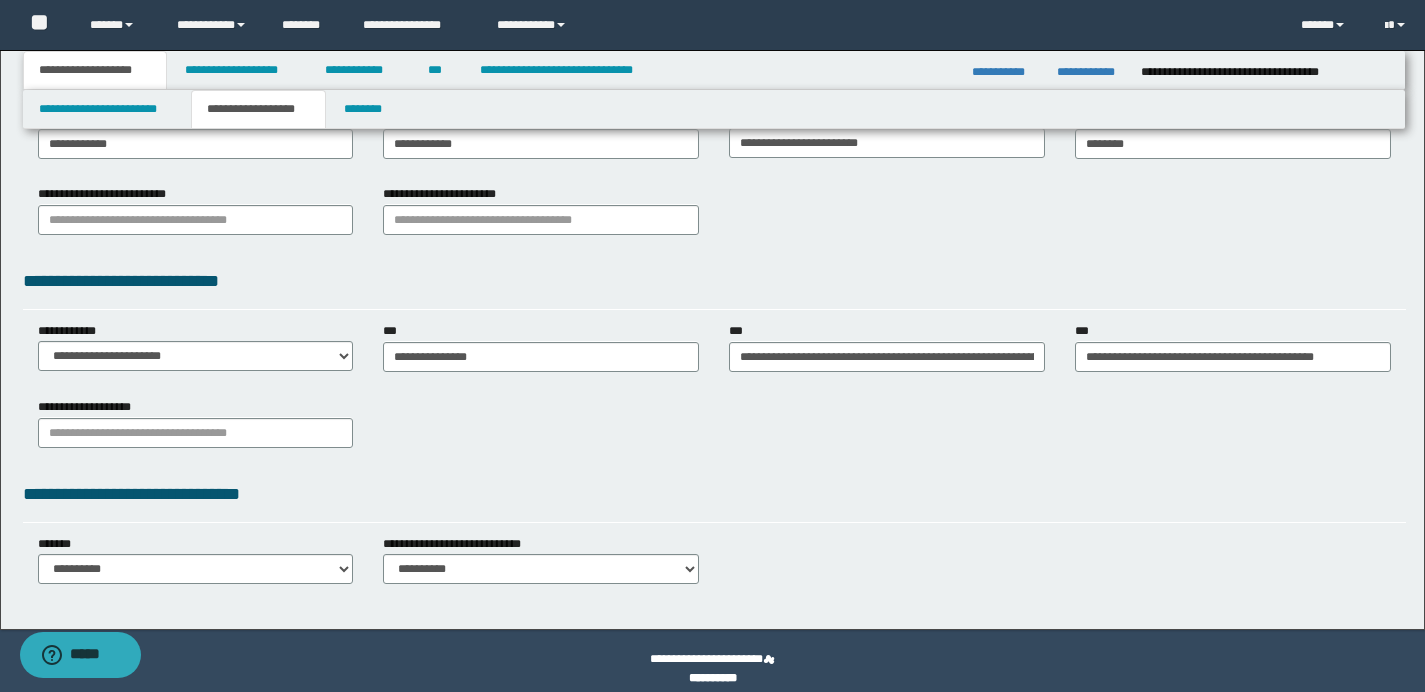 scroll, scrollTop: 415, scrollLeft: 0, axis: vertical 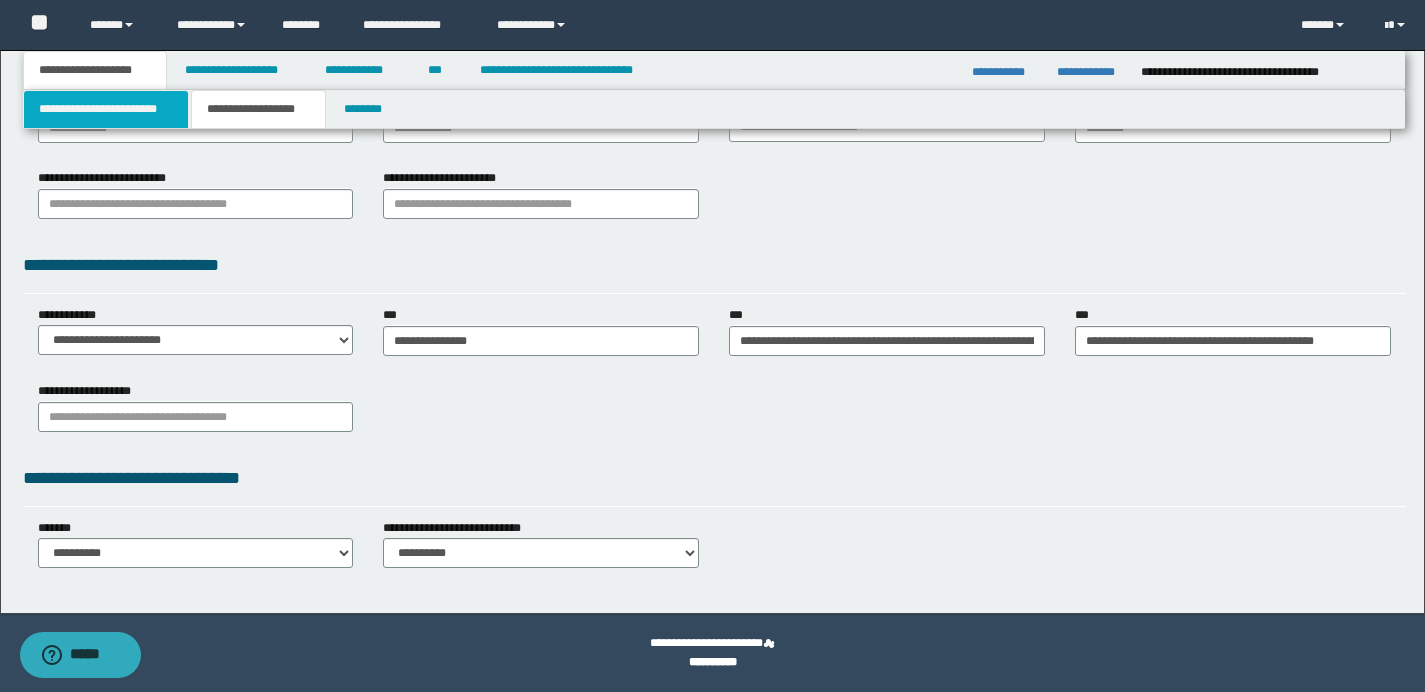 click on "**********" at bounding box center [106, 109] 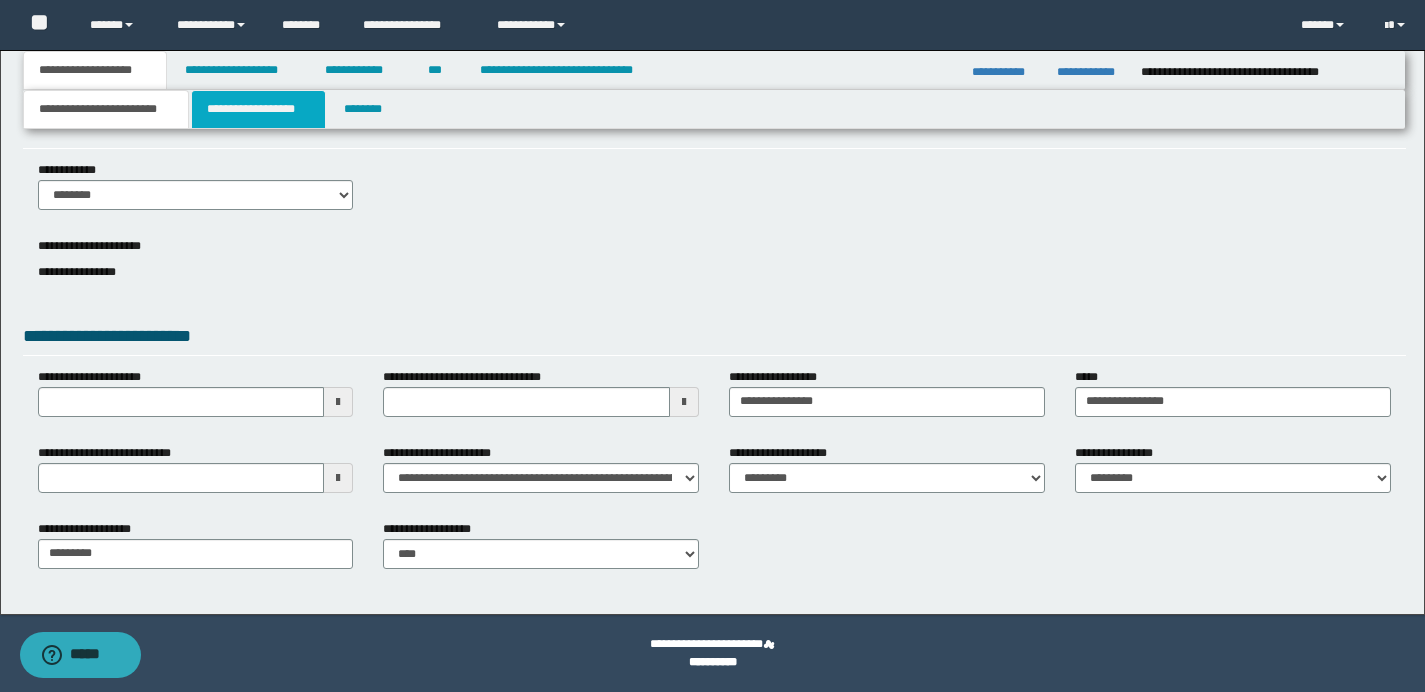 click on "**********" at bounding box center [258, 109] 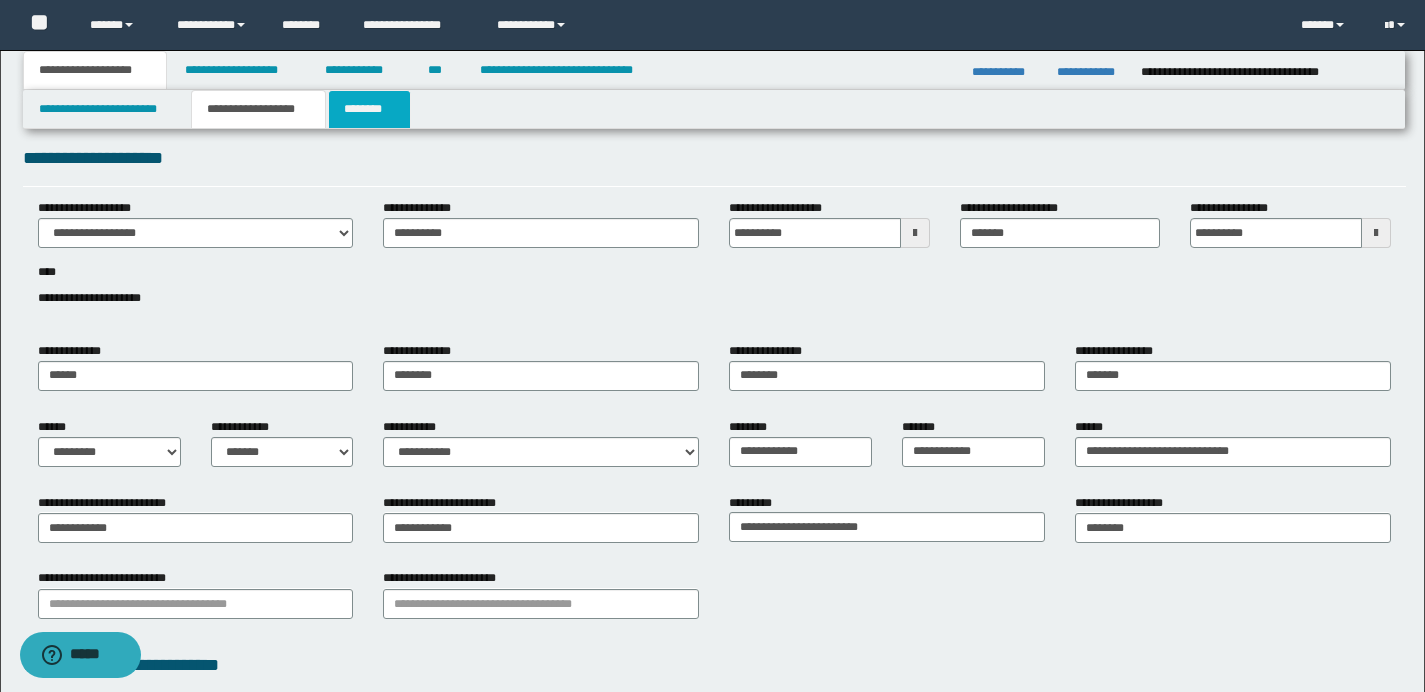 scroll, scrollTop: 0, scrollLeft: 0, axis: both 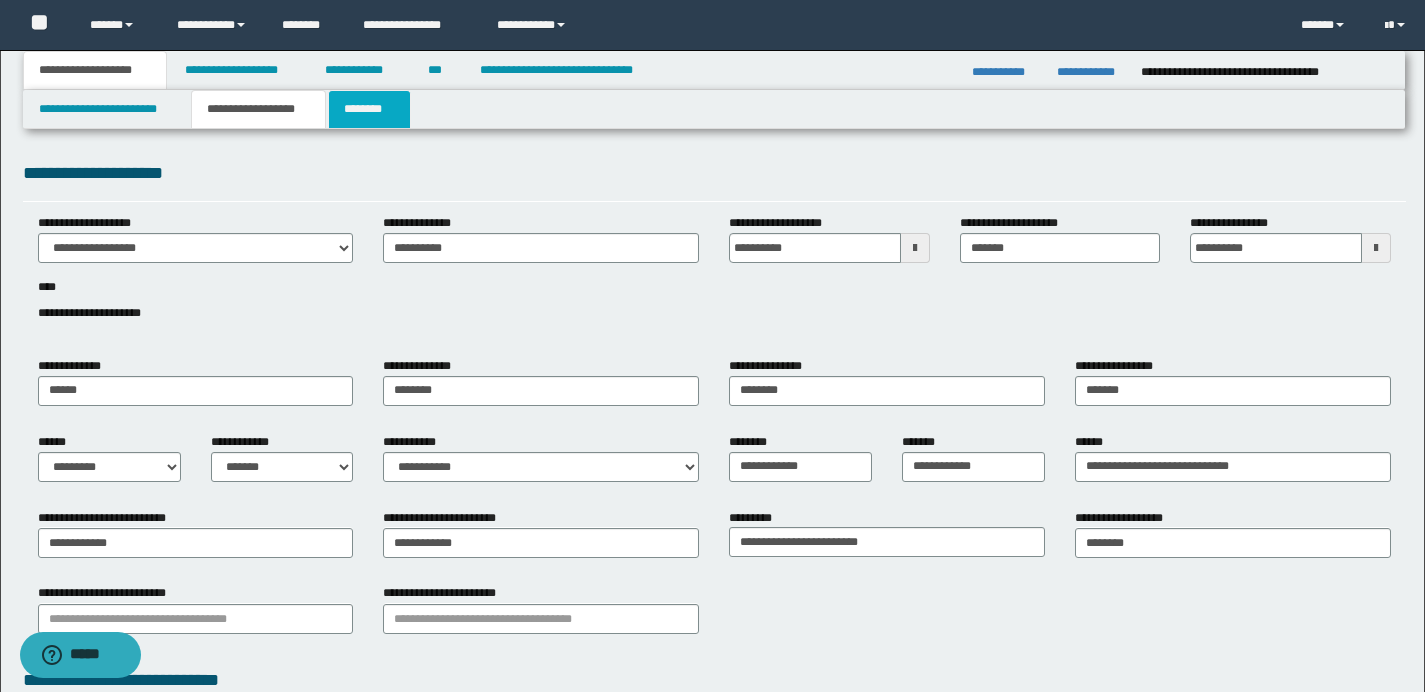 click on "********" at bounding box center [369, 109] 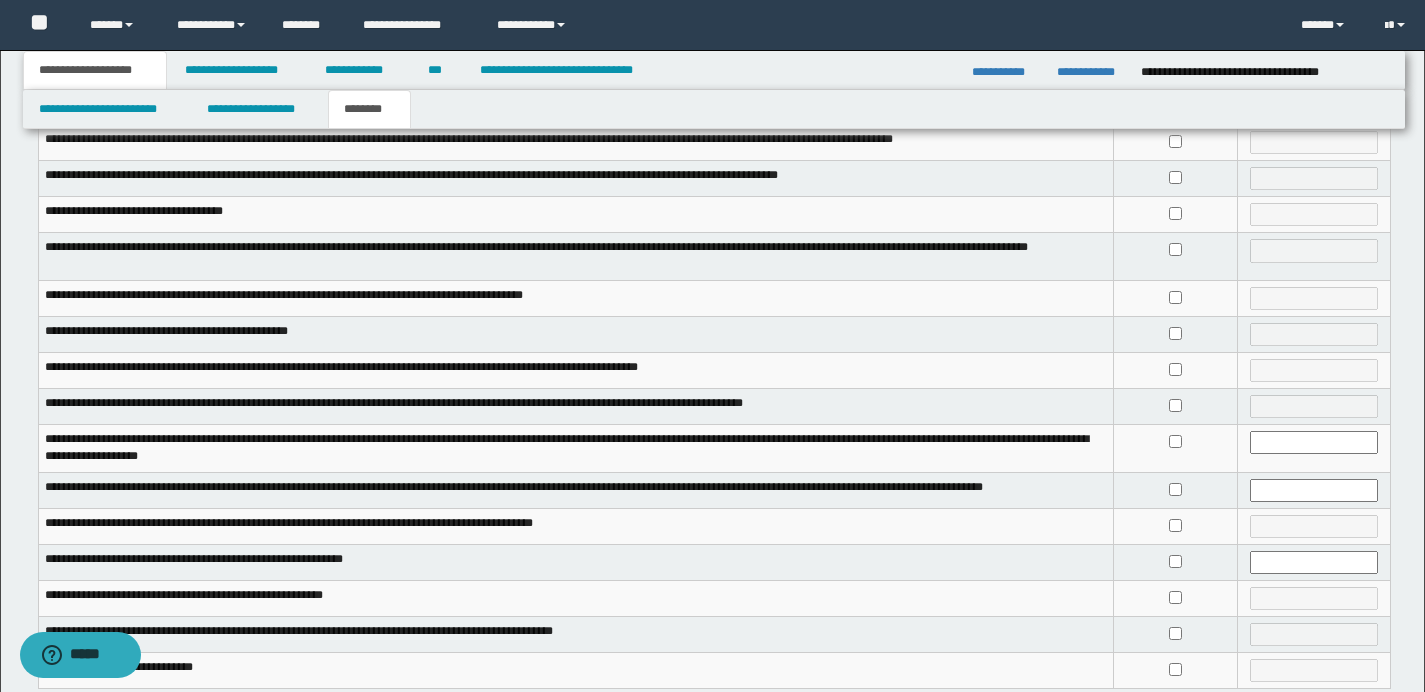 scroll, scrollTop: 349, scrollLeft: 0, axis: vertical 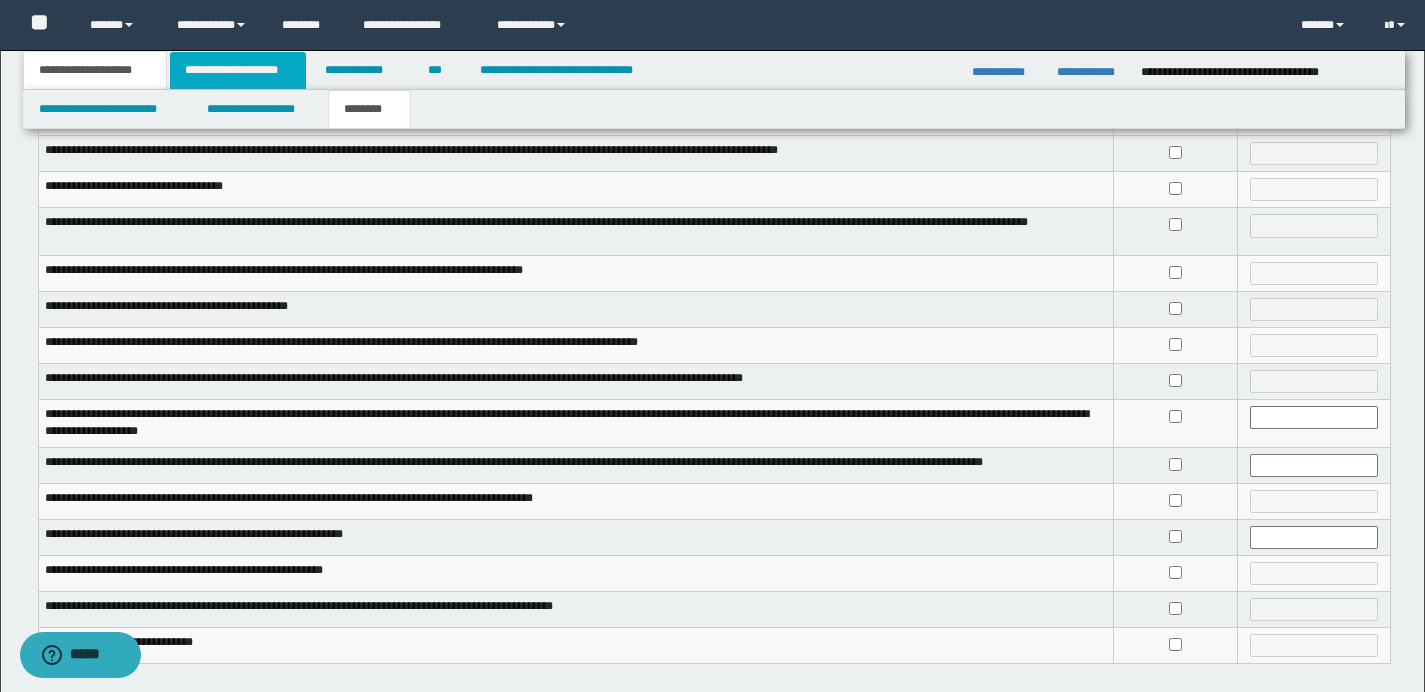 click on "**********" at bounding box center (238, 70) 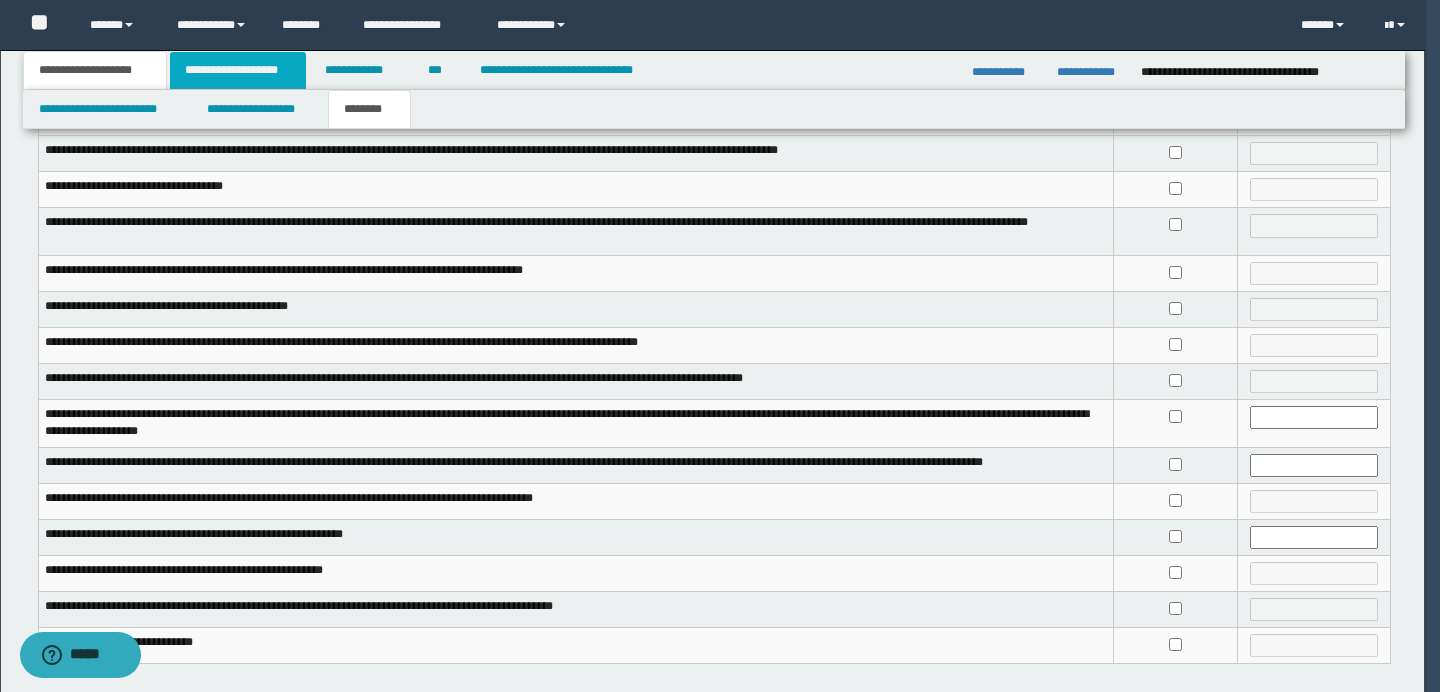 type 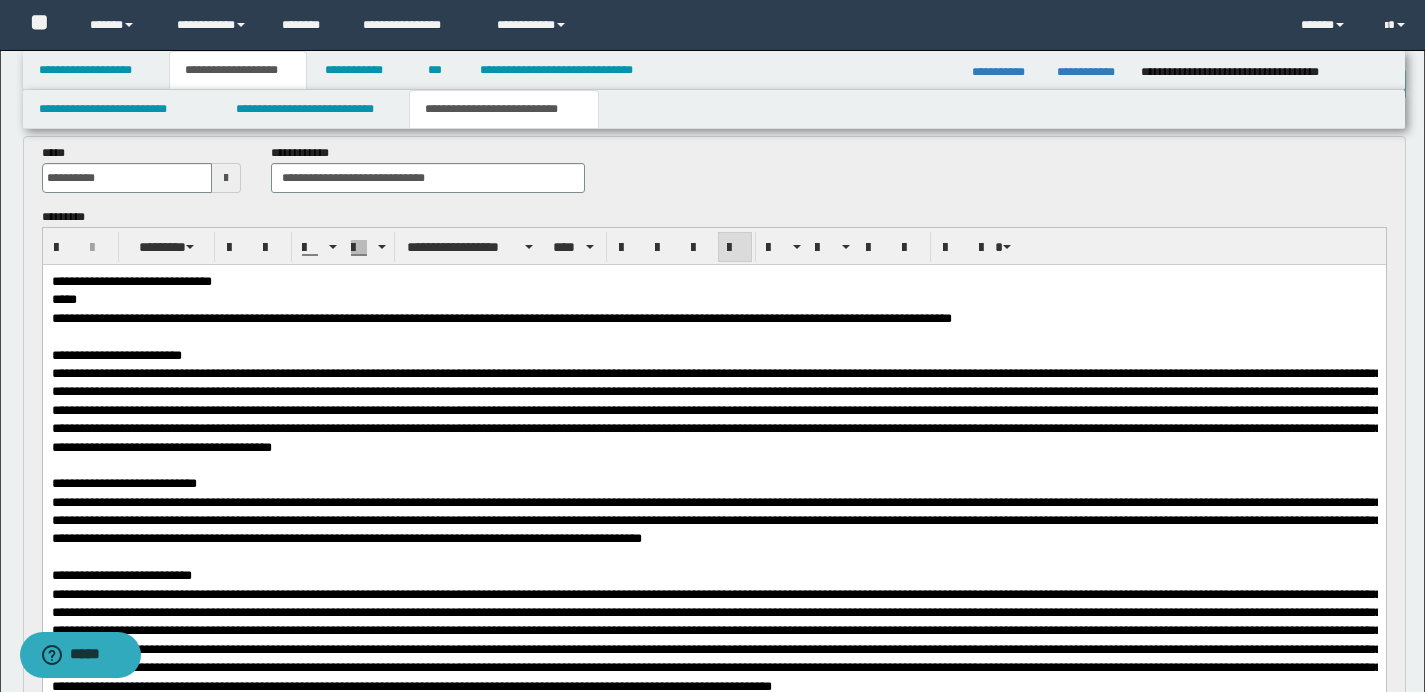 scroll, scrollTop: 0, scrollLeft: 0, axis: both 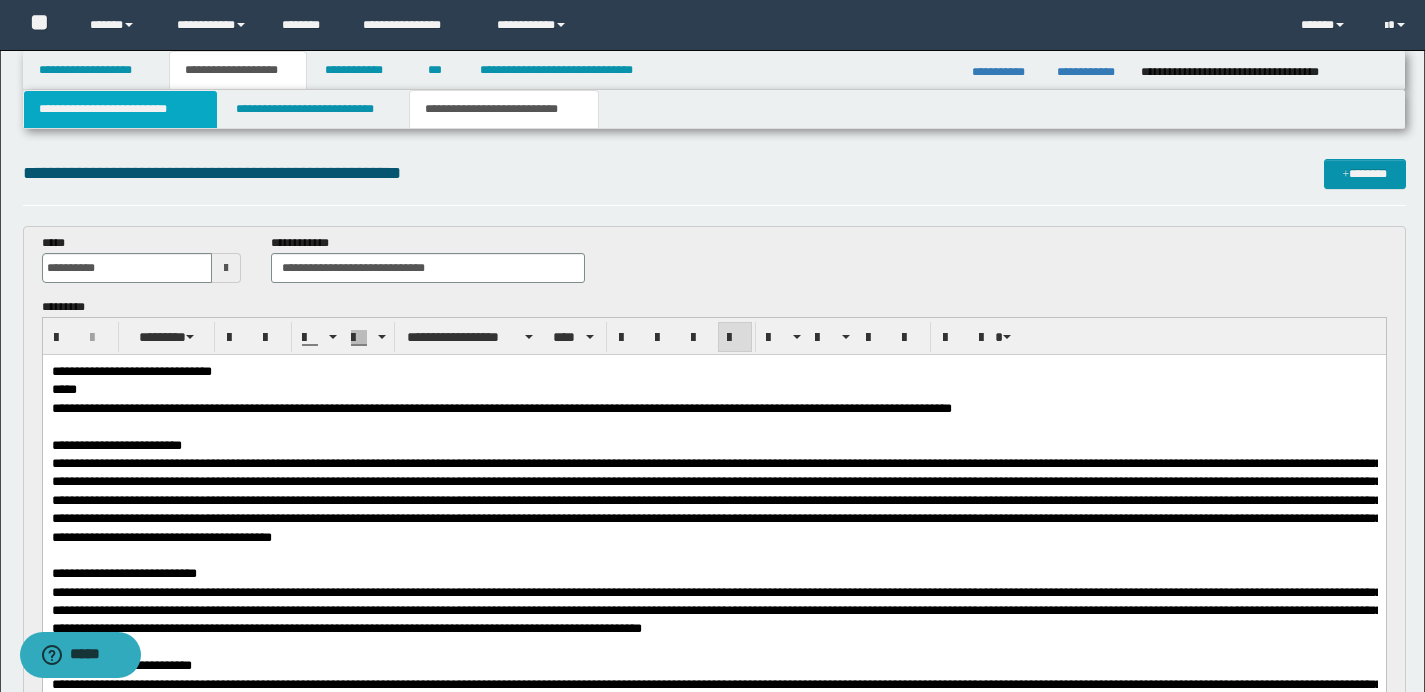 click on "**********" at bounding box center [120, 109] 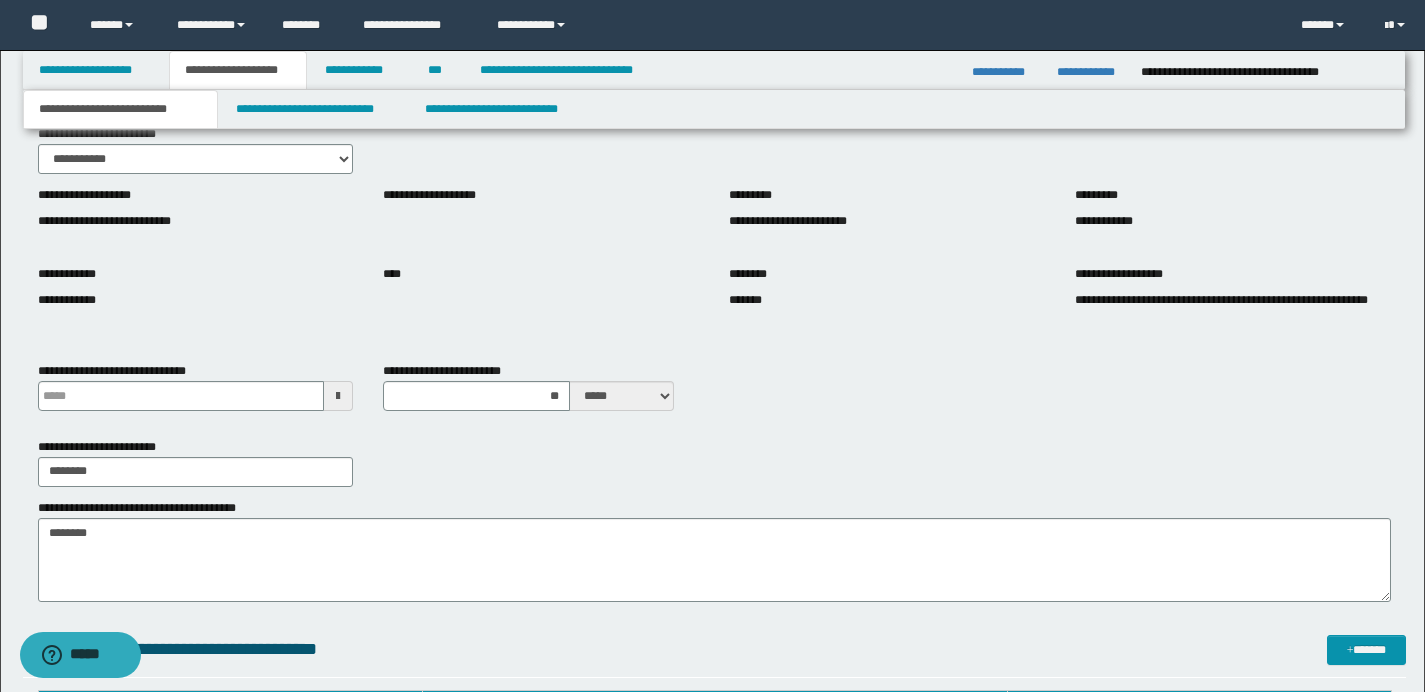 scroll, scrollTop: 0, scrollLeft: 0, axis: both 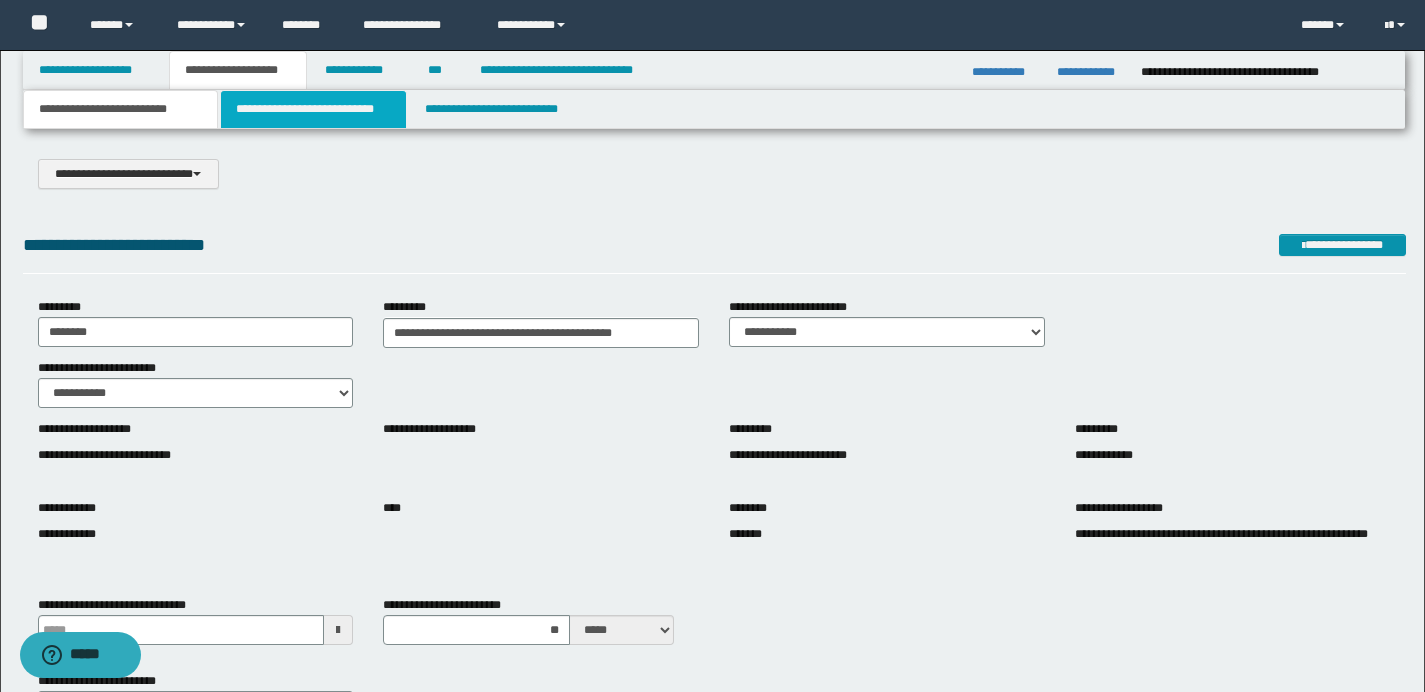 click on "**********" at bounding box center (314, 109) 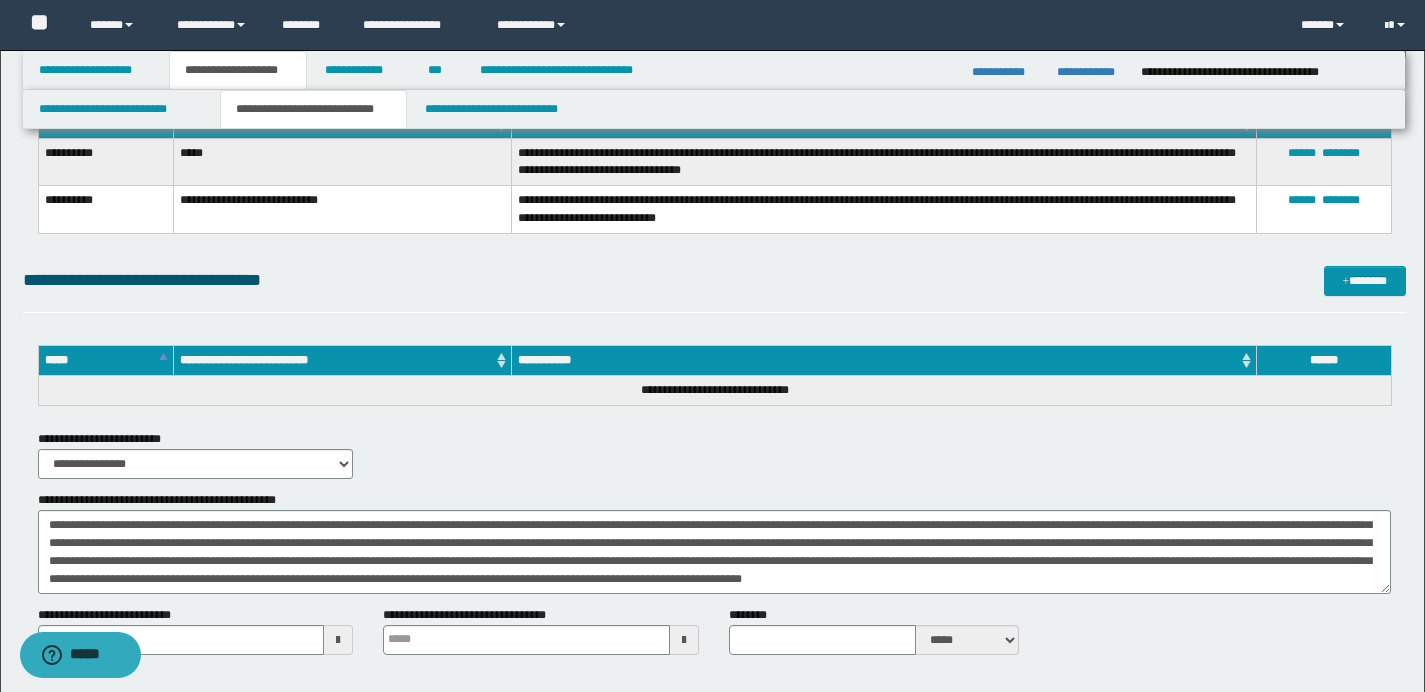 scroll, scrollTop: 4002, scrollLeft: 0, axis: vertical 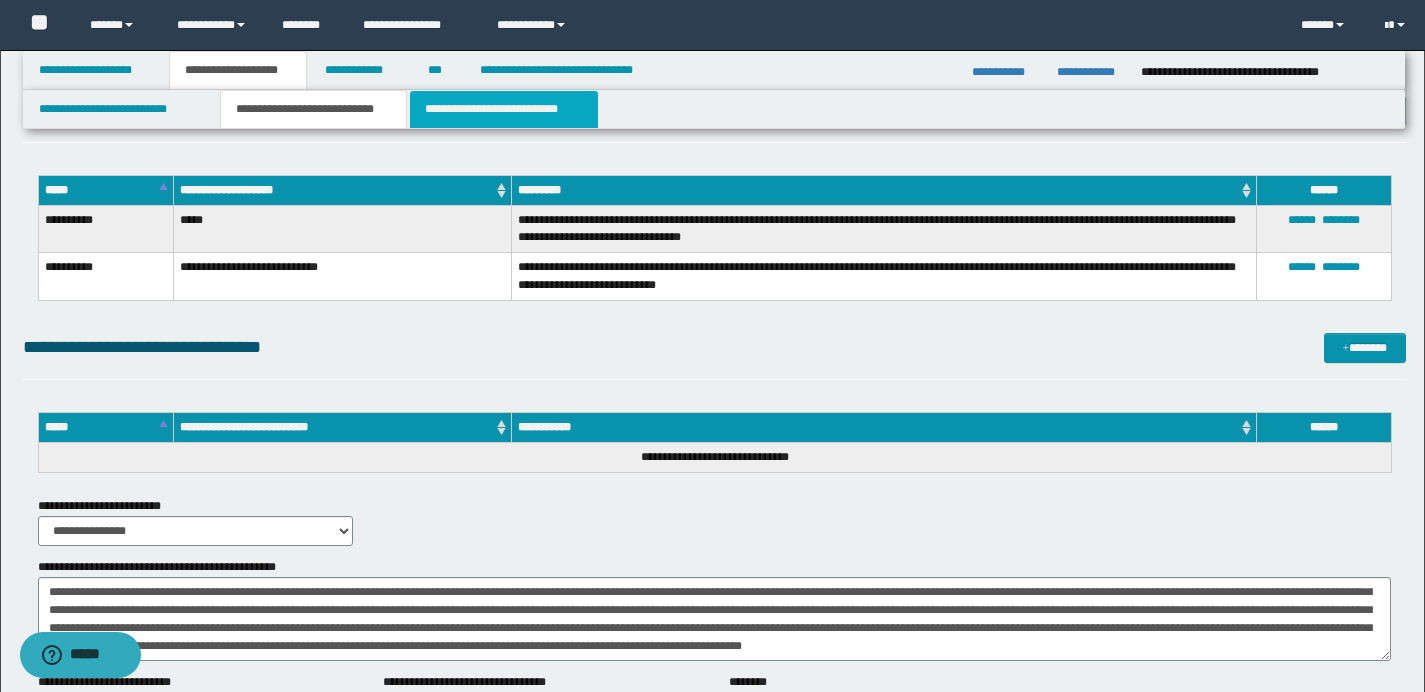 click on "**********" at bounding box center [504, 109] 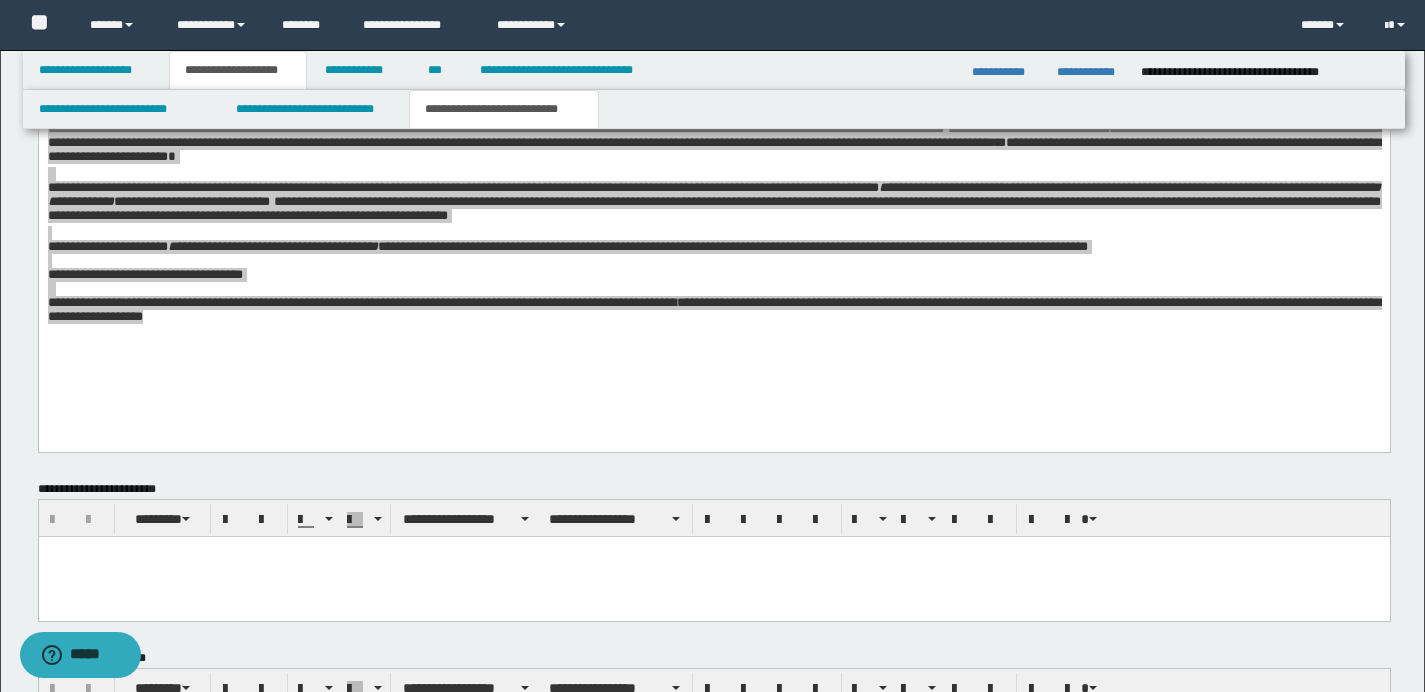 scroll, scrollTop: 3742, scrollLeft: 0, axis: vertical 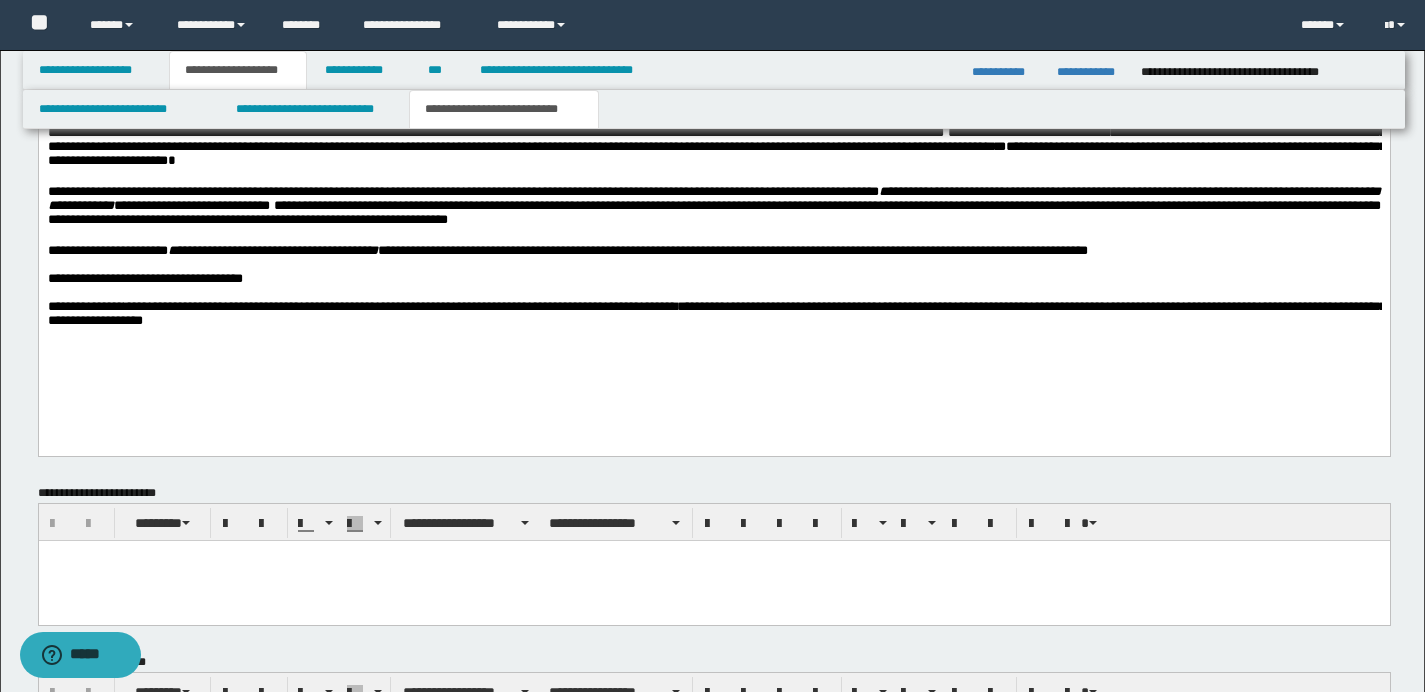 click on "**********" at bounding box center (713, 107) 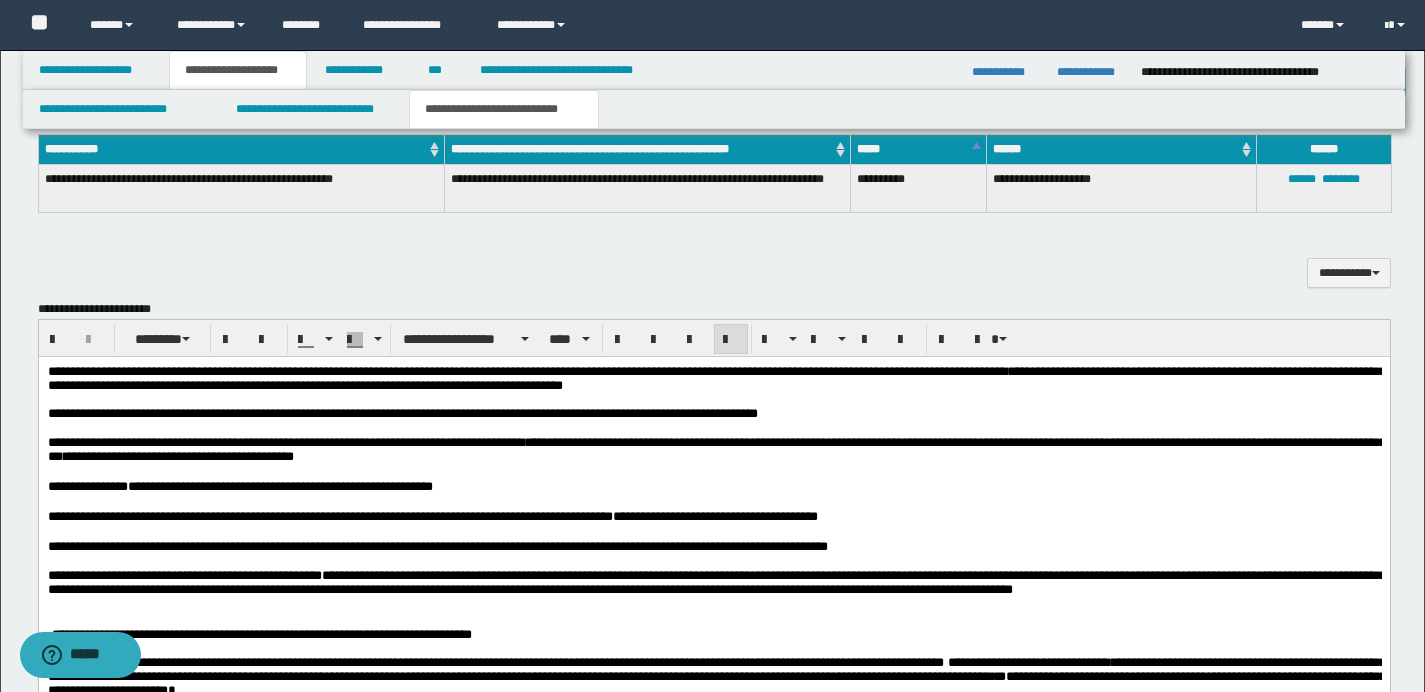 scroll, scrollTop: 3208, scrollLeft: 0, axis: vertical 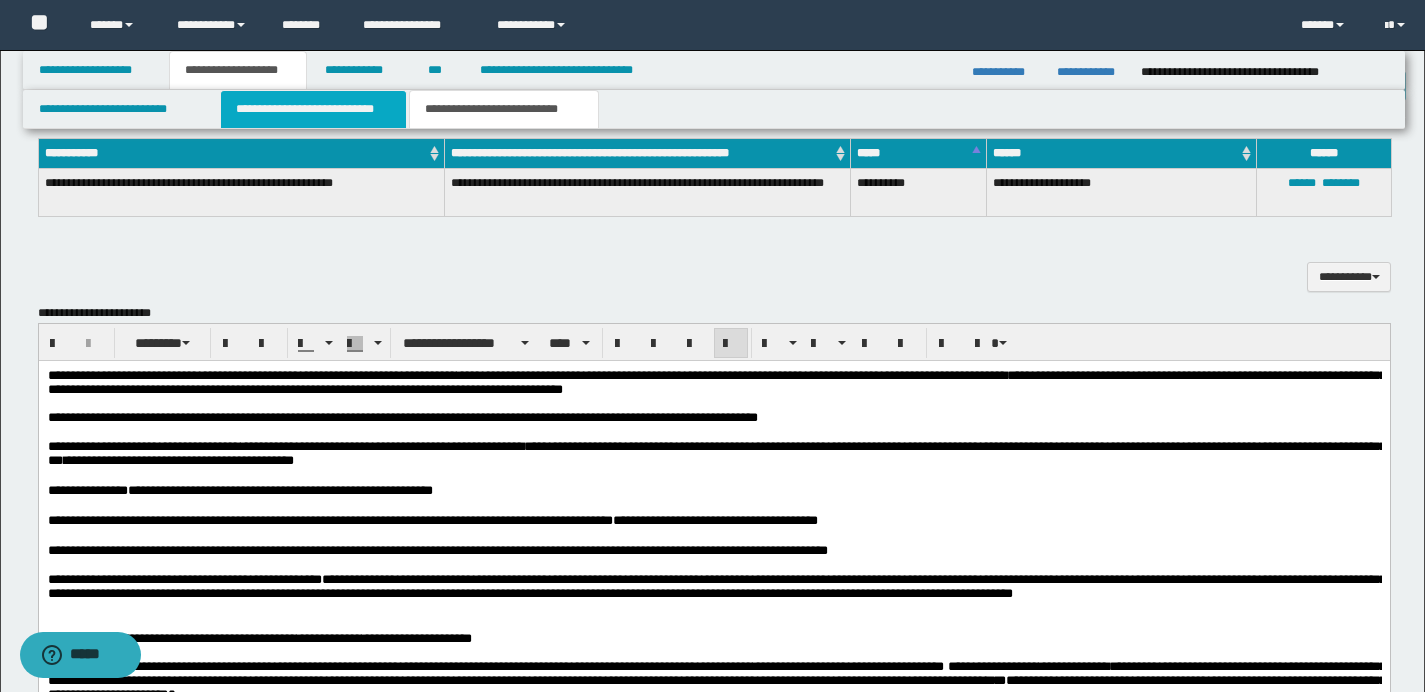 click on "**********" at bounding box center [314, 109] 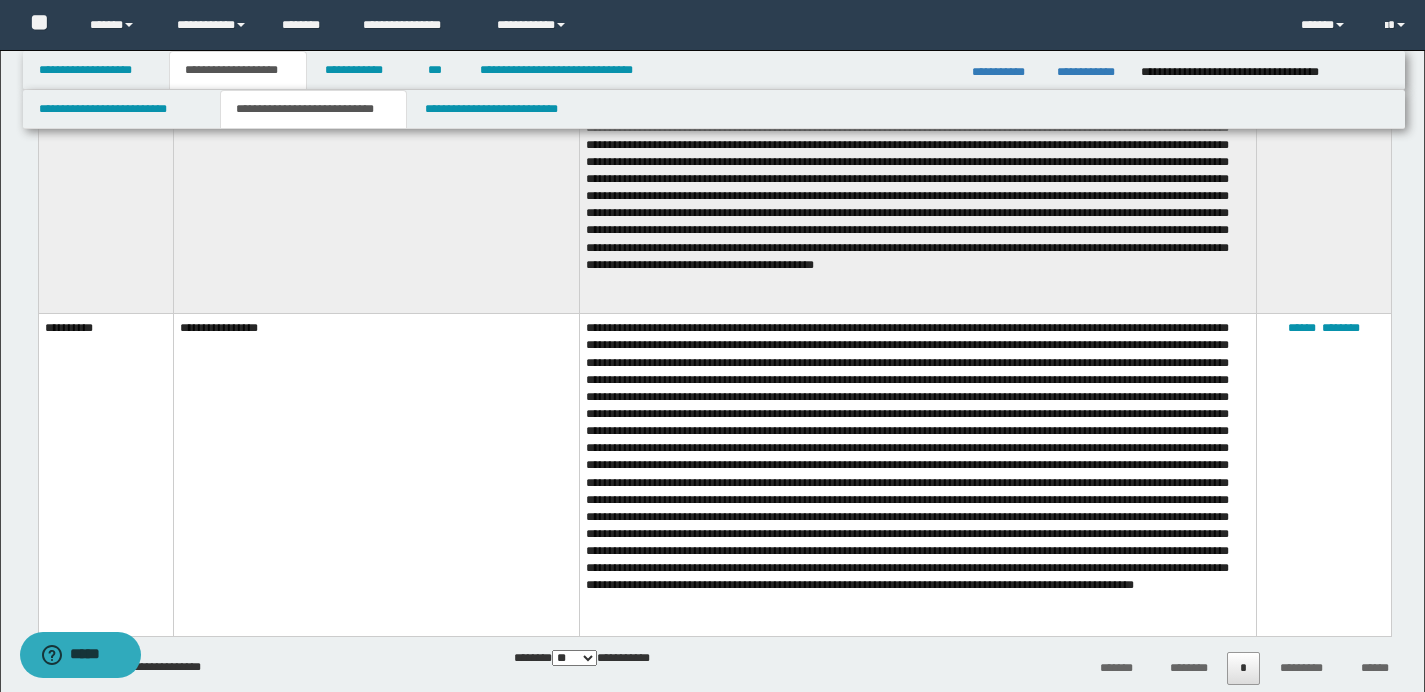 scroll, scrollTop: 2752, scrollLeft: 0, axis: vertical 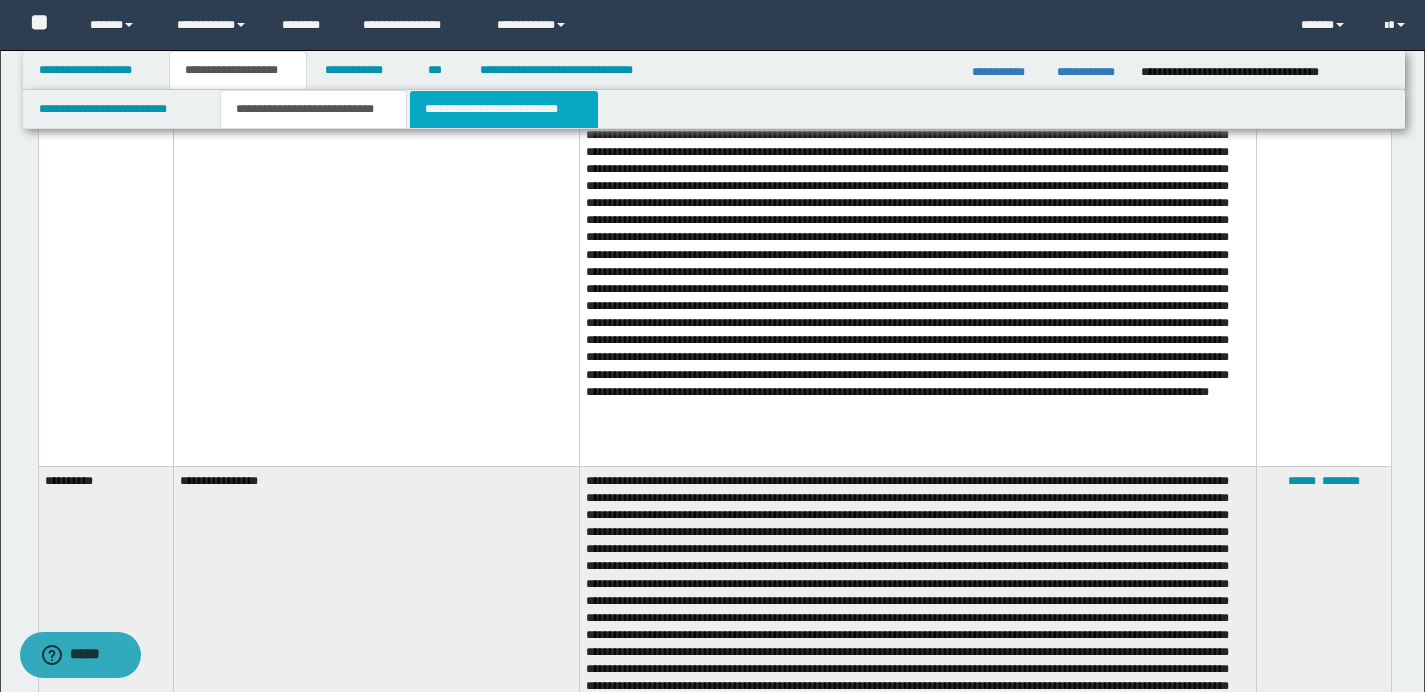 click on "**********" at bounding box center (504, 109) 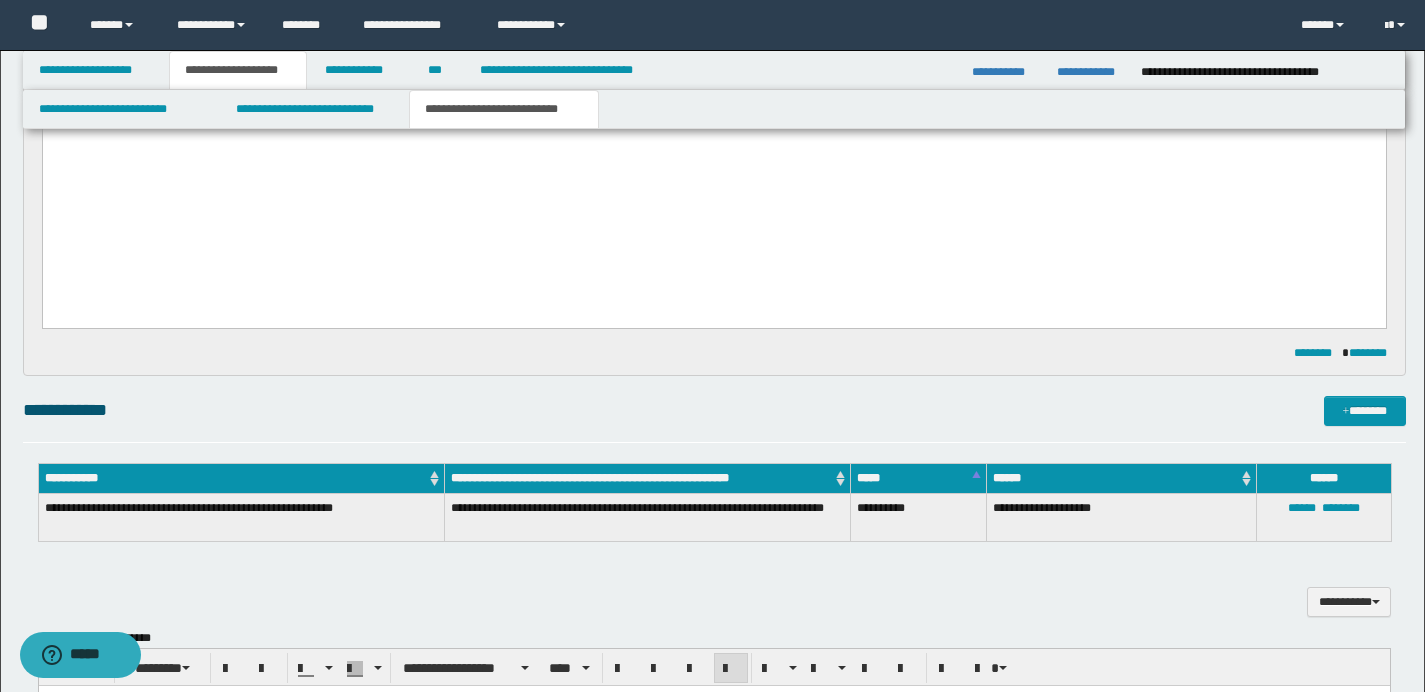 scroll, scrollTop: 3099, scrollLeft: 0, axis: vertical 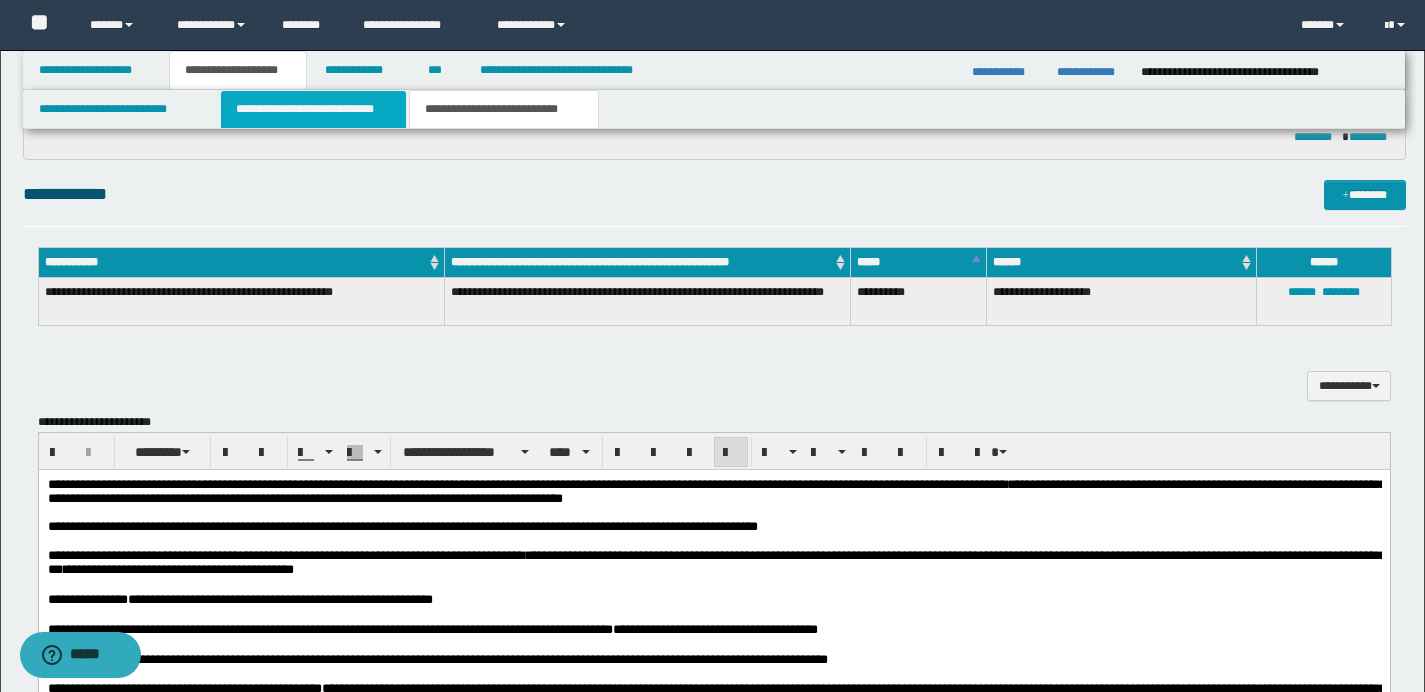 click on "**********" at bounding box center (314, 109) 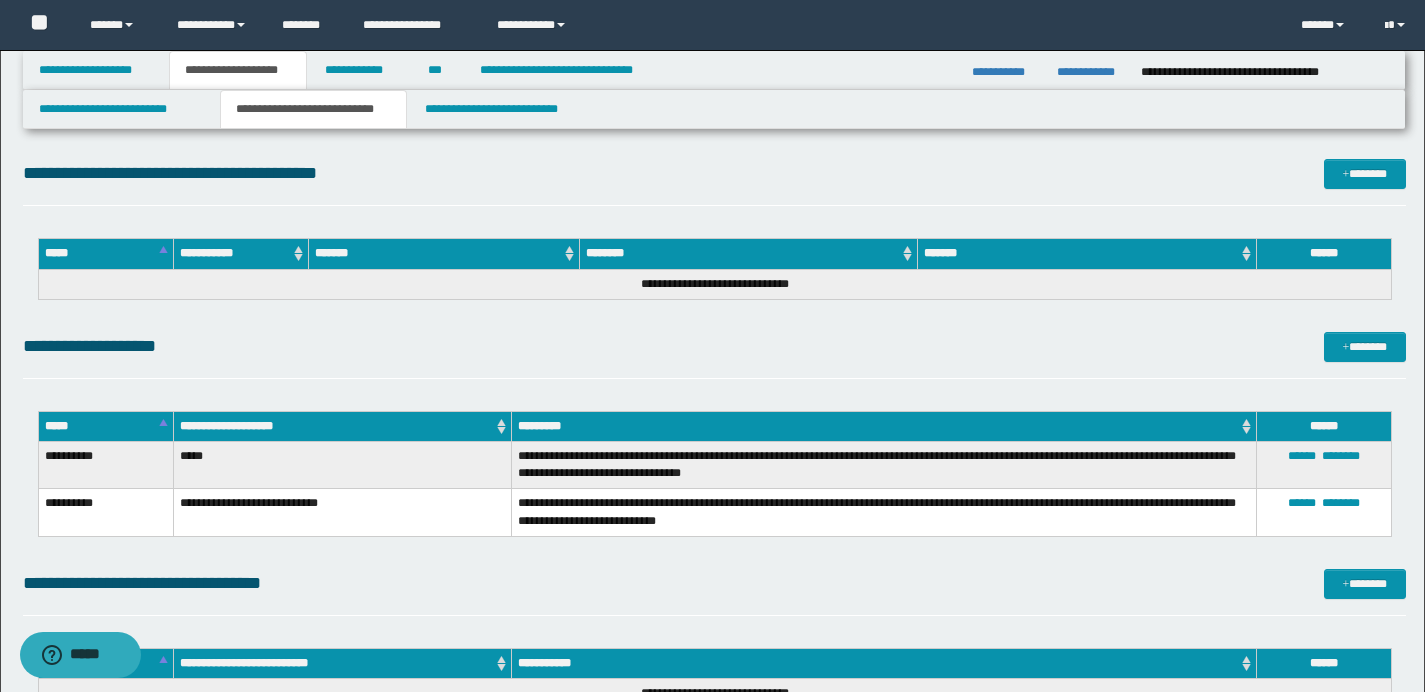scroll, scrollTop: 3765, scrollLeft: 0, axis: vertical 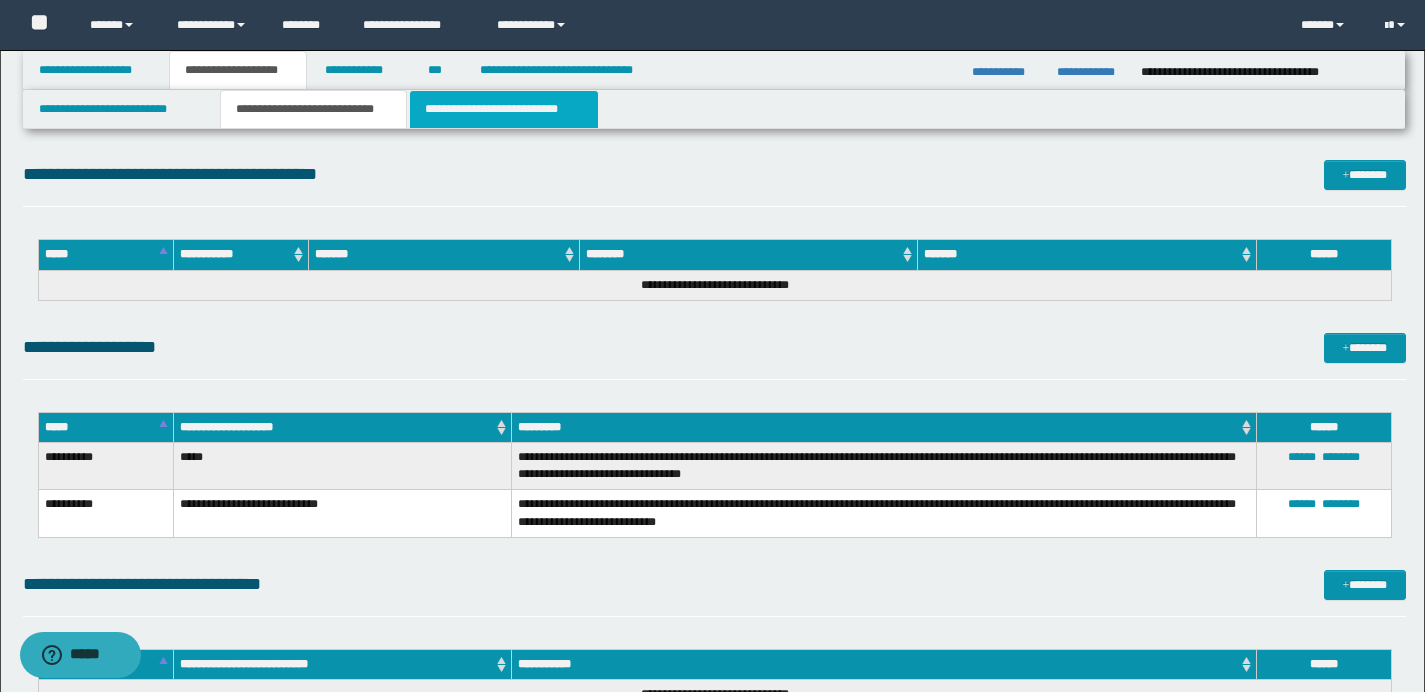 click on "**********" at bounding box center [504, 109] 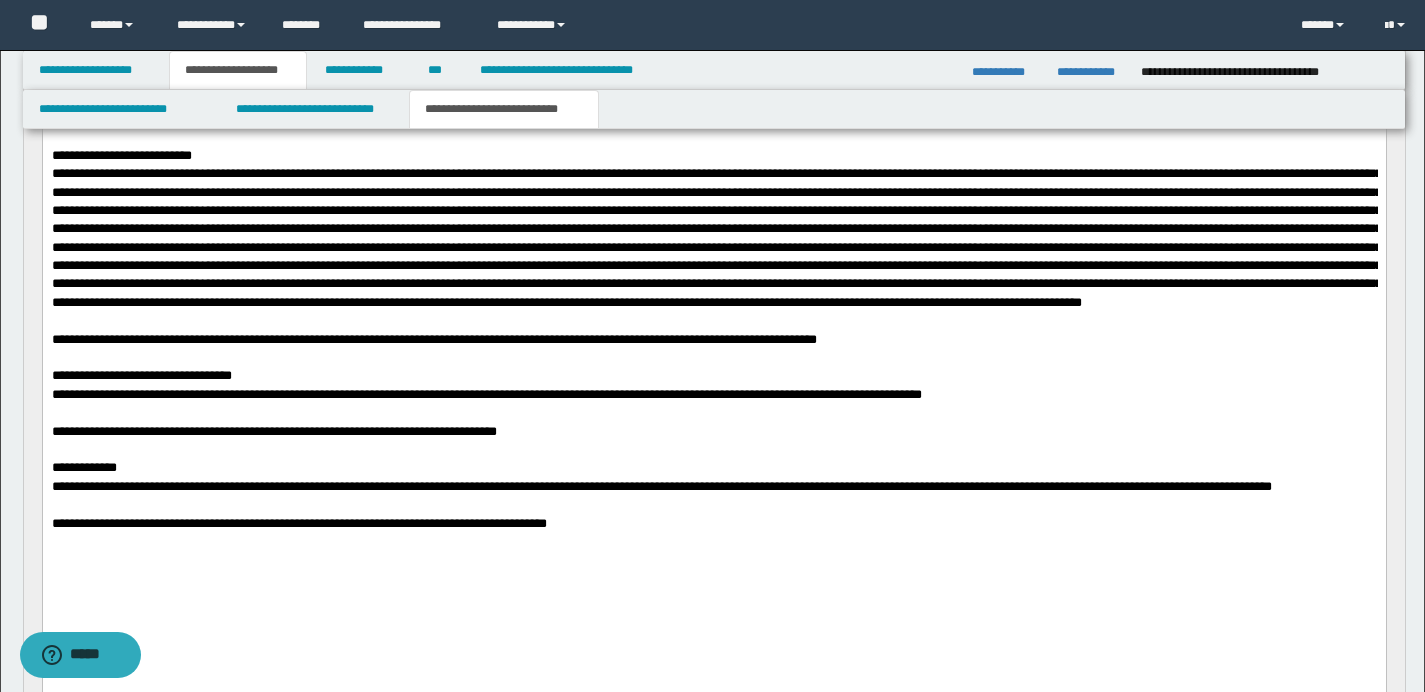 scroll, scrollTop: 2275, scrollLeft: 0, axis: vertical 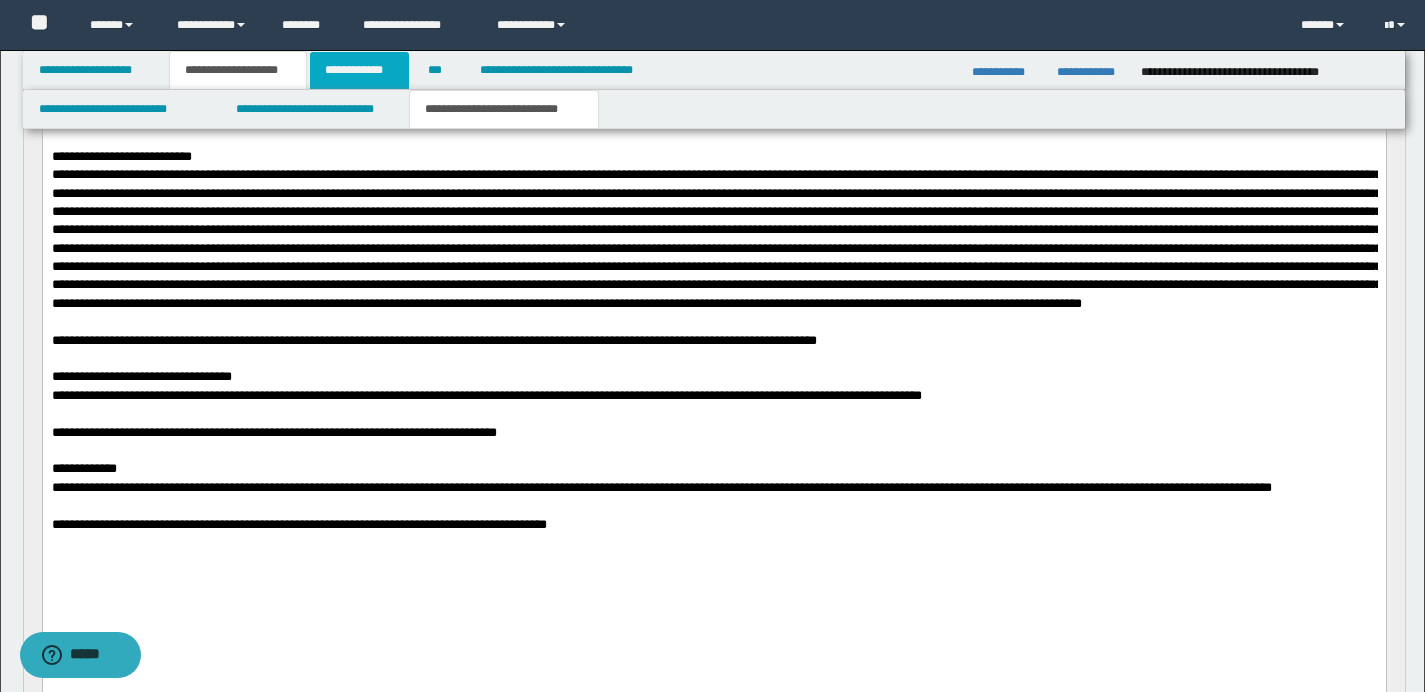 click on "**********" at bounding box center (359, 70) 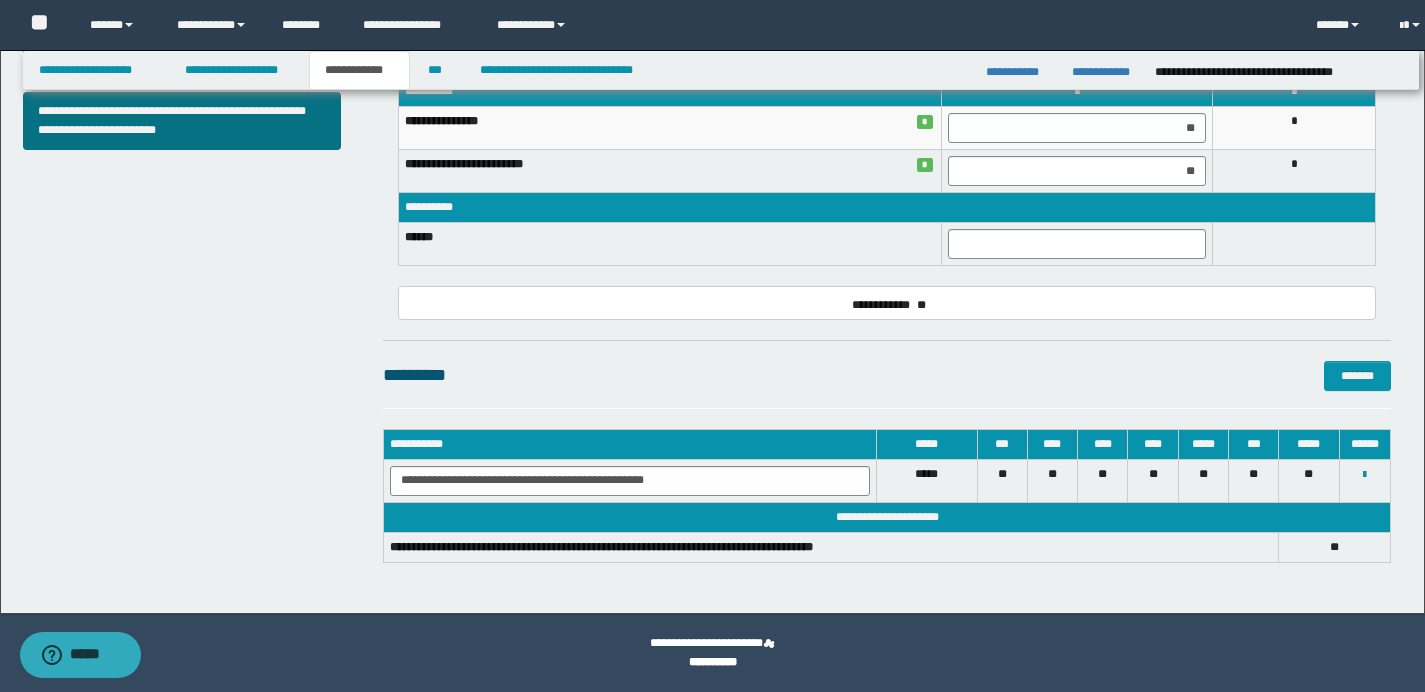 scroll, scrollTop: 890, scrollLeft: 0, axis: vertical 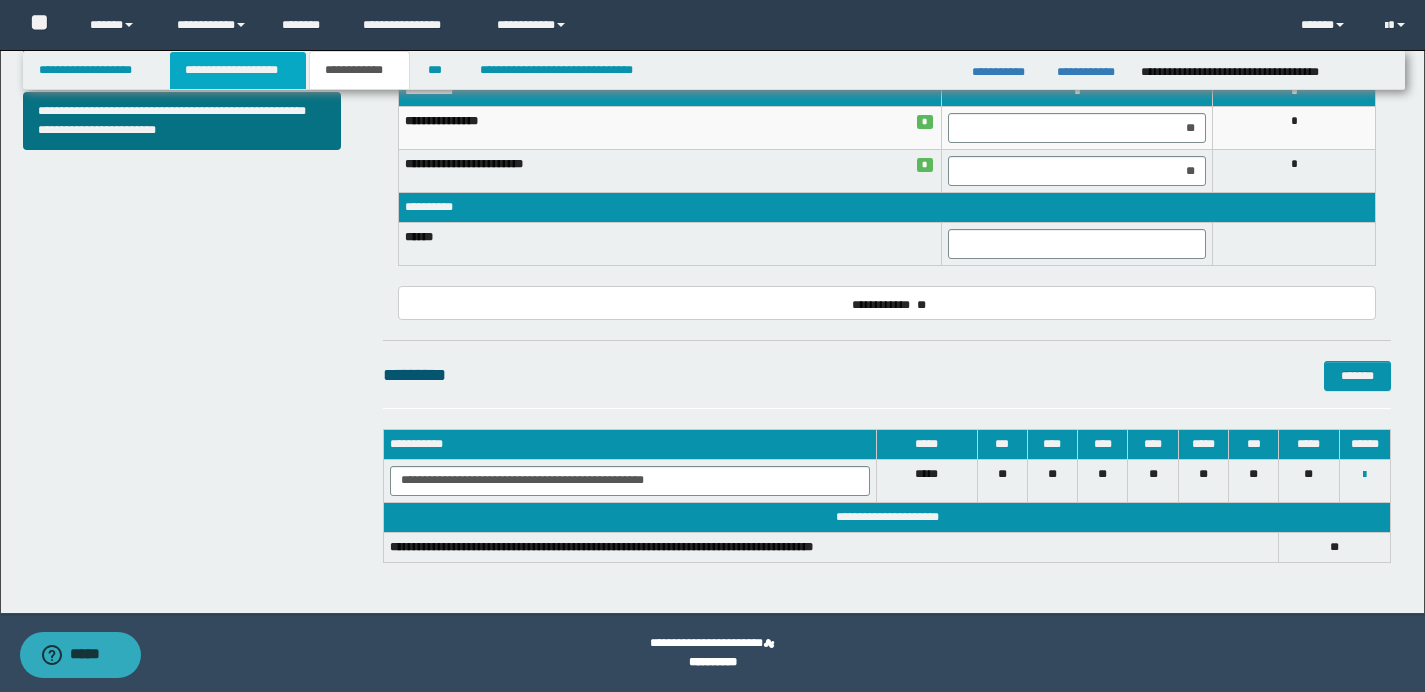 click on "**********" at bounding box center [238, 70] 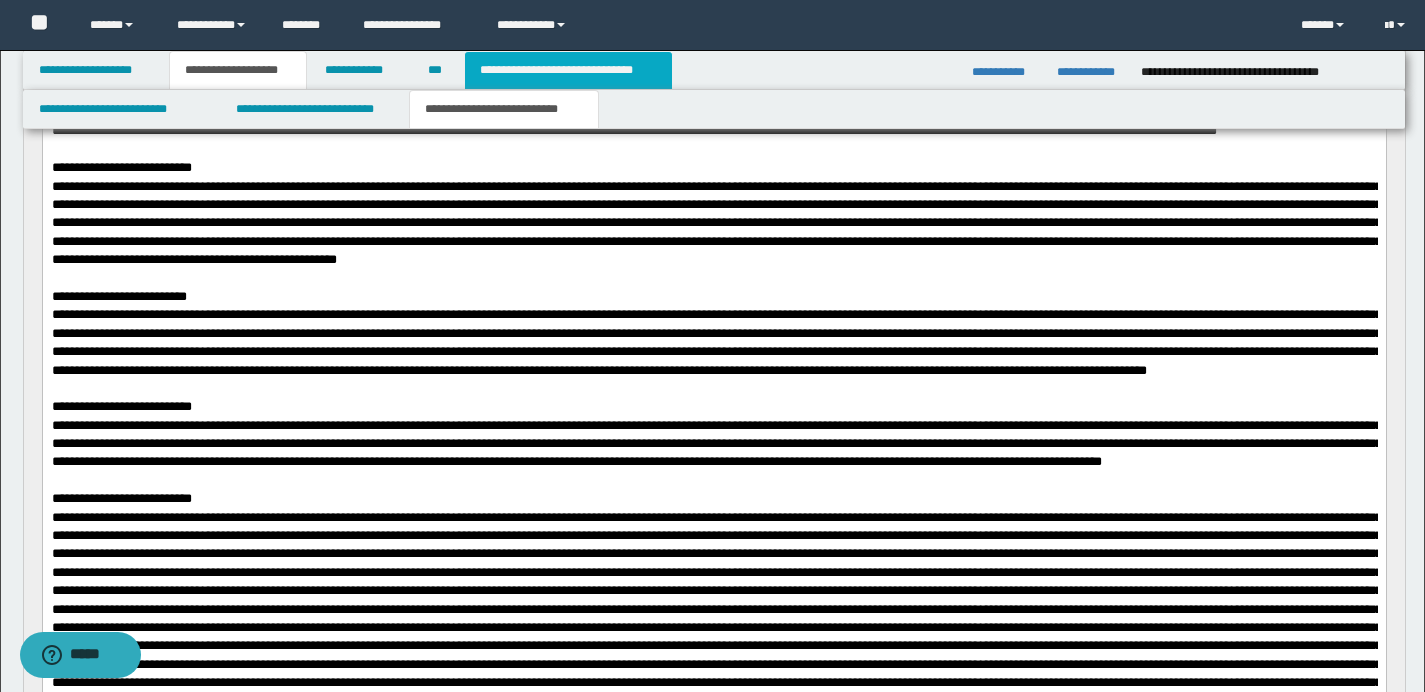 click on "**********" at bounding box center [568, 70] 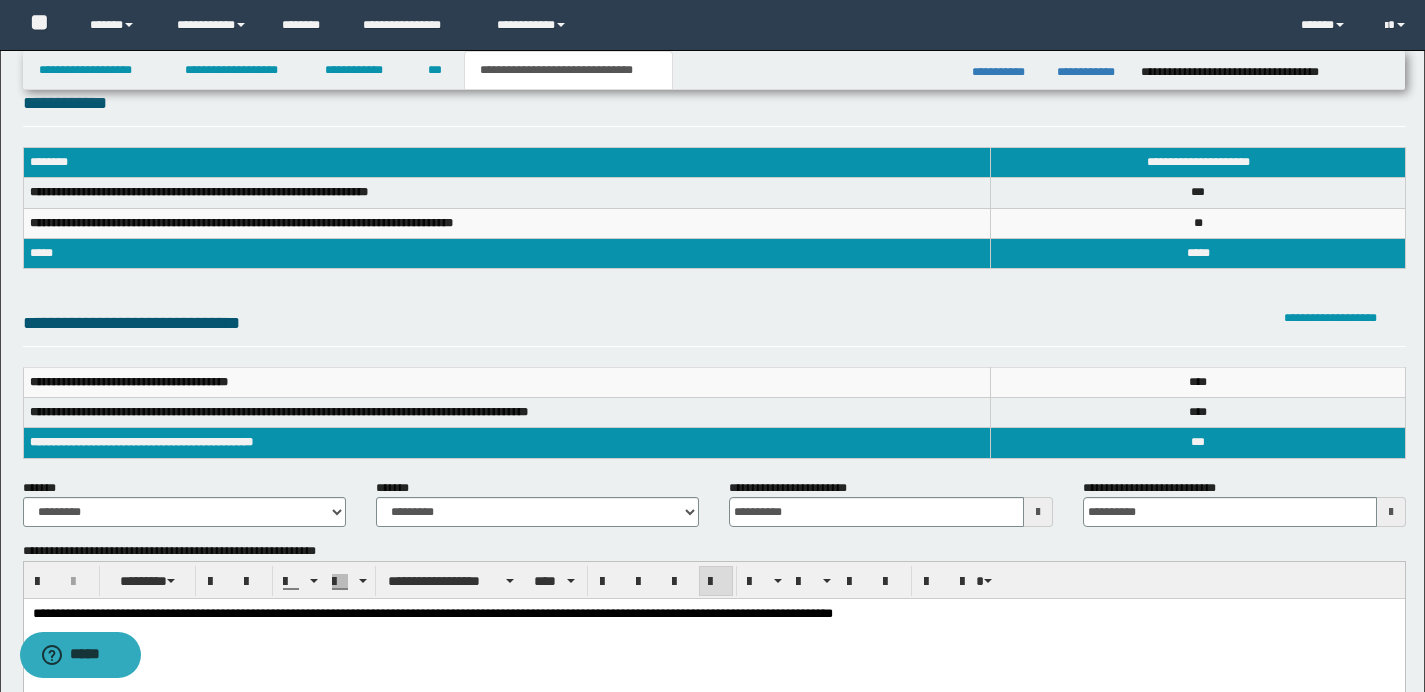 scroll, scrollTop: 69, scrollLeft: 0, axis: vertical 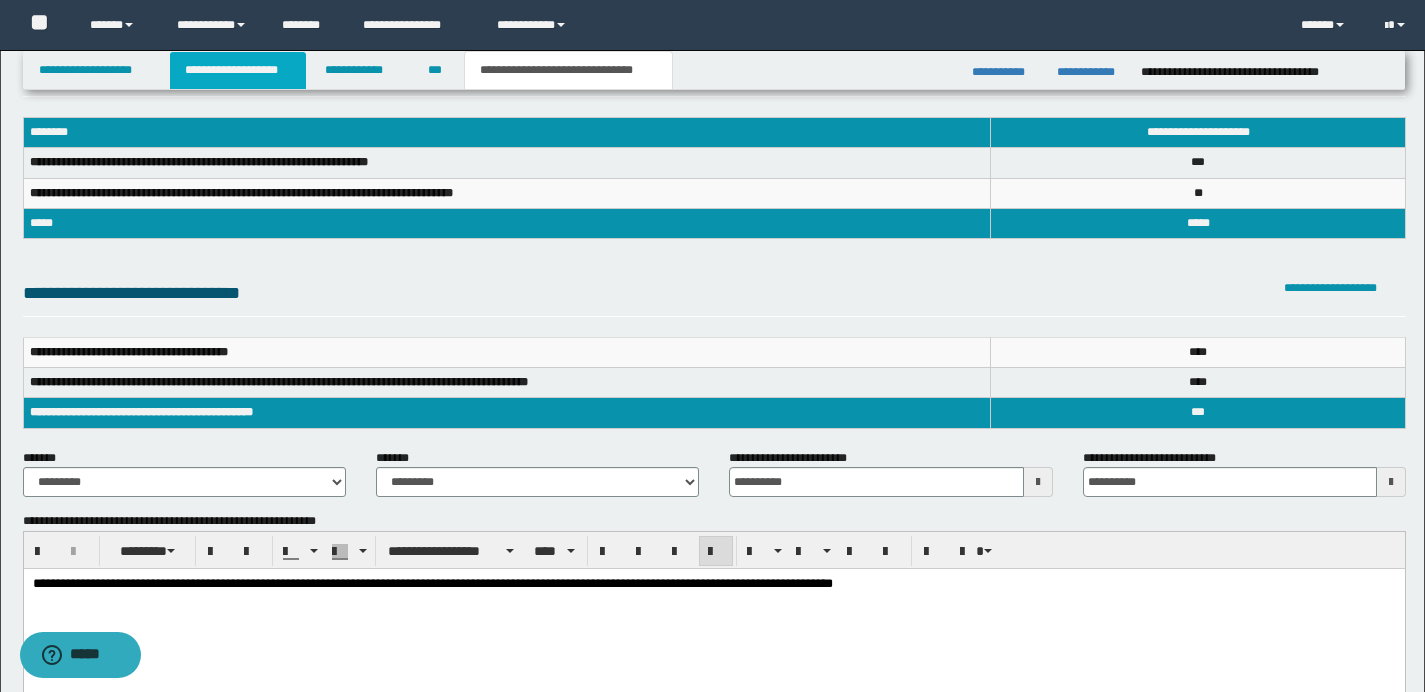 click on "**********" at bounding box center (238, 70) 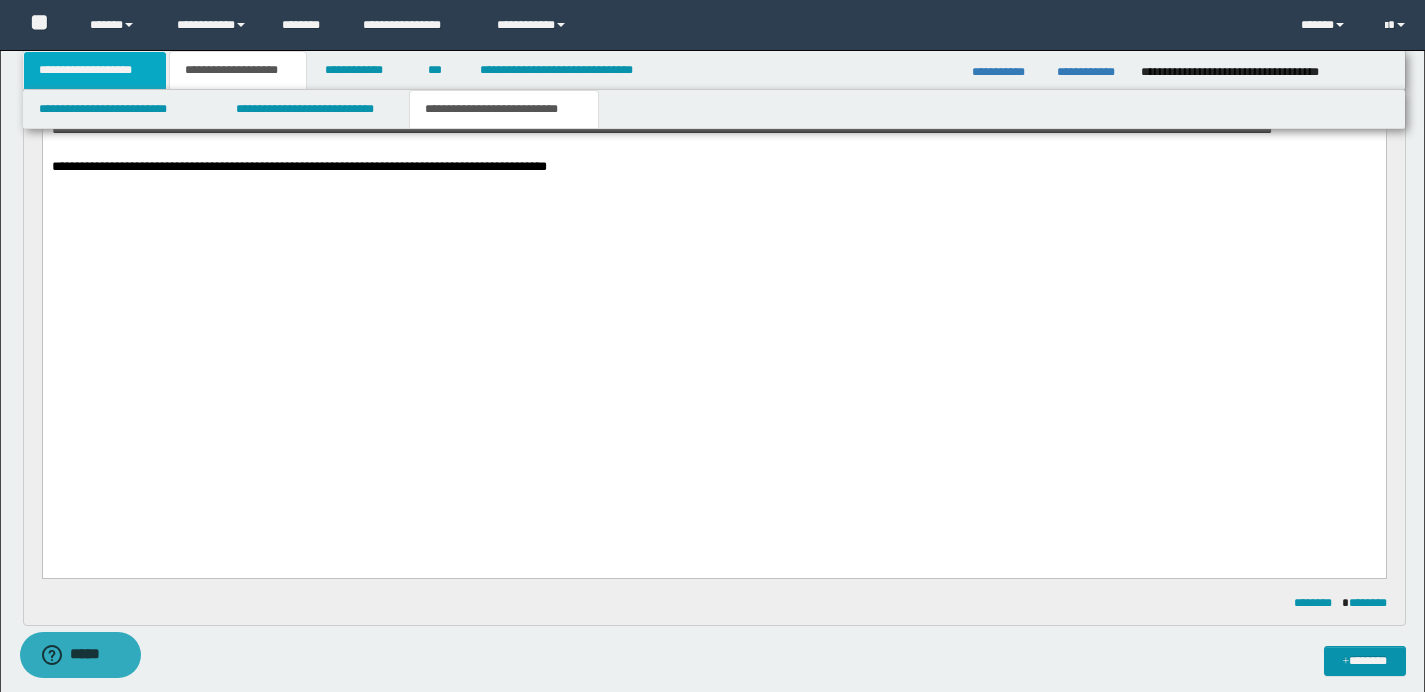 click on "**********" at bounding box center (95, 70) 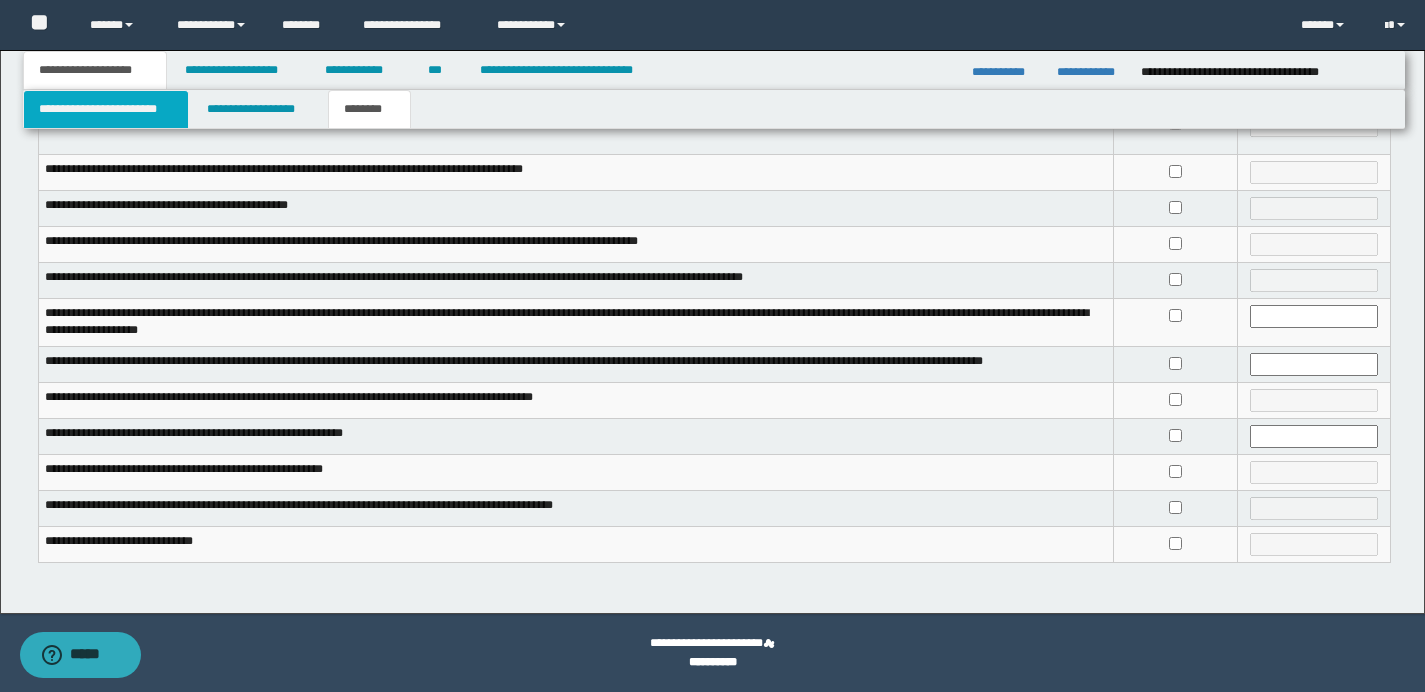click on "**********" at bounding box center [106, 109] 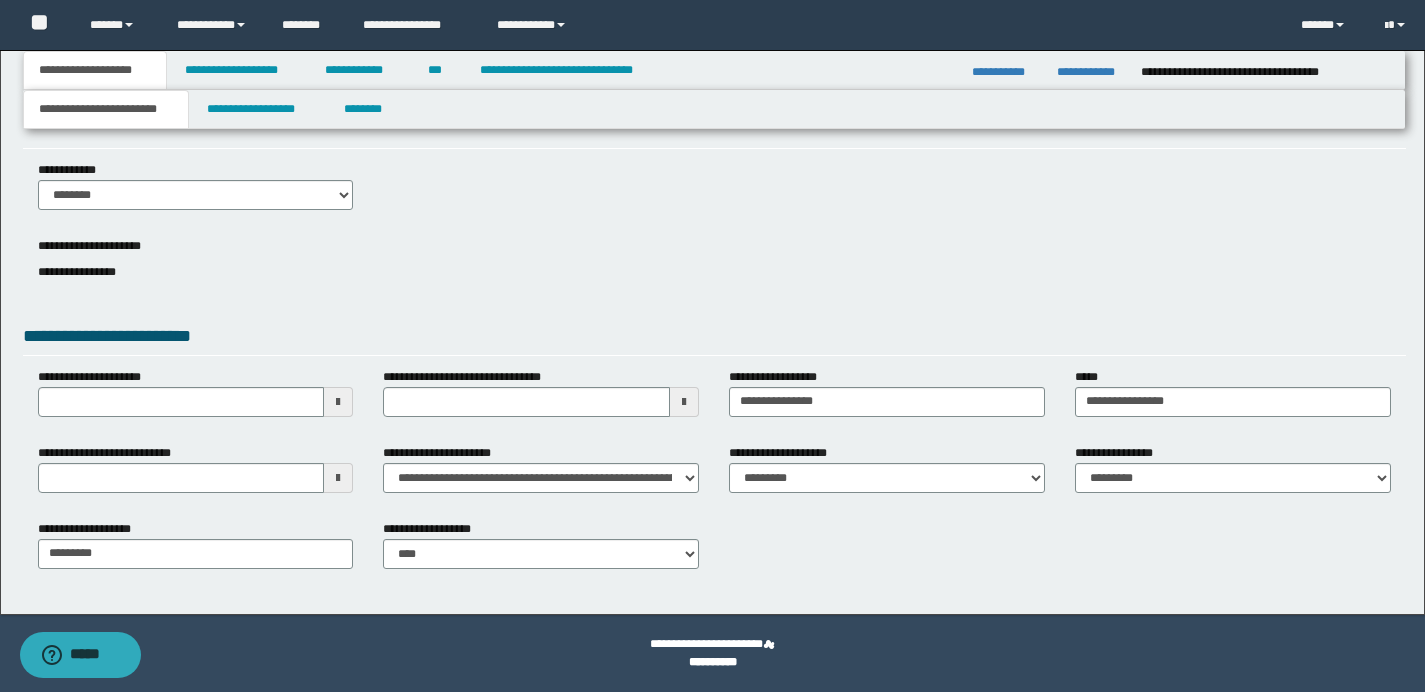 scroll, scrollTop: 53, scrollLeft: 0, axis: vertical 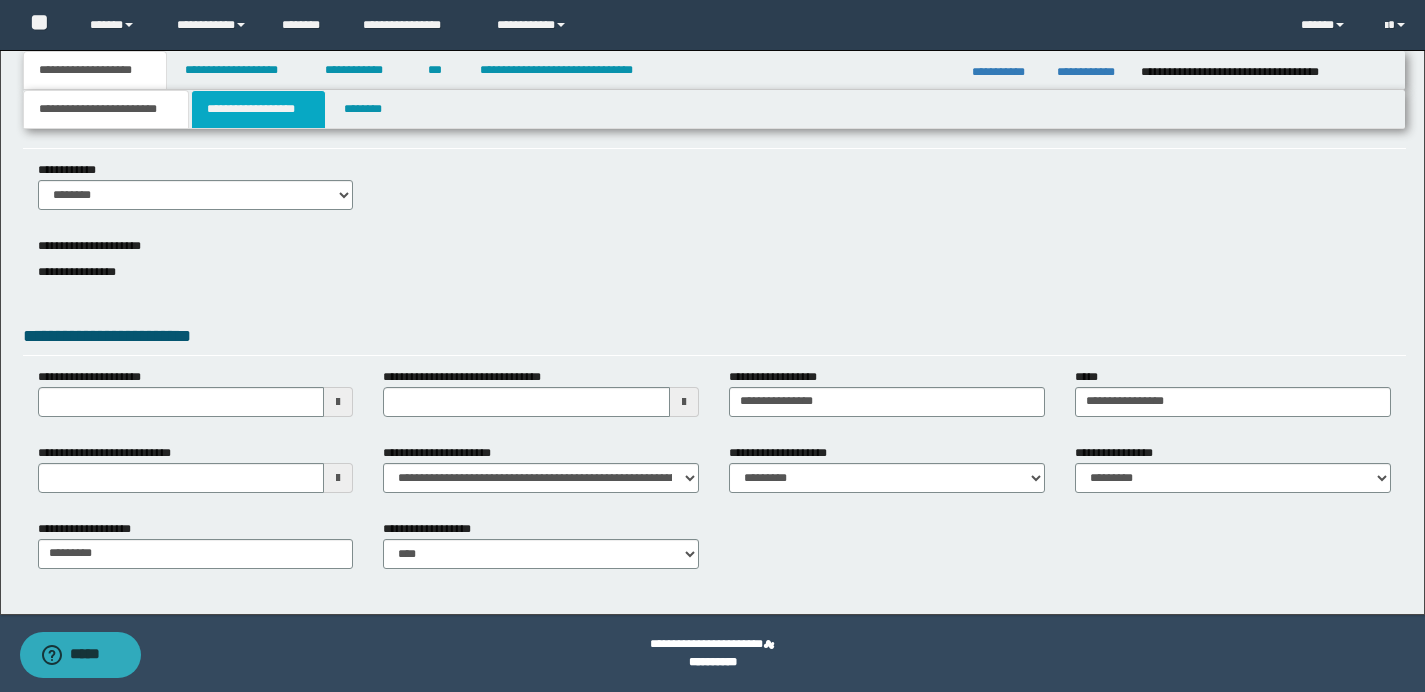 click on "**********" at bounding box center [258, 109] 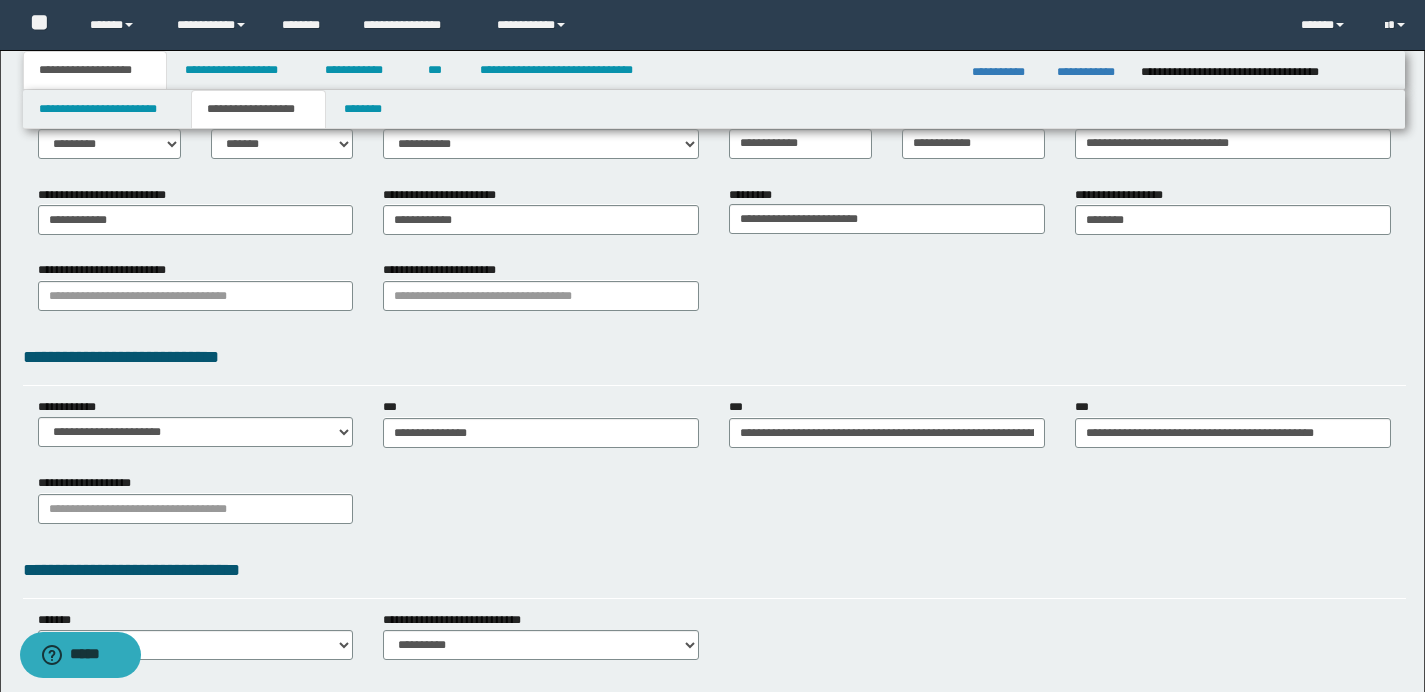 scroll, scrollTop: 415, scrollLeft: 0, axis: vertical 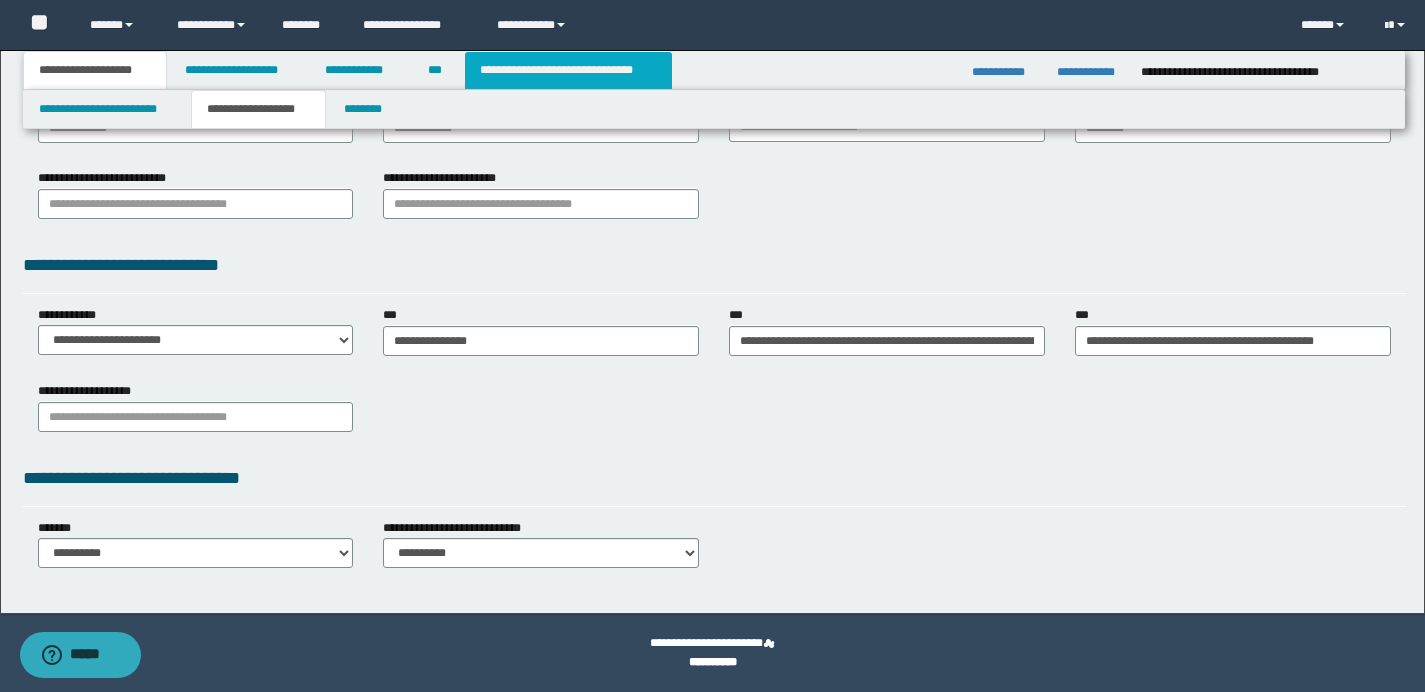click on "**********" at bounding box center (568, 70) 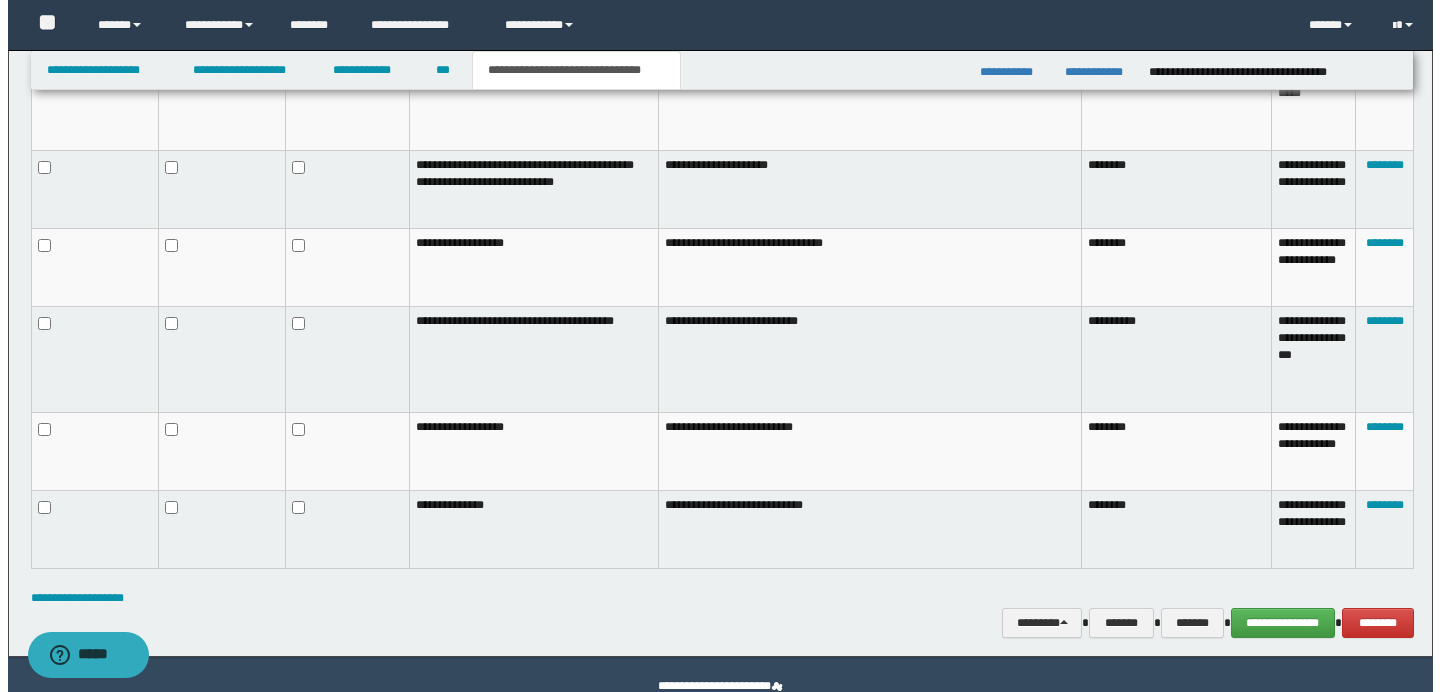 scroll, scrollTop: 1191, scrollLeft: 0, axis: vertical 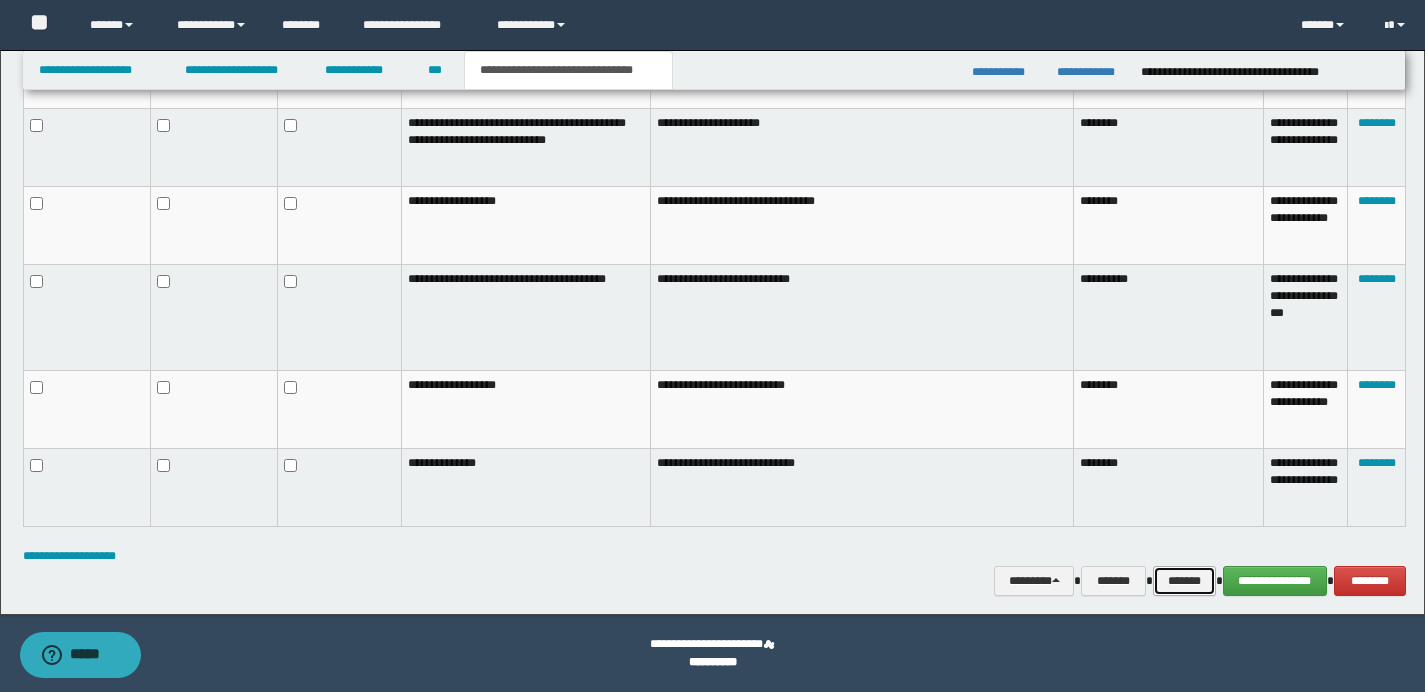 click on "*******" at bounding box center (1184, 581) 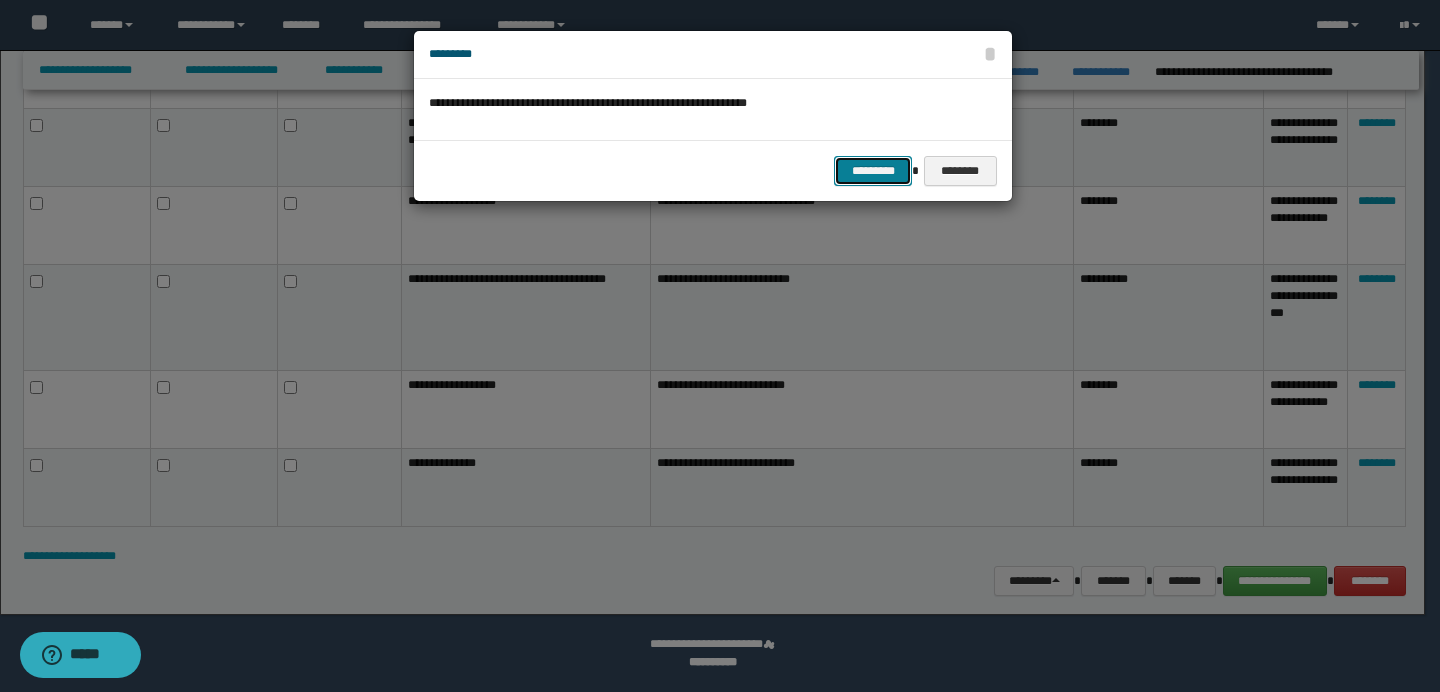 click on "*********" at bounding box center (873, 171) 